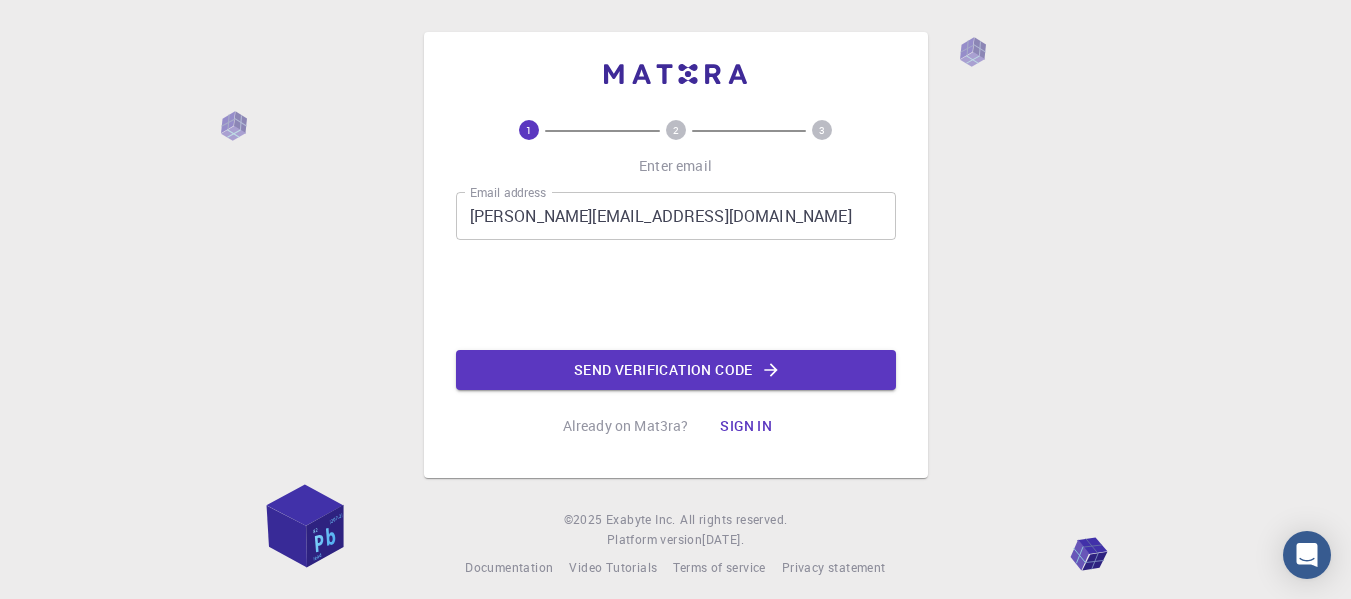 scroll, scrollTop: 0, scrollLeft: 0, axis: both 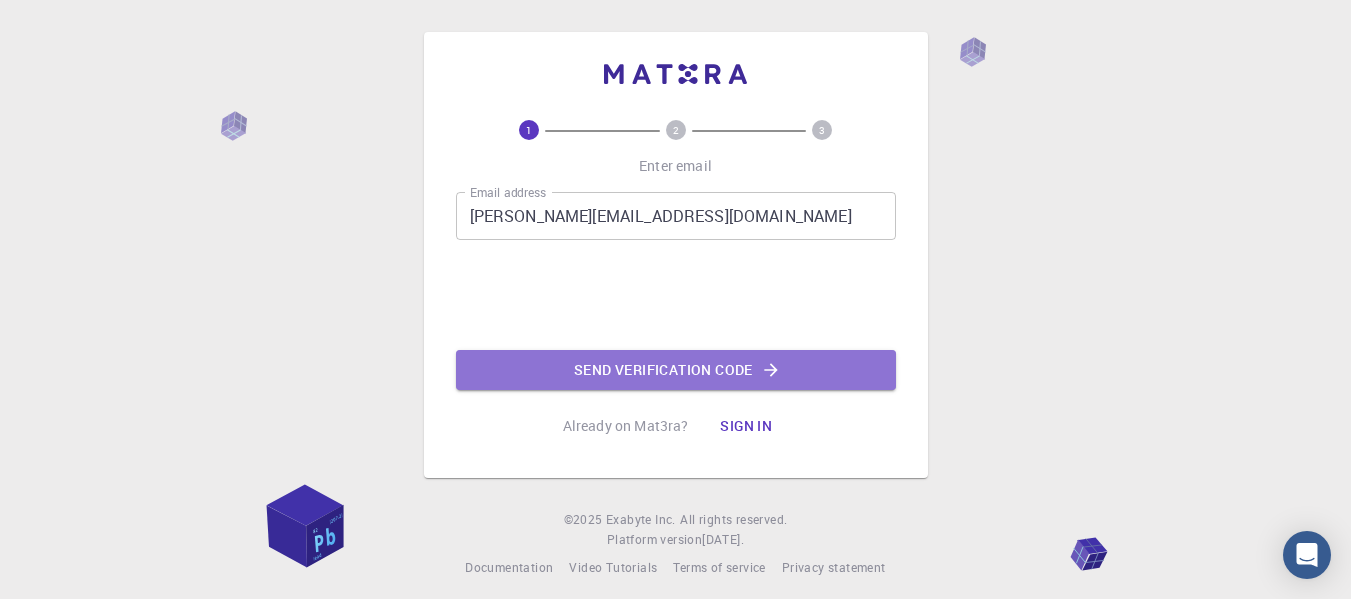 click on "Send verification code" 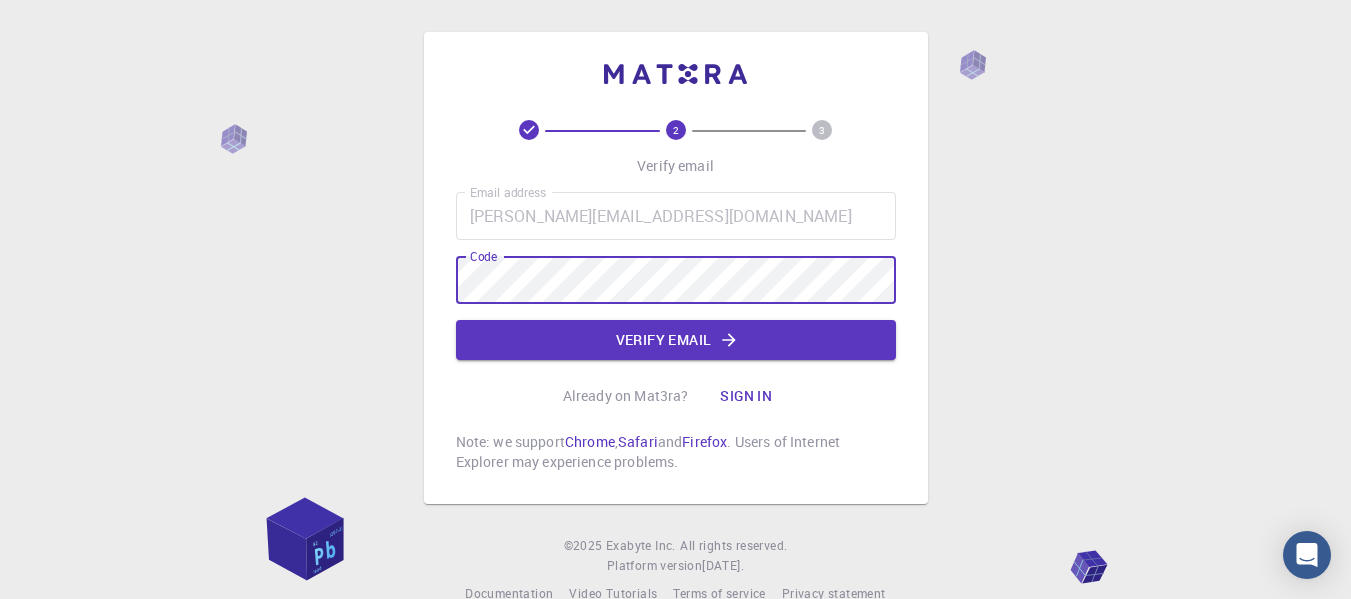 drag, startPoint x: 685, startPoint y: 345, endPoint x: 876, endPoint y: 378, distance: 193.82982 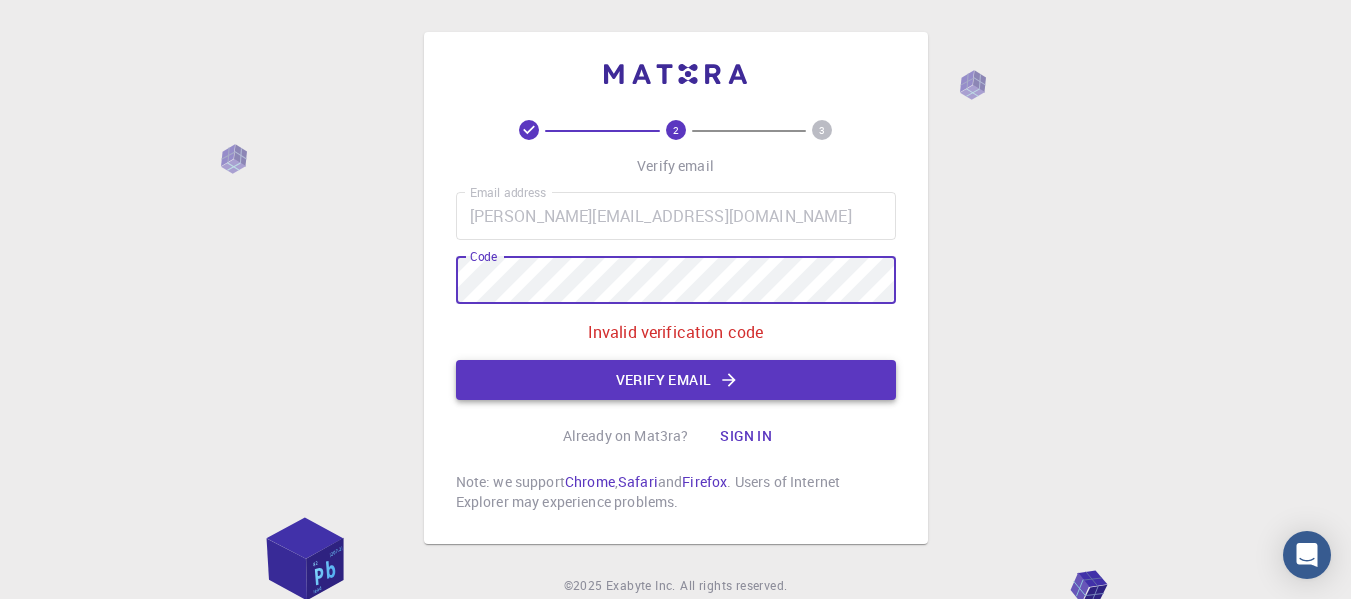 click on "Verify email" at bounding box center [676, 380] 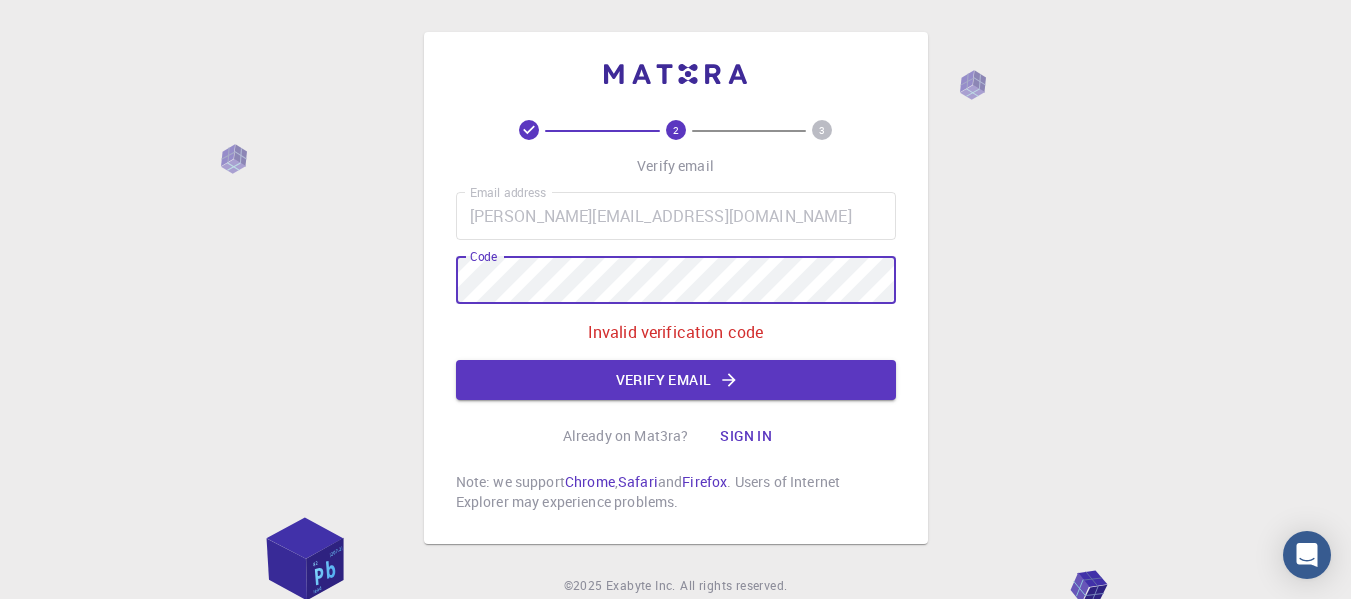 click on "2 3 Verify email Email address [PERSON_NAME][EMAIL_ADDRESS][DOMAIN_NAME] Email address Code Code Invalid verification code Verify email Already on Mat3ra? Sign in Note: we support  Chrome ,  Safari  and  Firefox . Users of Internet Explorer may experience problems. ©  2025   Exabyte Inc.   All rights reserved. Platform version  [DATE] . Documentation Video Tutorials Terms of service Privacy statement" at bounding box center (675, 338) 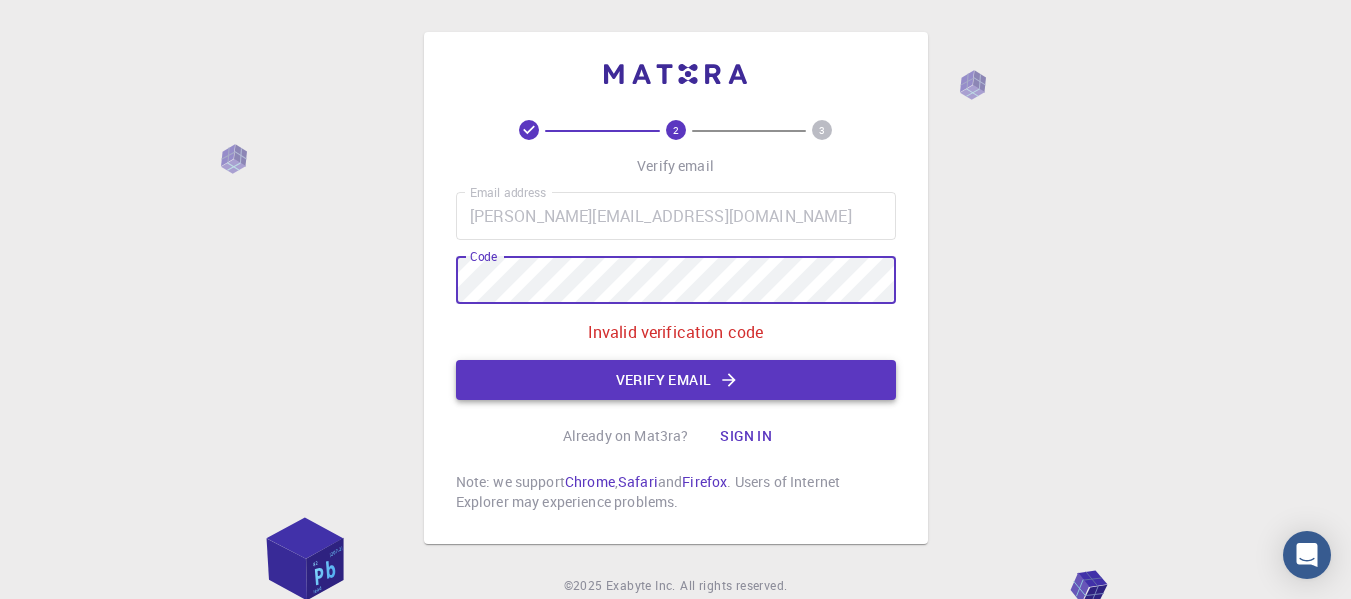click on "Verify email" at bounding box center [676, 380] 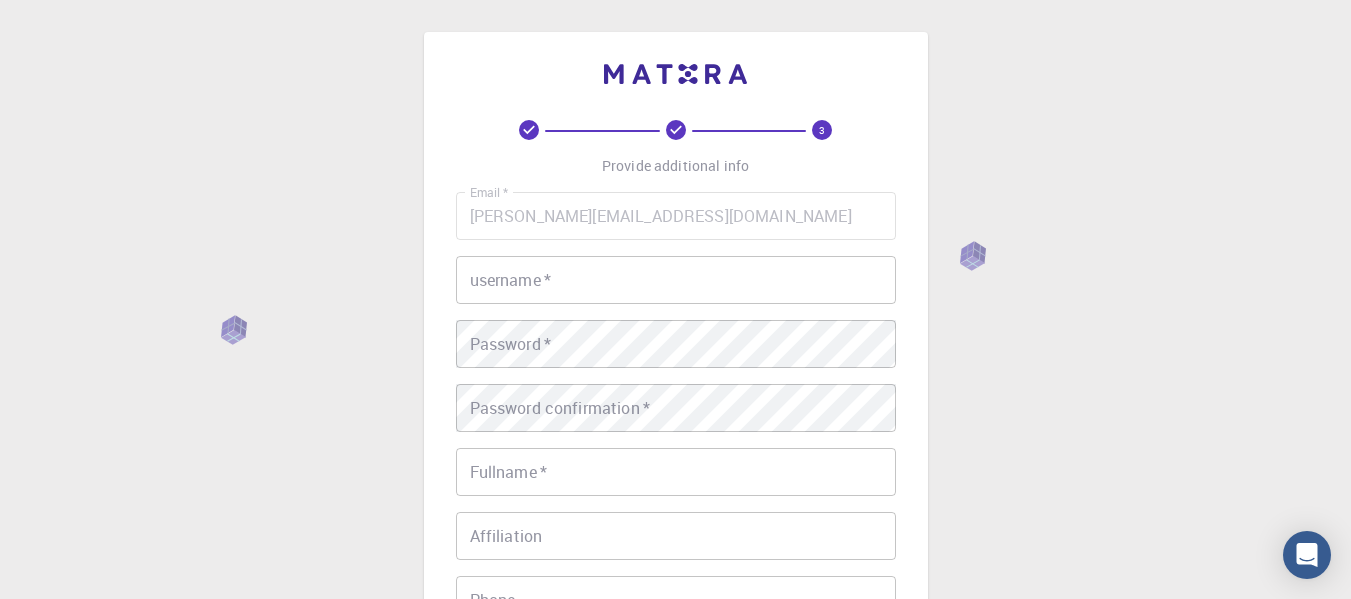 click on "username   *" at bounding box center [676, 280] 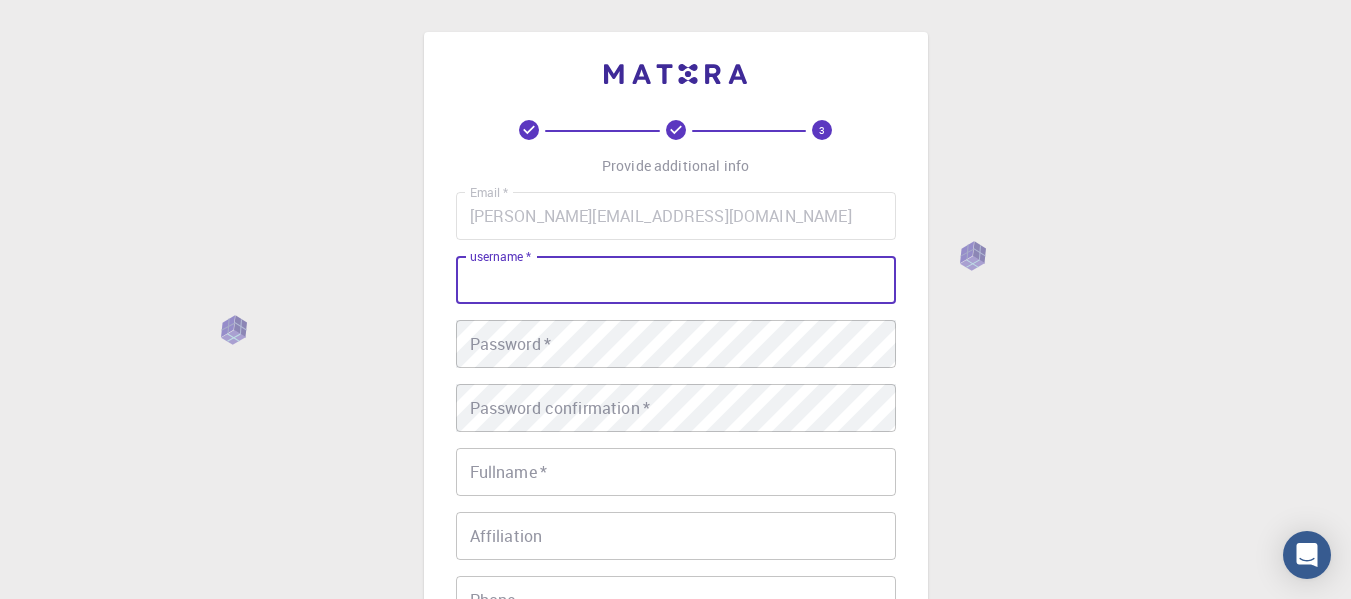 scroll, scrollTop: 100, scrollLeft: 0, axis: vertical 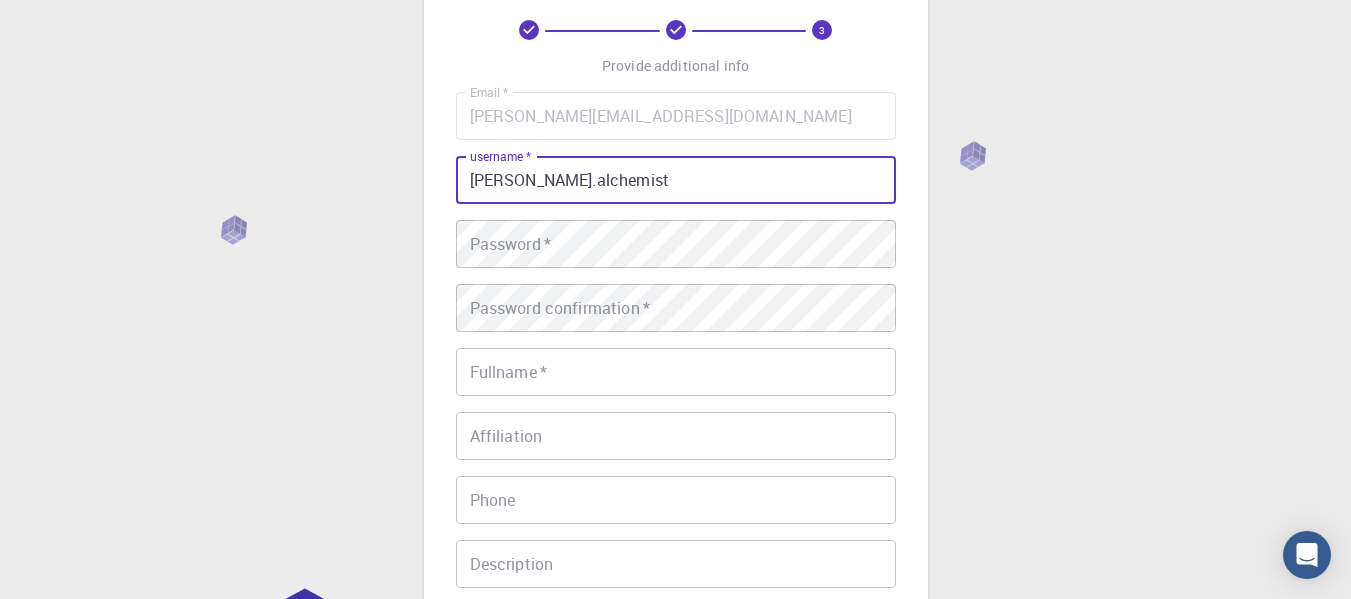 type on "[PERSON_NAME].alchemist" 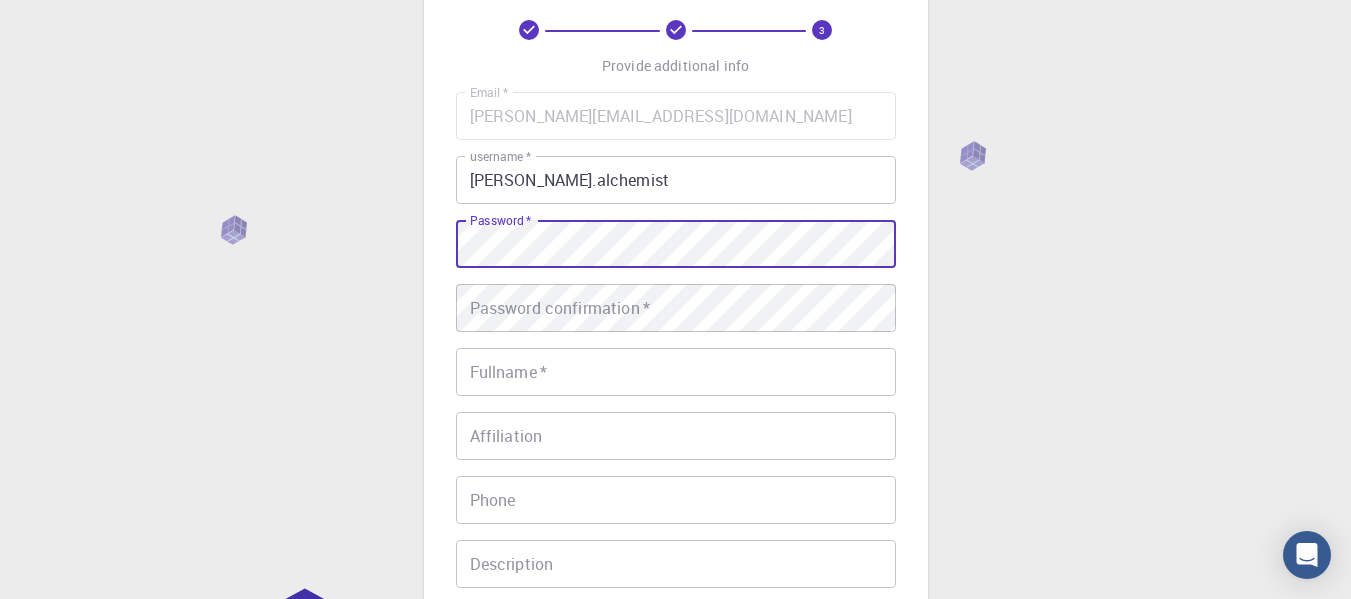 click on "3 Provide additional info Email   * [PERSON_NAME][EMAIL_ADDRESS][DOMAIN_NAME] Email   * username   * [PERSON_NAME].alchemist username   * Password   * Password   * Password confirmation   * Password confirmation   * Fullname   * Fullname   * Affiliation Affiliation Phone Phone Description Description I accept the  Terms of Service / Privacy Policy  * REGISTER Already on Mat3ra? Sign in ©  2025   Exabyte Inc.   All rights reserved. Platform version  [DATE] . Documentation Video Tutorials Terms of service Privacy statement" at bounding box center (675, 409) 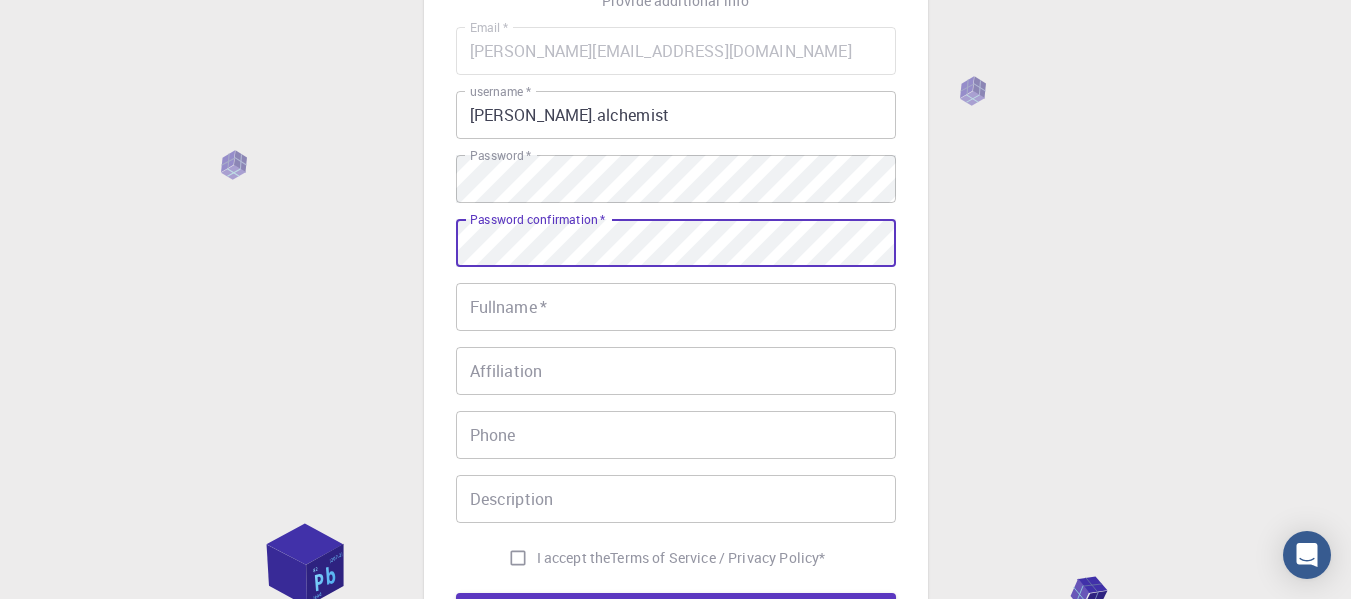 scroll, scrollTop: 200, scrollLeft: 0, axis: vertical 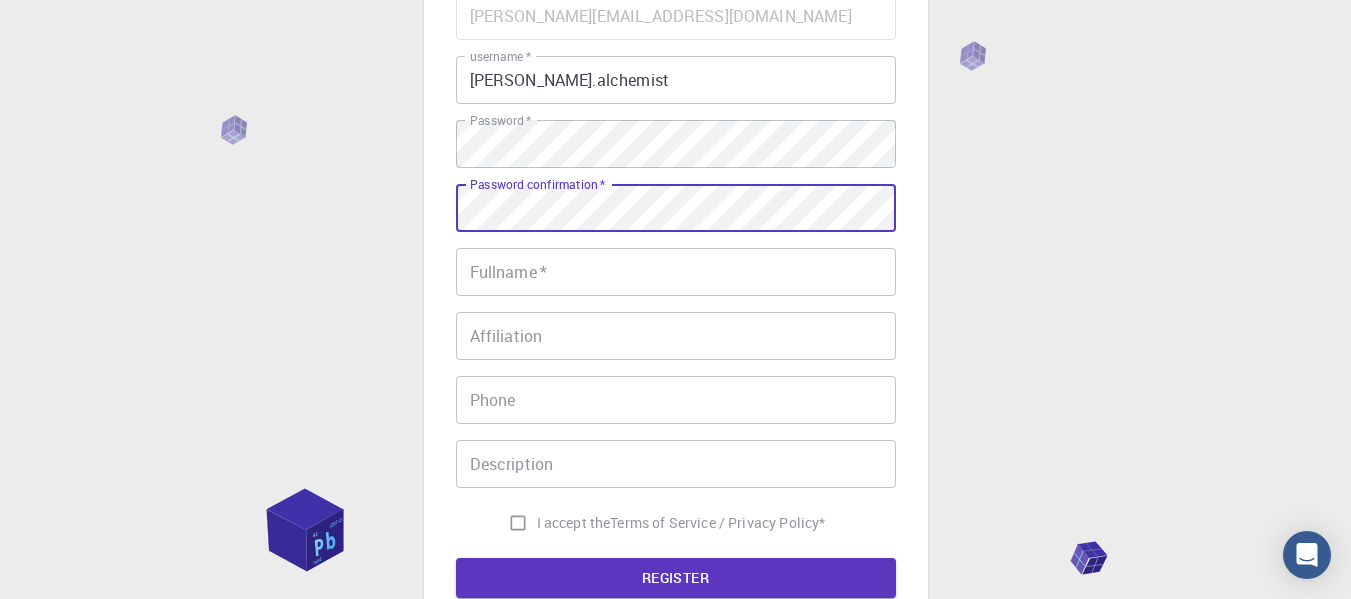 click on "Fullname   *" at bounding box center [676, 272] 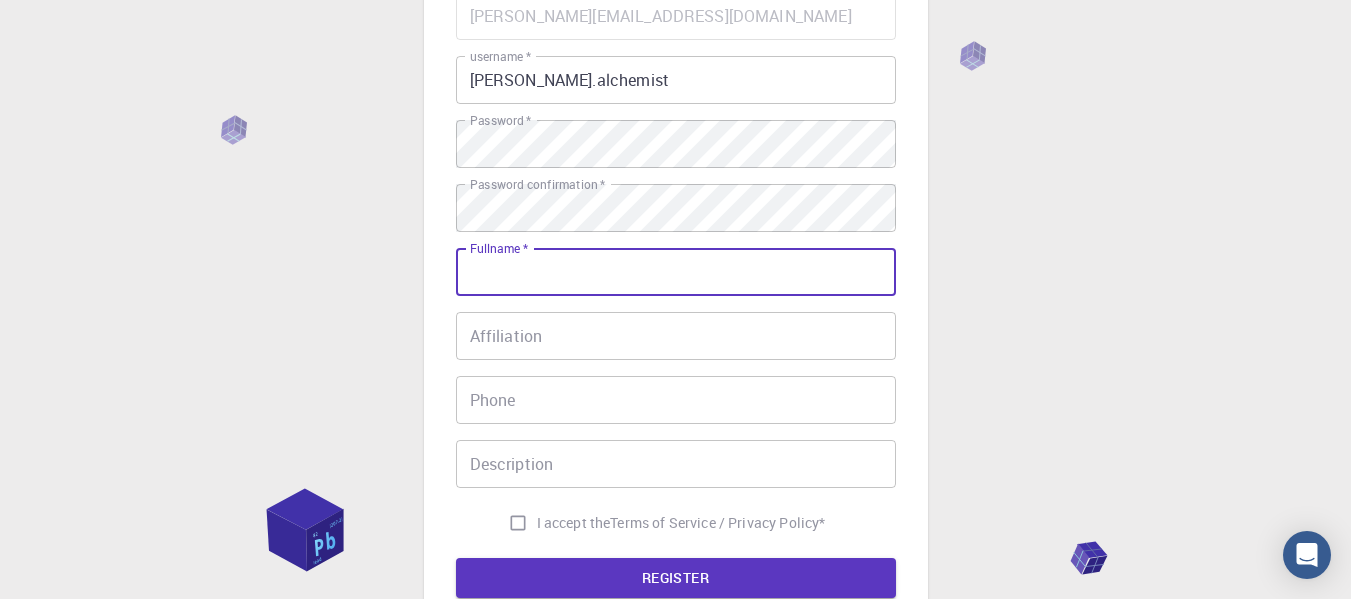 type on "[PERSON_NAME]" 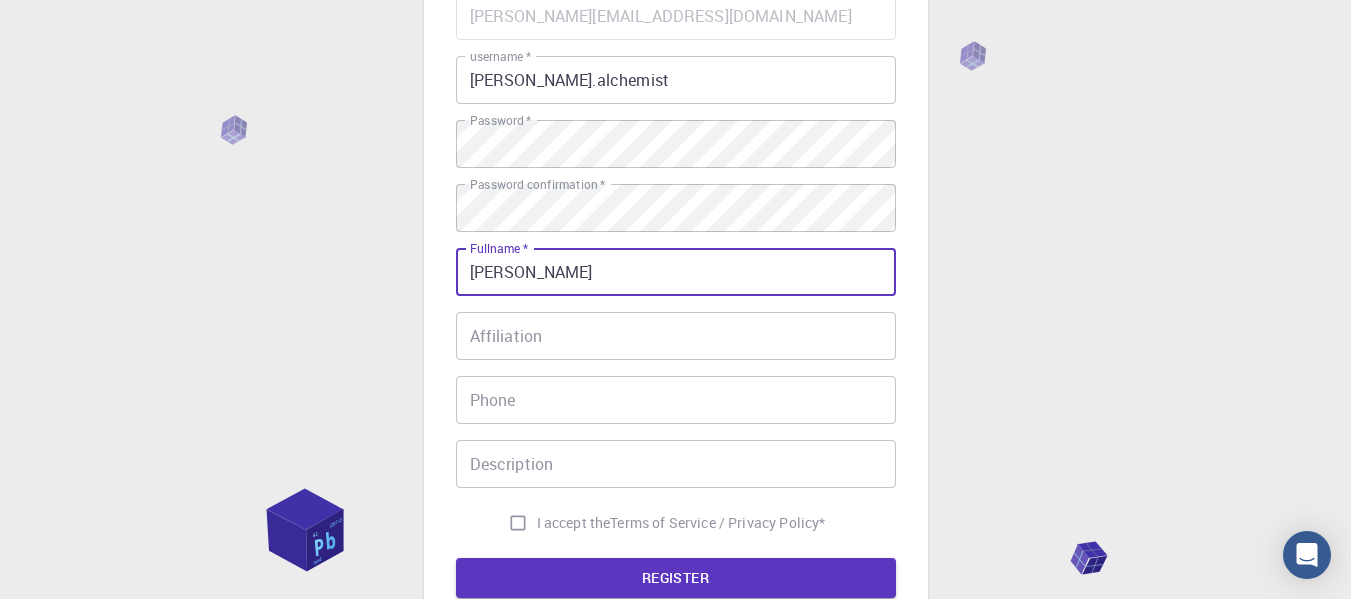 type on "08714308357" 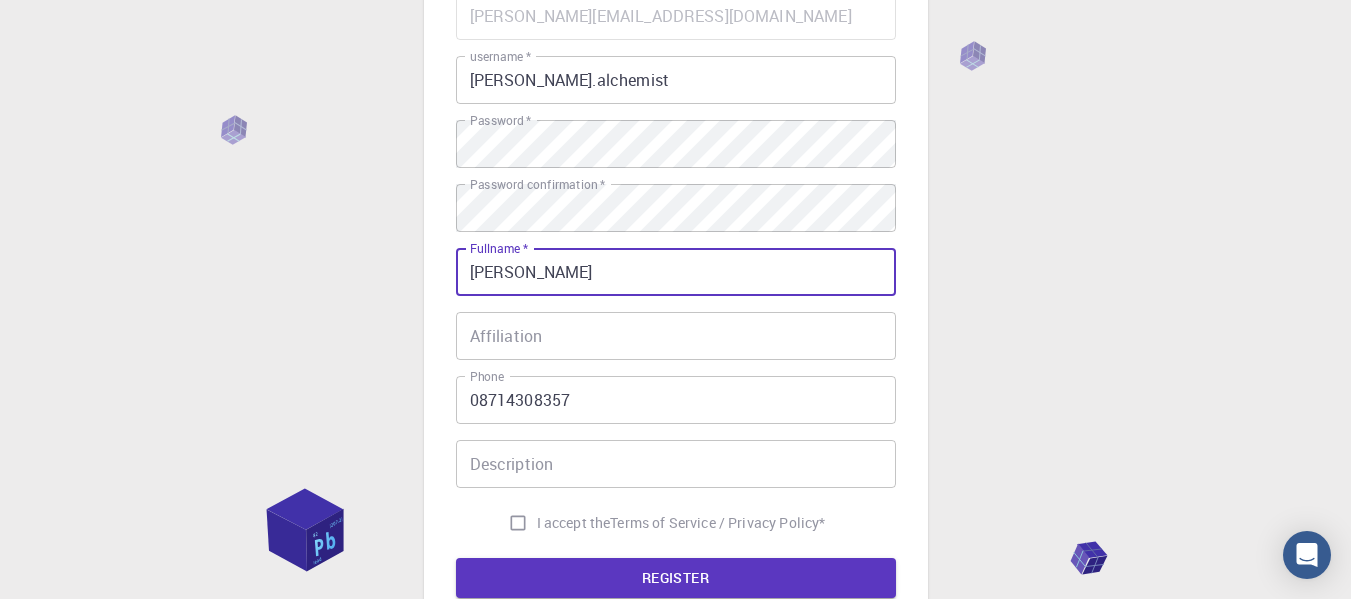 click on "Affiliation" at bounding box center [676, 336] 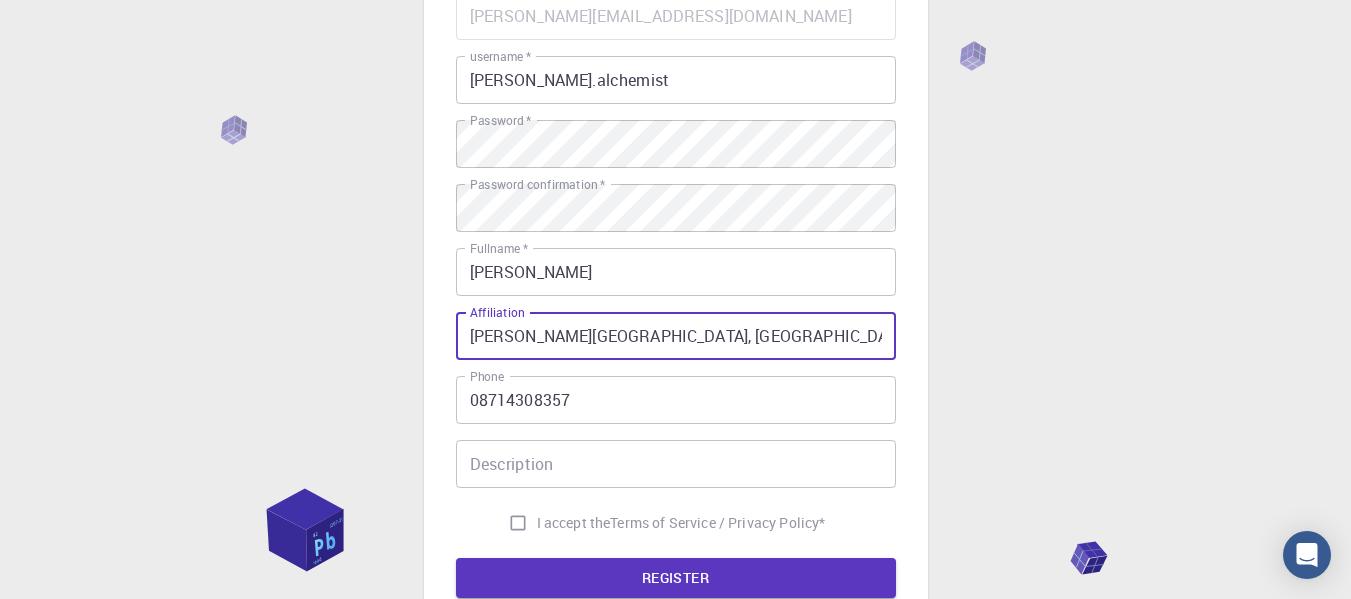 type on "[PERSON_NAME][GEOGRAPHIC_DATA], [GEOGRAPHIC_DATA], [GEOGRAPHIC_DATA], [GEOGRAPHIC_DATA]" 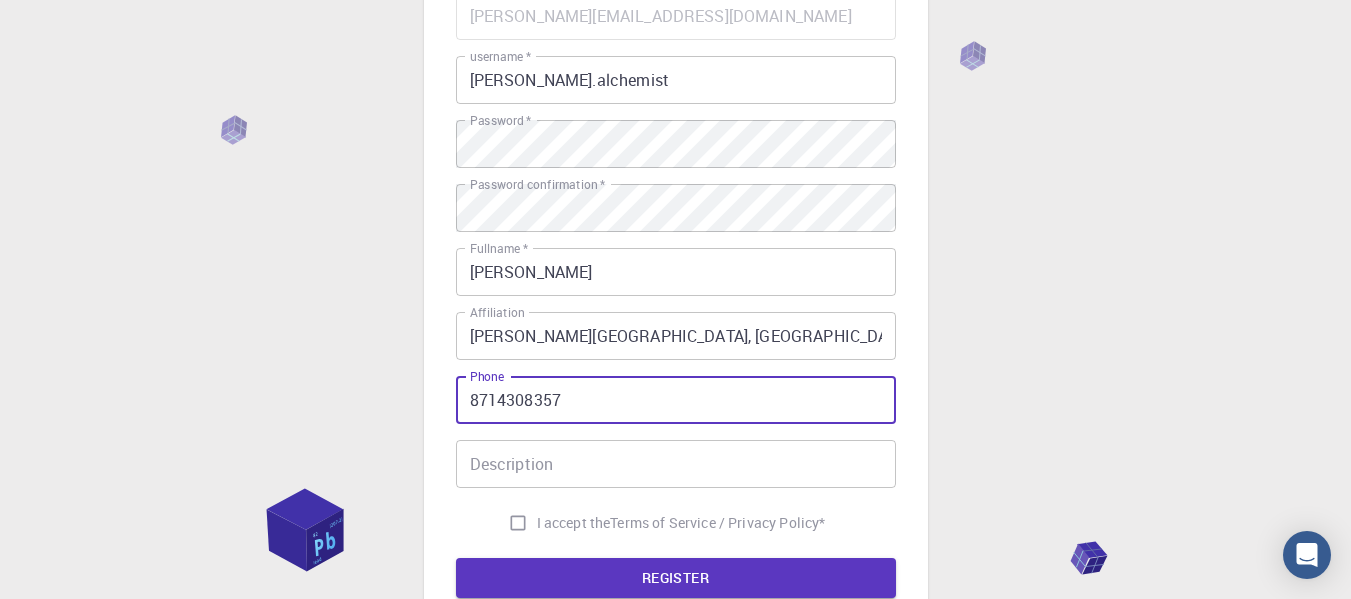 type on "8714308357" 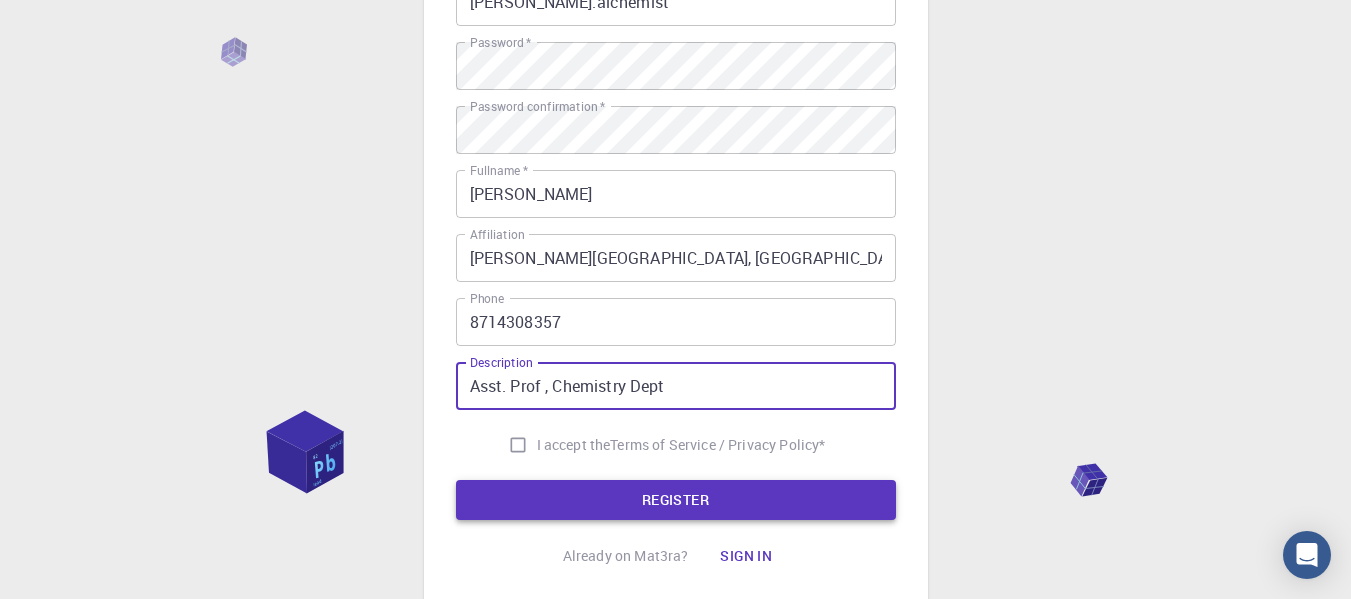 scroll, scrollTop: 300, scrollLeft: 0, axis: vertical 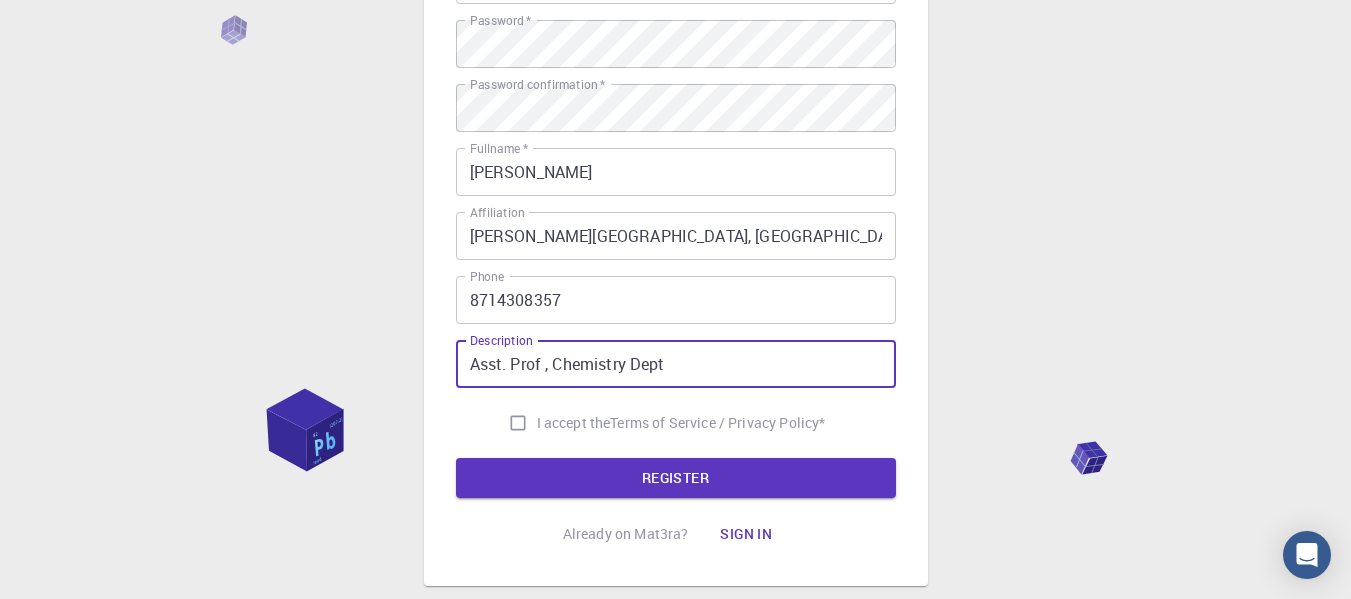 type on "Asst. Prof , Chemistry Dept" 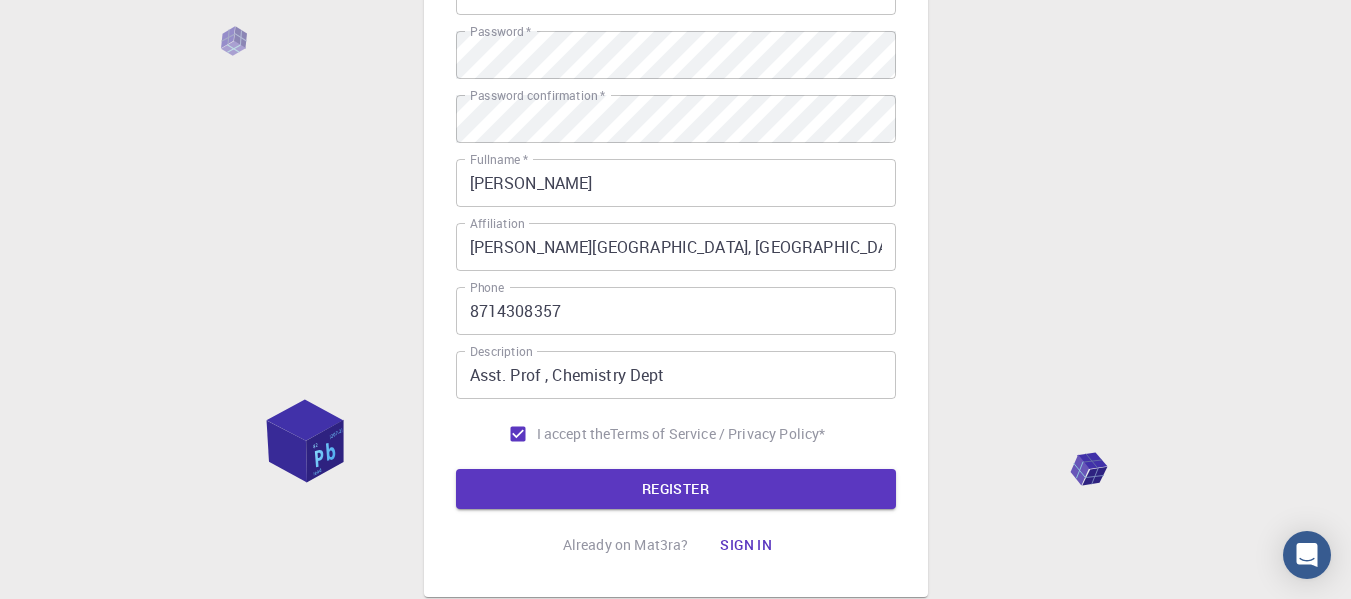 scroll, scrollTop: 300, scrollLeft: 0, axis: vertical 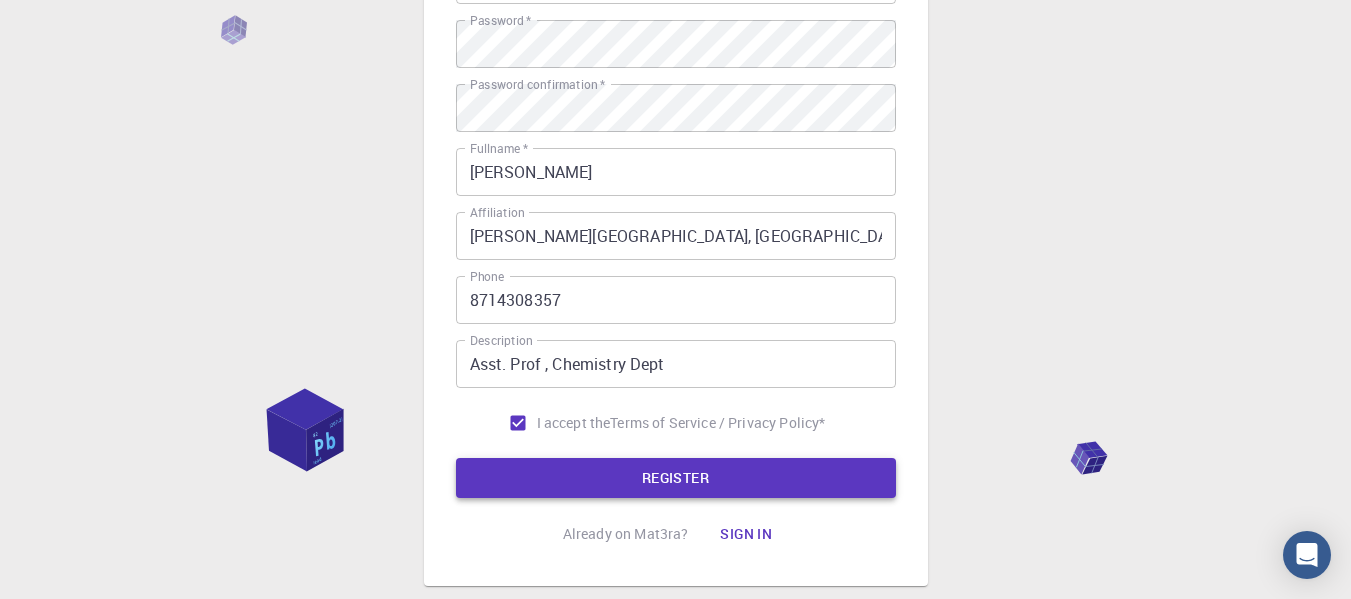 click on "REGISTER" at bounding box center (676, 478) 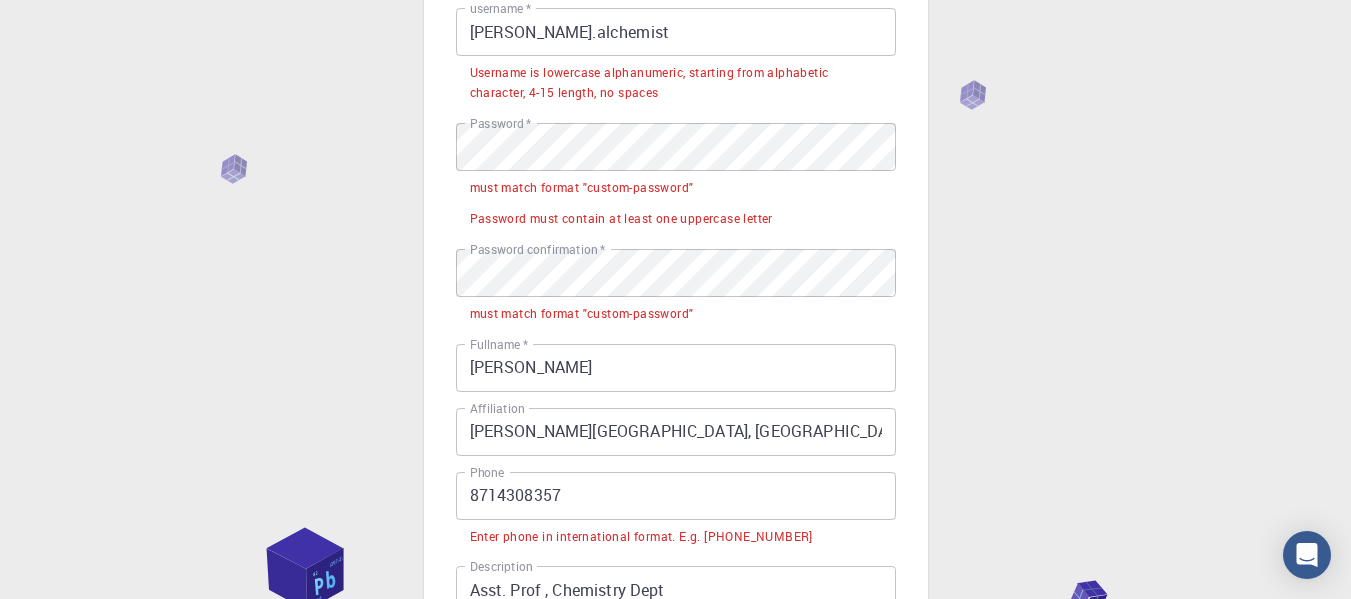 scroll, scrollTop: 200, scrollLeft: 0, axis: vertical 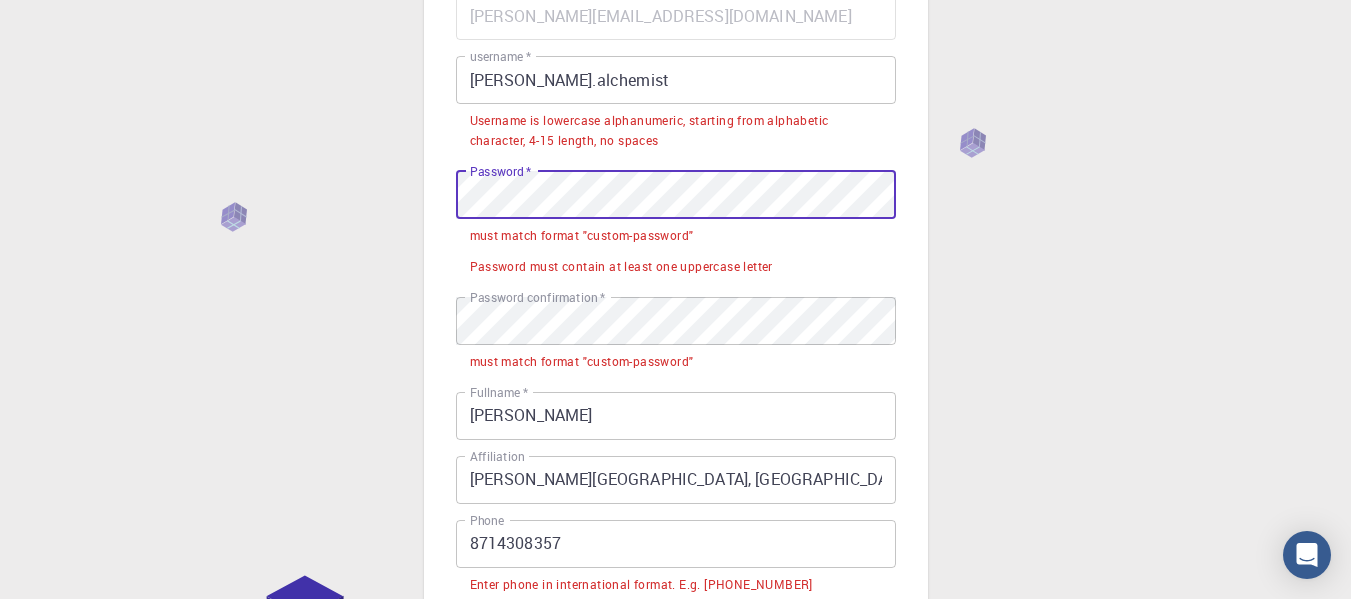 click on "3 Provide additional info Email   * [PERSON_NAME][EMAIL_ADDRESS][DOMAIN_NAME] Email   * username   * [PERSON_NAME].alchemist username   * Username is lowercase alphanumeric, starting from alphabetic character, 4-15 length, no spaces Password   * Password   * must match format "custom-password" Password must contain at least one uppercase letter Password confirmation   * Password confirmation   * must match format "custom-password" Fullname   * [PERSON_NAME] Fullname   * Affiliation [PERSON_NAME][GEOGRAPHIC_DATA], [GEOGRAPHIC_DATA] Affiliation Phone [PHONE_NUMBER] Phone Enter phone in international format. E.g. [PHONE_NUMBER] Description Asst. Prof , Chemistry Dept Description I accept the  Terms of Service / Privacy Policy  * REGISTER Already on Mat3ra? Sign in ©  2025   Exabyte Inc.   All rights reserved. Platform version  [DATE] . Documentation Video Tutorials Terms of service Privacy statement" at bounding box center (675, 396) 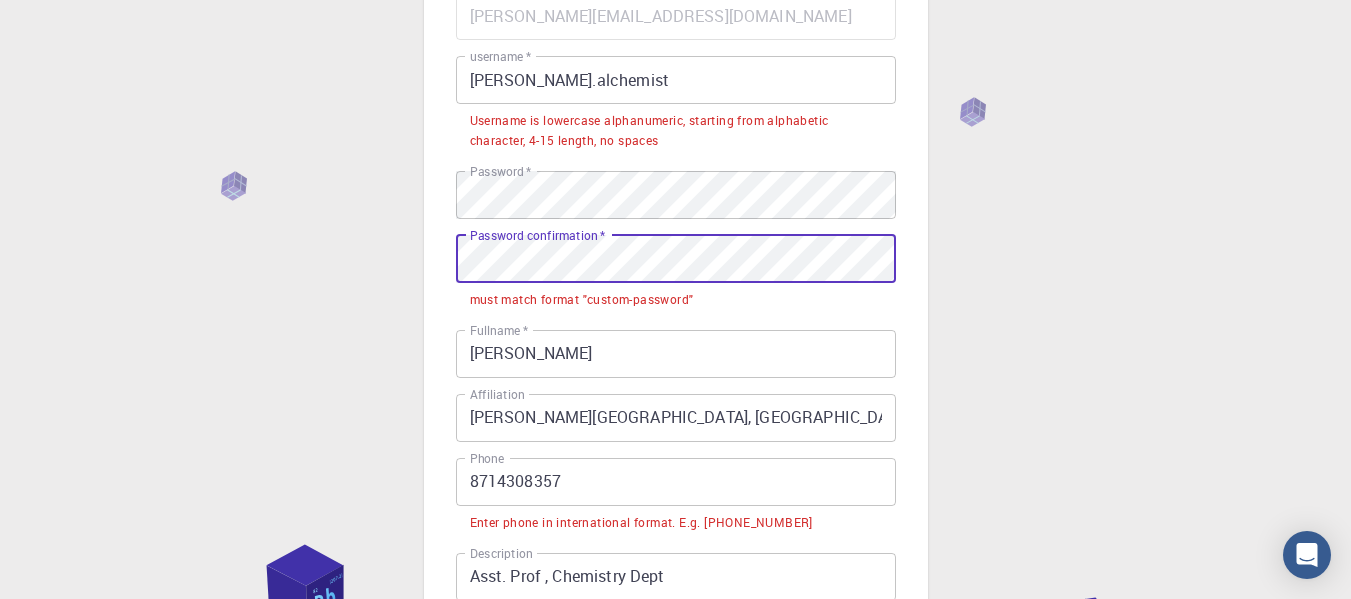 click on "3 Provide additional info Email   * [PERSON_NAME][EMAIL_ADDRESS][DOMAIN_NAME] Email   * username   * [PERSON_NAME].alchemist username   * Username is lowercase alphanumeric, starting from alphabetic character, 4-15 length, no spaces Password   * Password   * Password confirmation   * Password confirmation   * must match format "custom-password" Fullname   * [PERSON_NAME] Fullname   * Affiliation [PERSON_NAME][GEOGRAPHIC_DATA], [GEOGRAPHIC_DATA] Affiliation Phone [PHONE_NUMBER] Phone Enter phone in international format. E.g. [PHONE_NUMBER] Description Asst. Prof , Chemistry Dept Description I accept the  Terms of Service / Privacy Policy  * REGISTER Already on Mat3ra? Sign in ©  2025   Exabyte Inc.   All rights reserved. Platform version  [DATE] . Documentation Video Tutorials Terms of service Privacy statement" at bounding box center [675, 365] 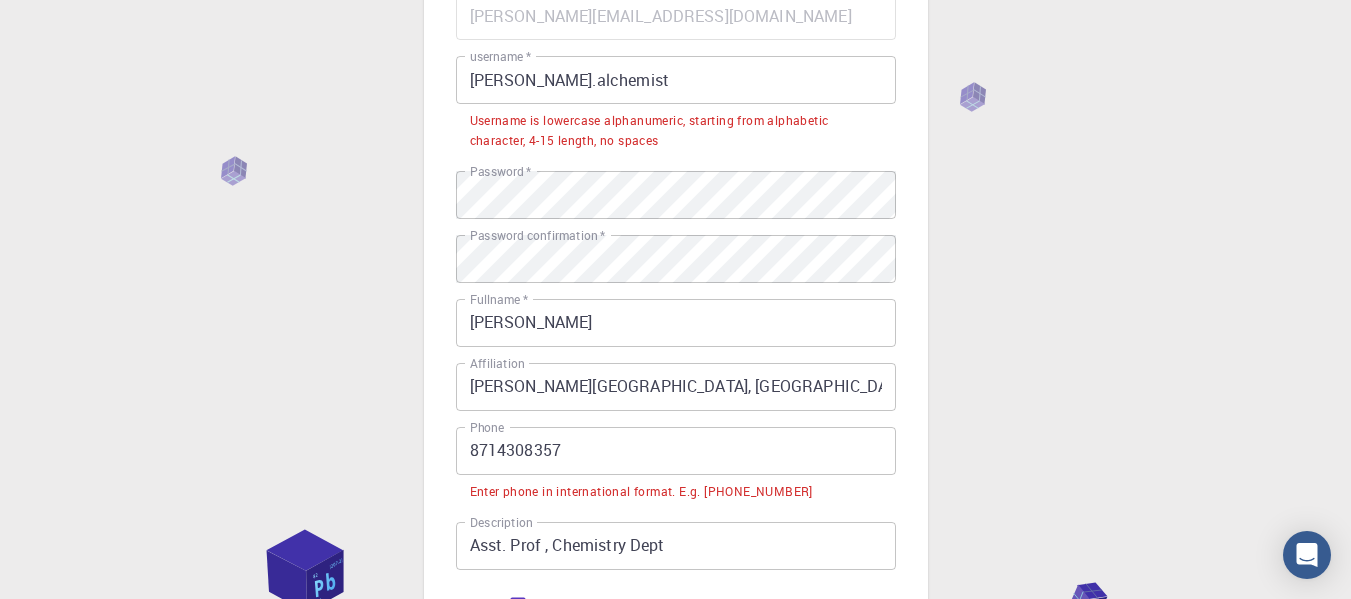 click on "Username is lowercase alphanumeric, starting from alphabetic character, 4-15 length, no spaces" at bounding box center (676, 129) 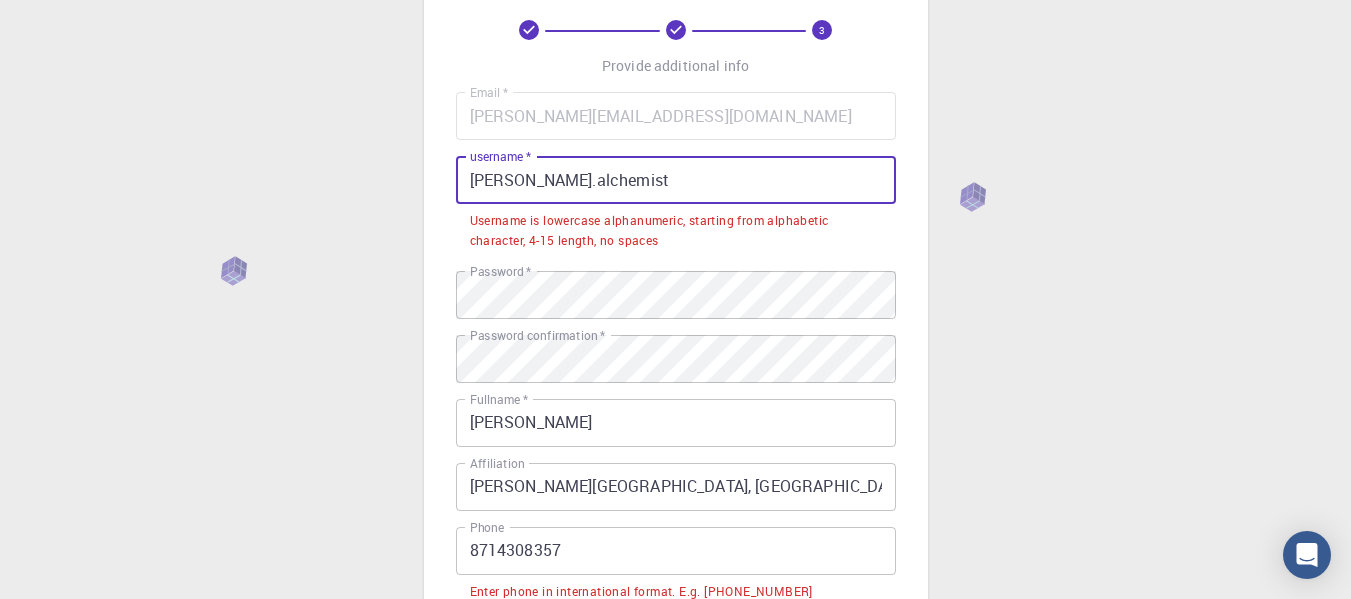drag, startPoint x: 637, startPoint y: 178, endPoint x: 341, endPoint y: 181, distance: 296.0152 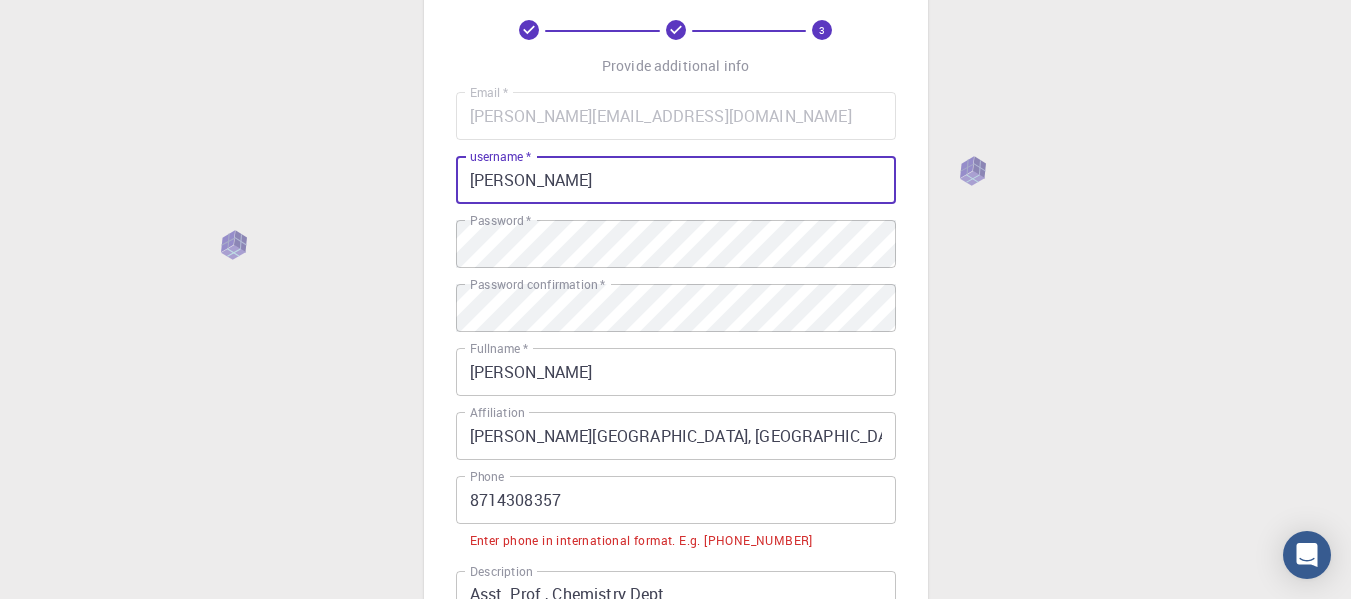 type on "[PERSON_NAME]" 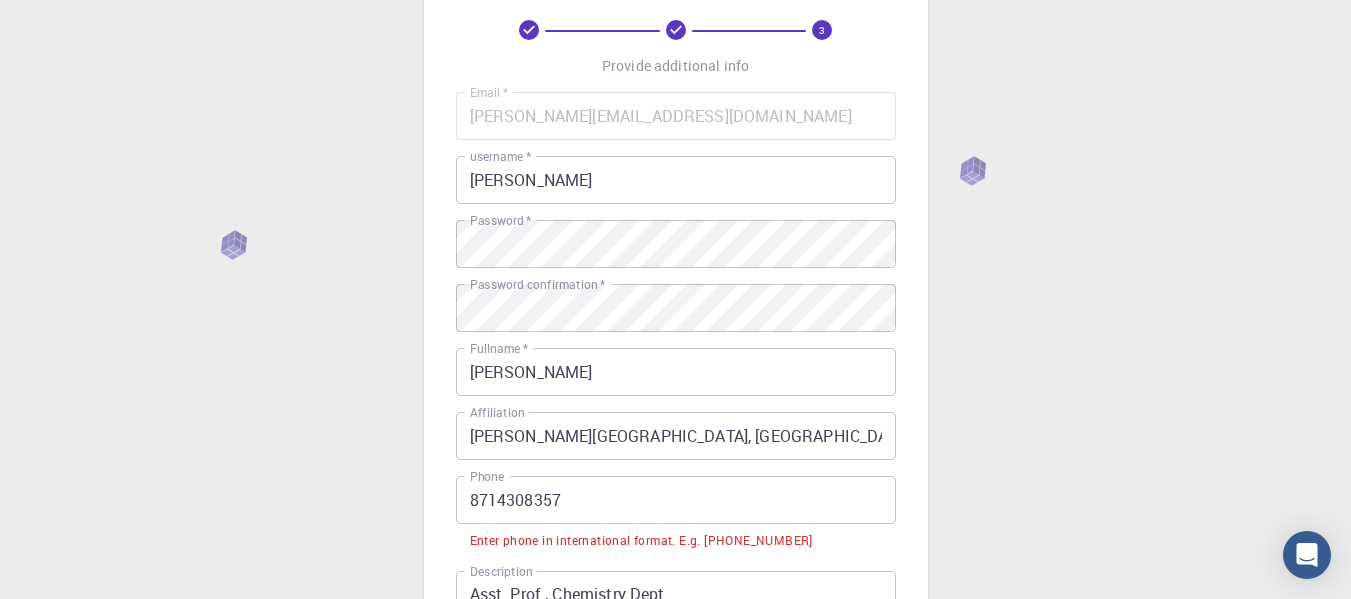 click on "3 Provide additional info Email   * [PERSON_NAME][EMAIL_ADDRESS][DOMAIN_NAME] Email   * username   * [PERSON_NAME] username   * Password   * Password   * Password confirmation   * Password confirmation   * Fullname   * [PERSON_NAME] Fullname   * Affiliation [PERSON_NAME][GEOGRAPHIC_DATA] Affiliation Phone [PHONE_NUMBER] Phone Enter phone in international format. E.g. [PHONE_NUMBER] Description Asst. Prof , Chemistry Dept Description I accept the  Terms of Service / Privacy Policy  * REGISTER Already on Mat3ra? Sign in ©  2025   Exabyte Inc.   All rights reserved. Platform version  [DATE] . Documentation Video Tutorials Terms of service Privacy statement" at bounding box center (675, 424) 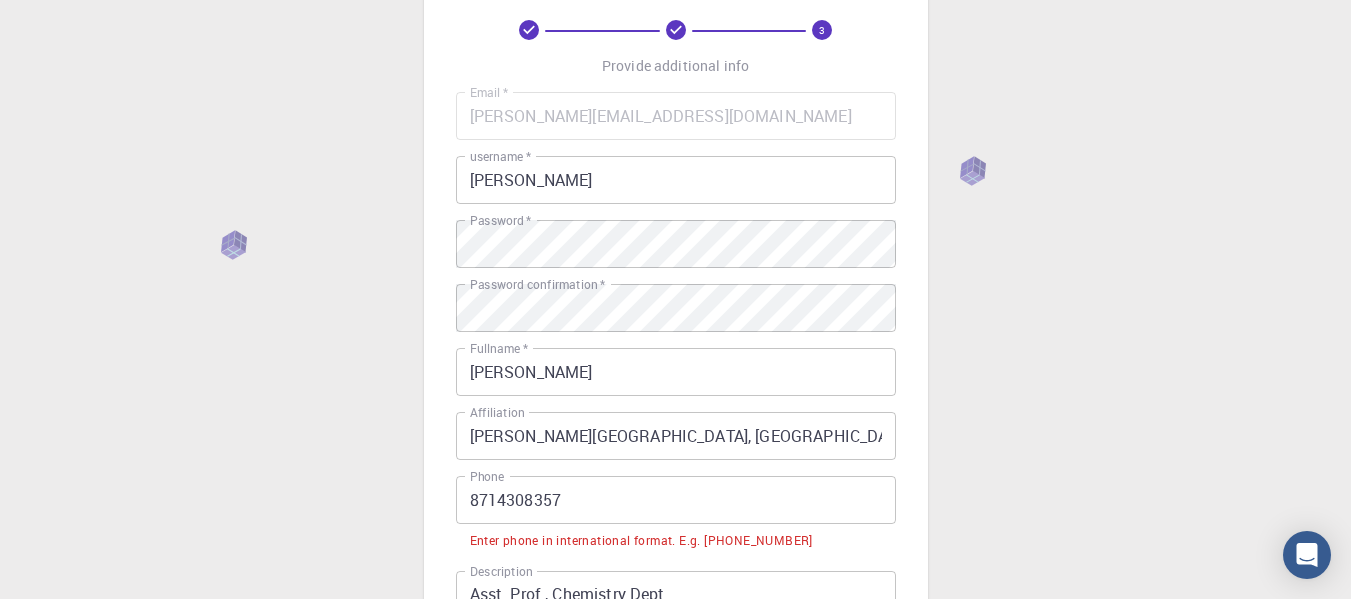 scroll, scrollTop: 400, scrollLeft: 0, axis: vertical 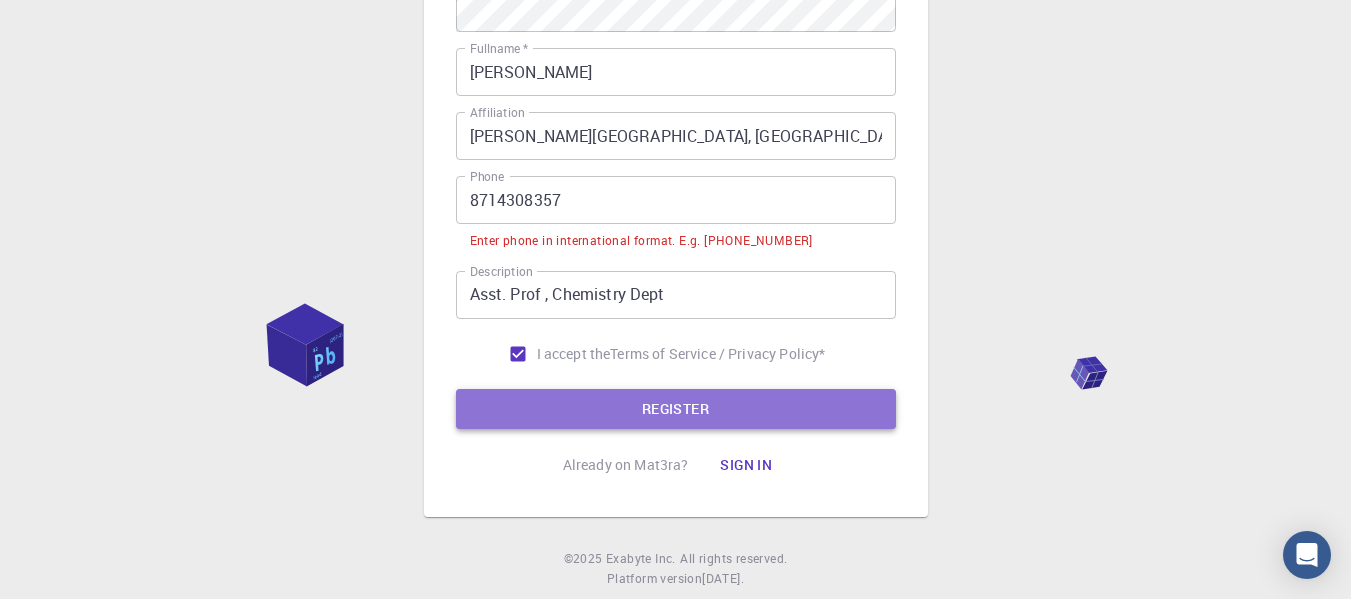 click on "REGISTER" at bounding box center (676, 409) 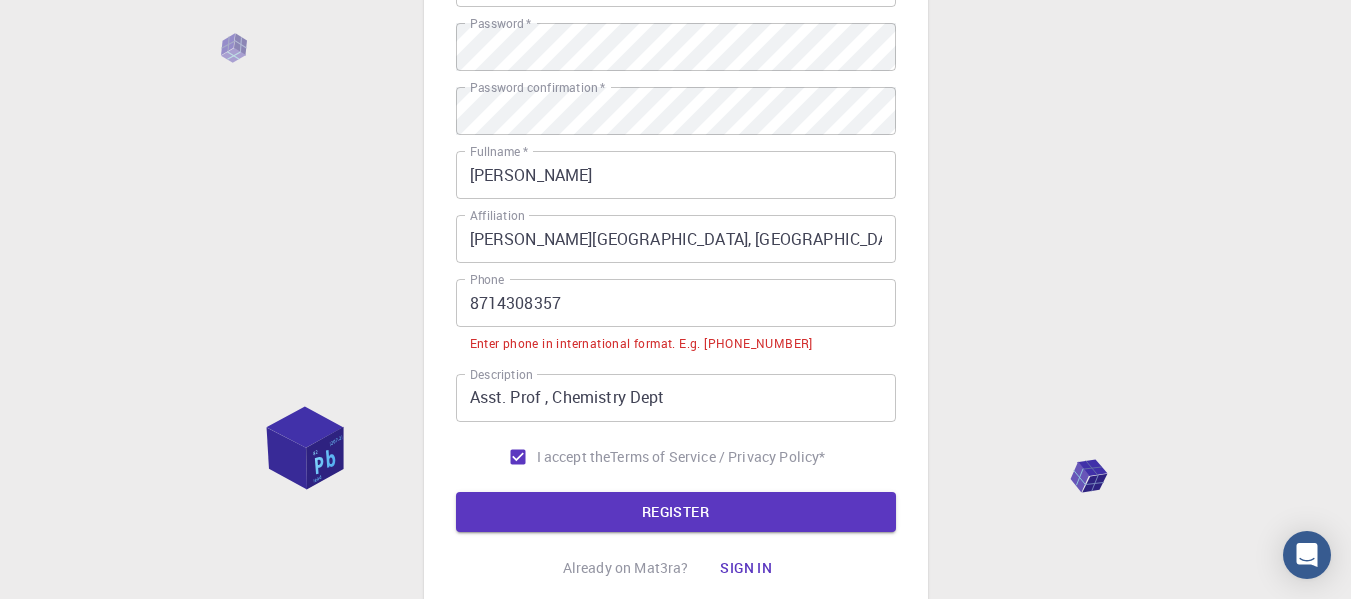 scroll, scrollTop: 300, scrollLeft: 0, axis: vertical 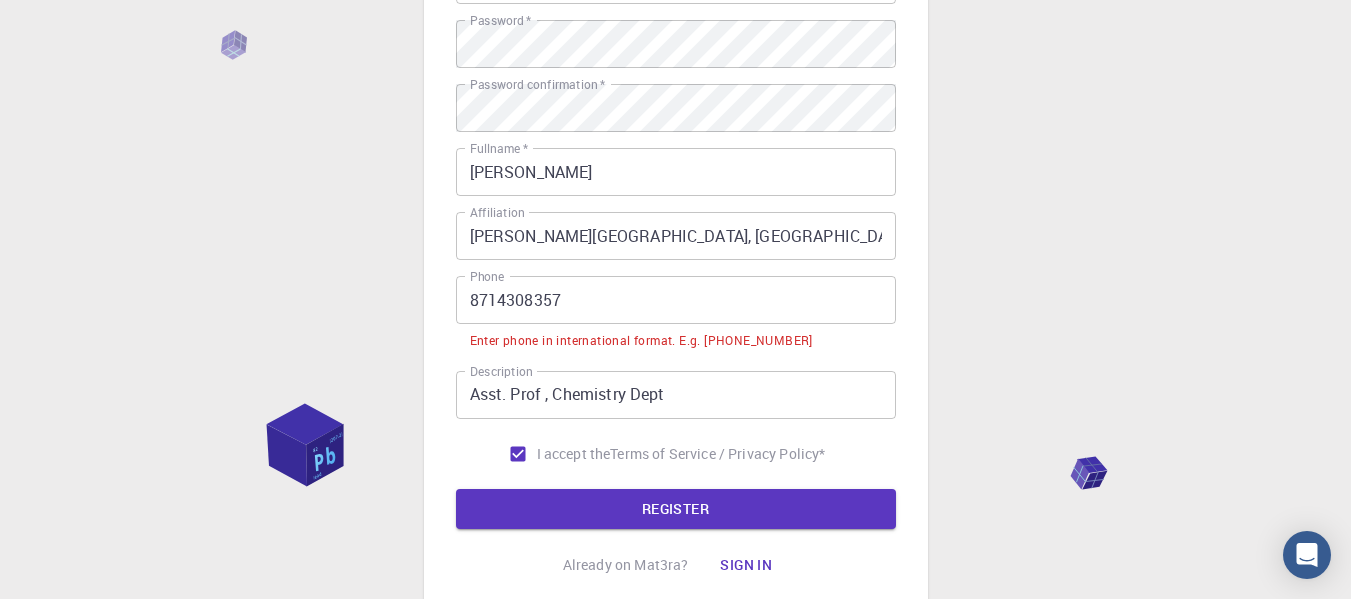 drag, startPoint x: 472, startPoint y: 302, endPoint x: 767, endPoint y: 350, distance: 298.87958 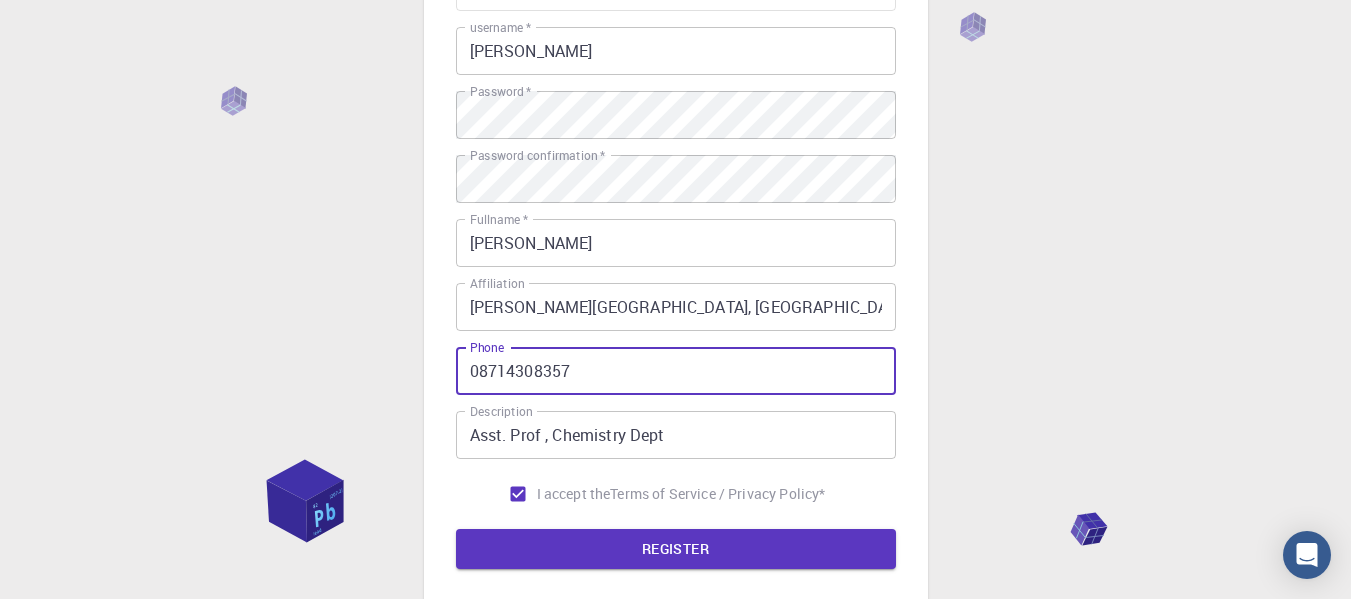 scroll, scrollTop: 100, scrollLeft: 0, axis: vertical 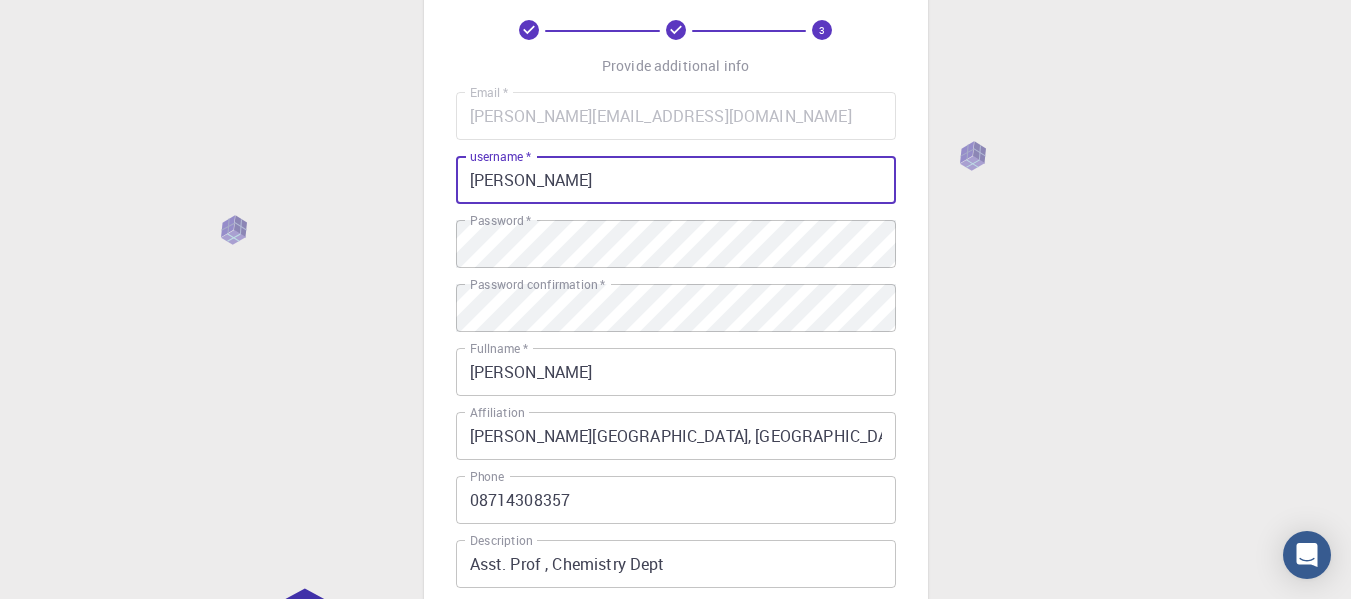 drag, startPoint x: 550, startPoint y: 181, endPoint x: 366, endPoint y: 181, distance: 184 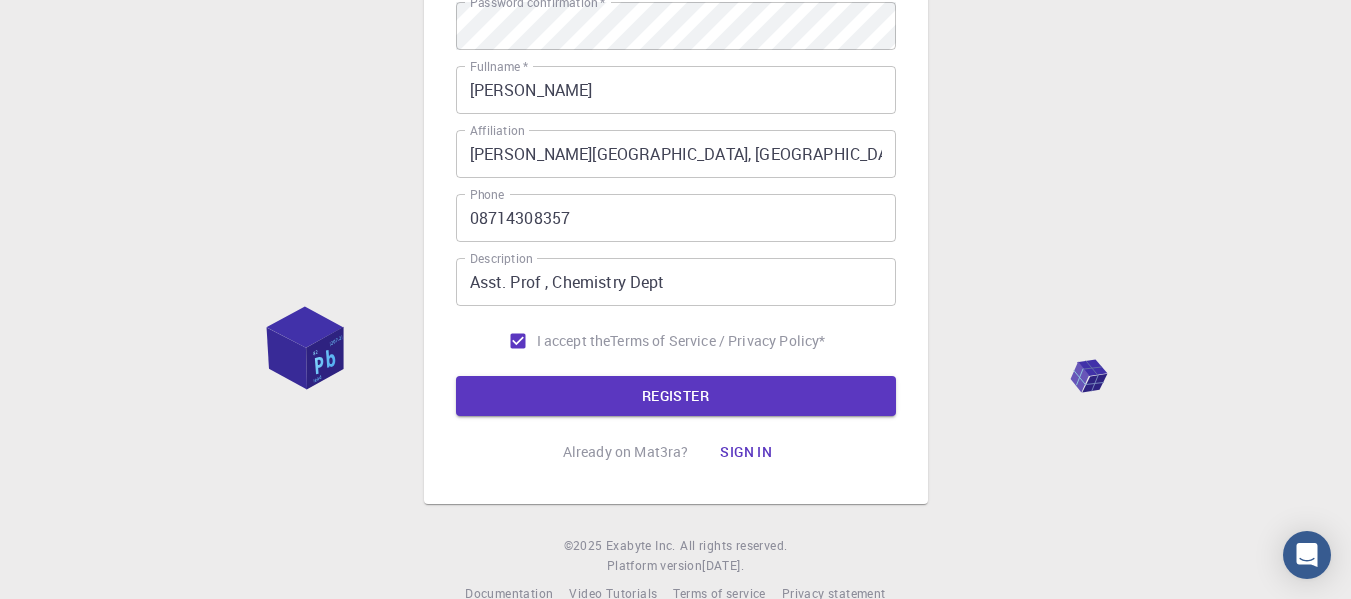 scroll, scrollTop: 419, scrollLeft: 0, axis: vertical 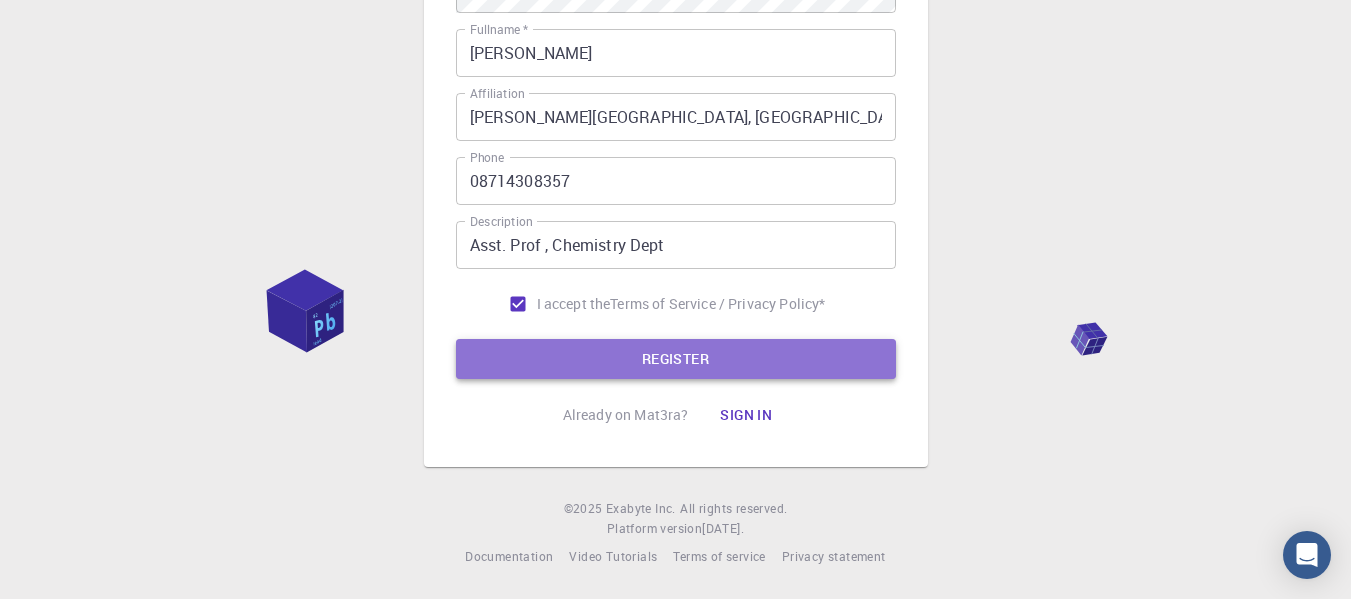 click on "REGISTER" at bounding box center (676, 359) 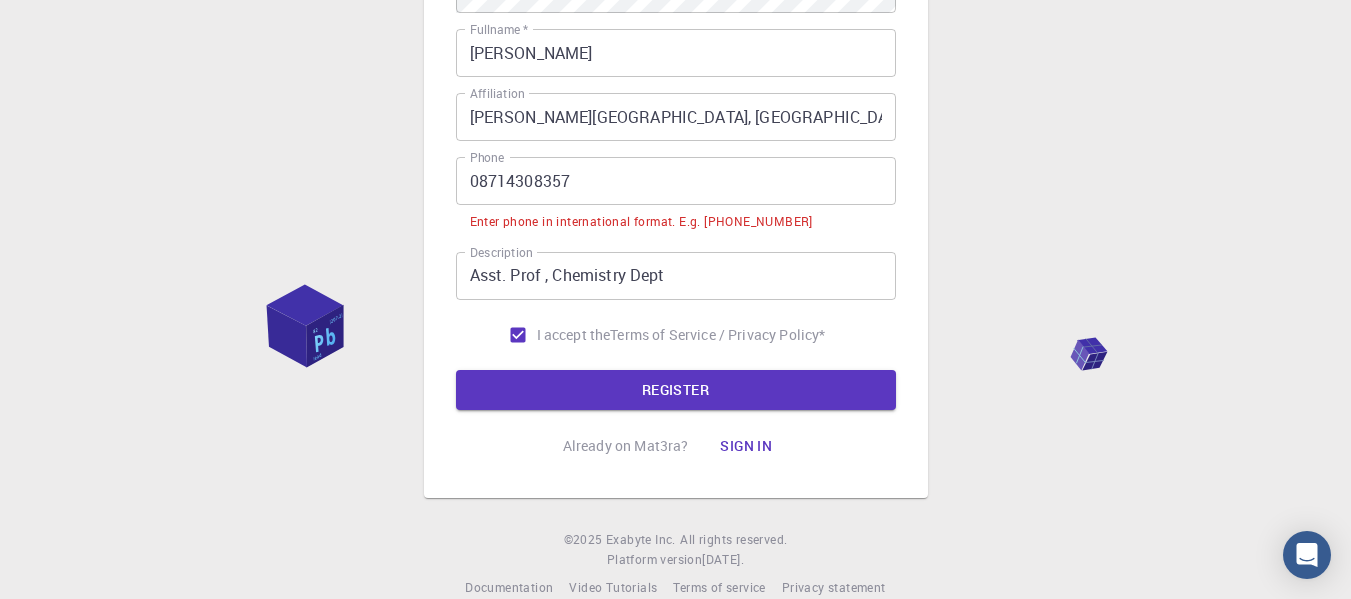 click on "08714308357" at bounding box center [676, 181] 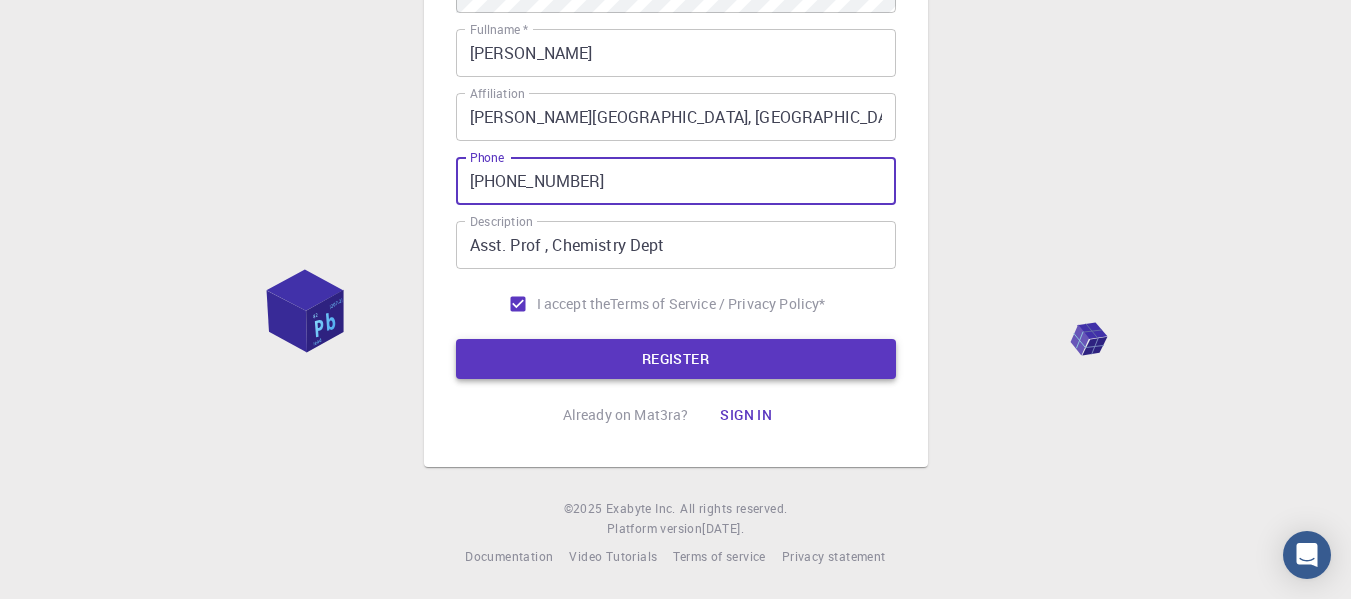 type on "[PHONE_NUMBER]" 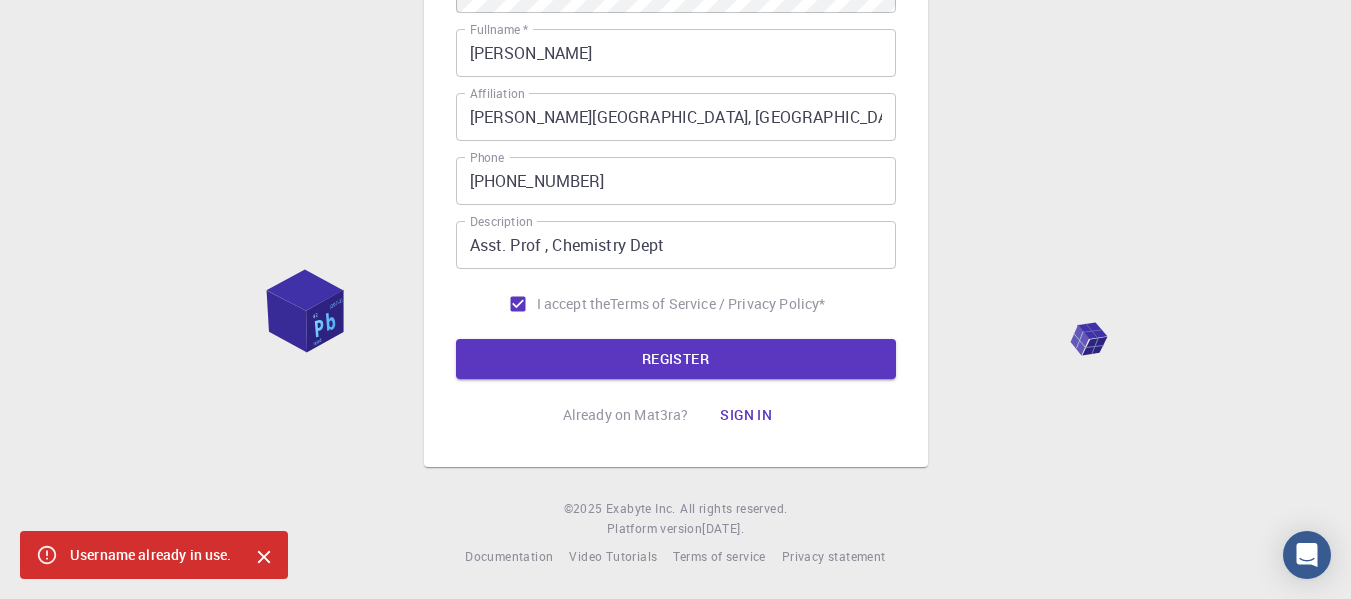 click 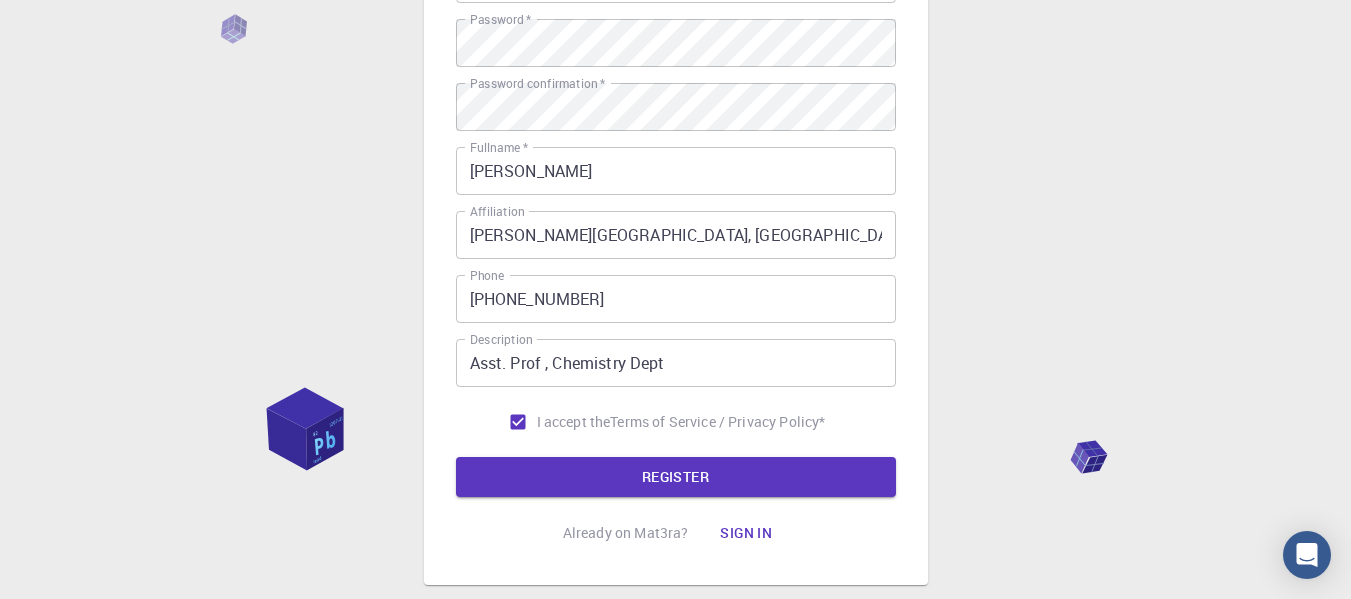scroll, scrollTop: 119, scrollLeft: 0, axis: vertical 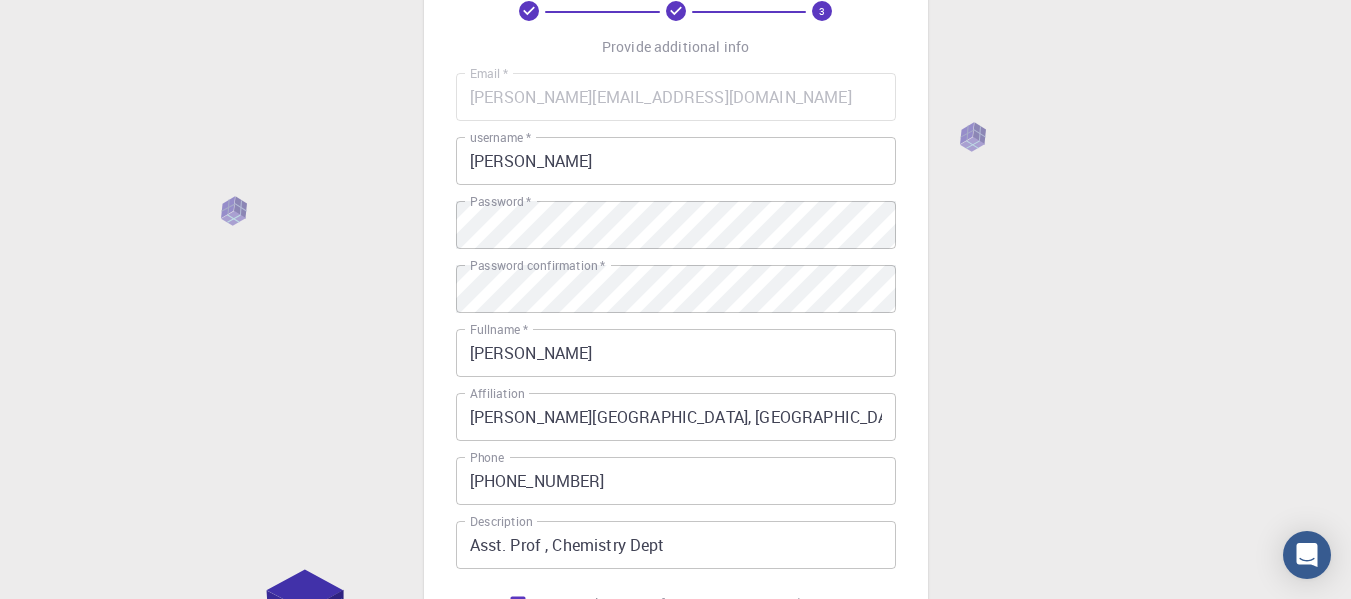 drag, startPoint x: 537, startPoint y: 164, endPoint x: 624, endPoint y: 186, distance: 89.73851 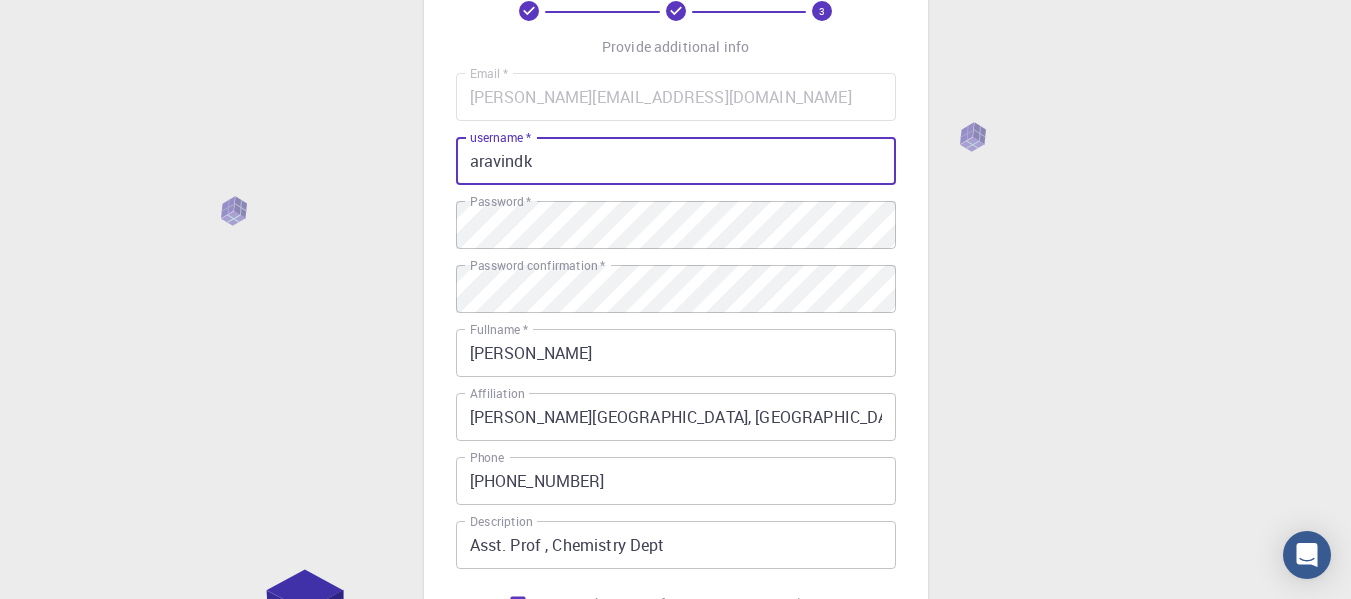 drag, startPoint x: 570, startPoint y: 162, endPoint x: 365, endPoint y: 168, distance: 205.08778 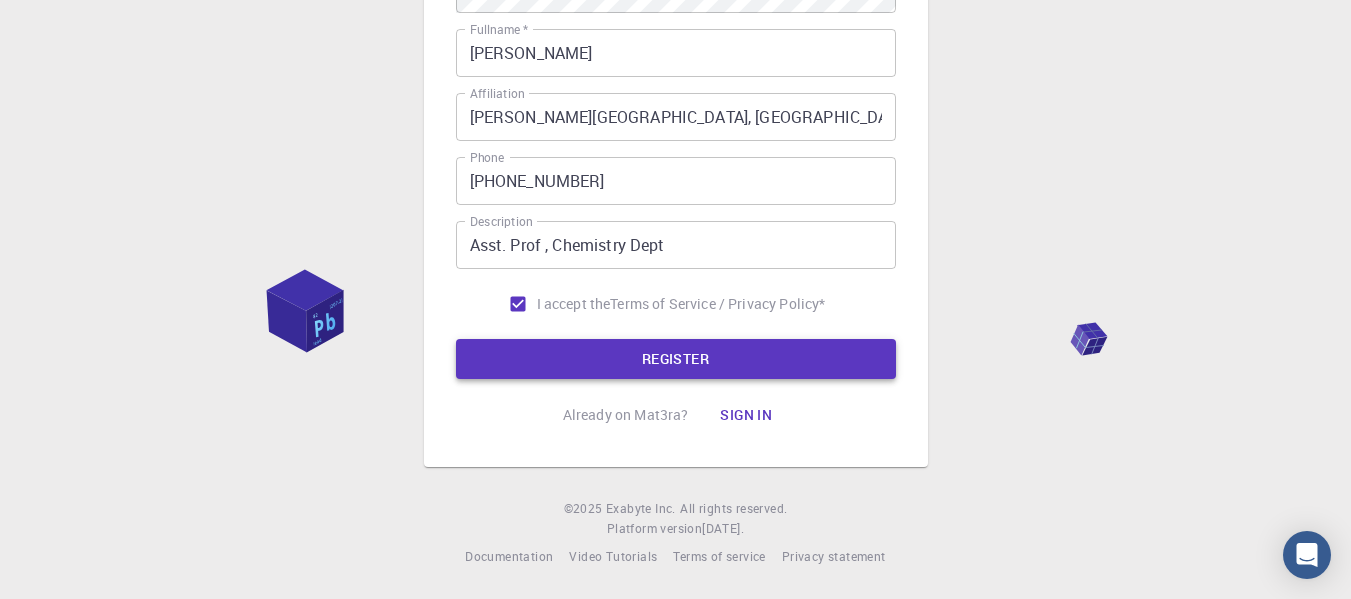 type on "aravindk" 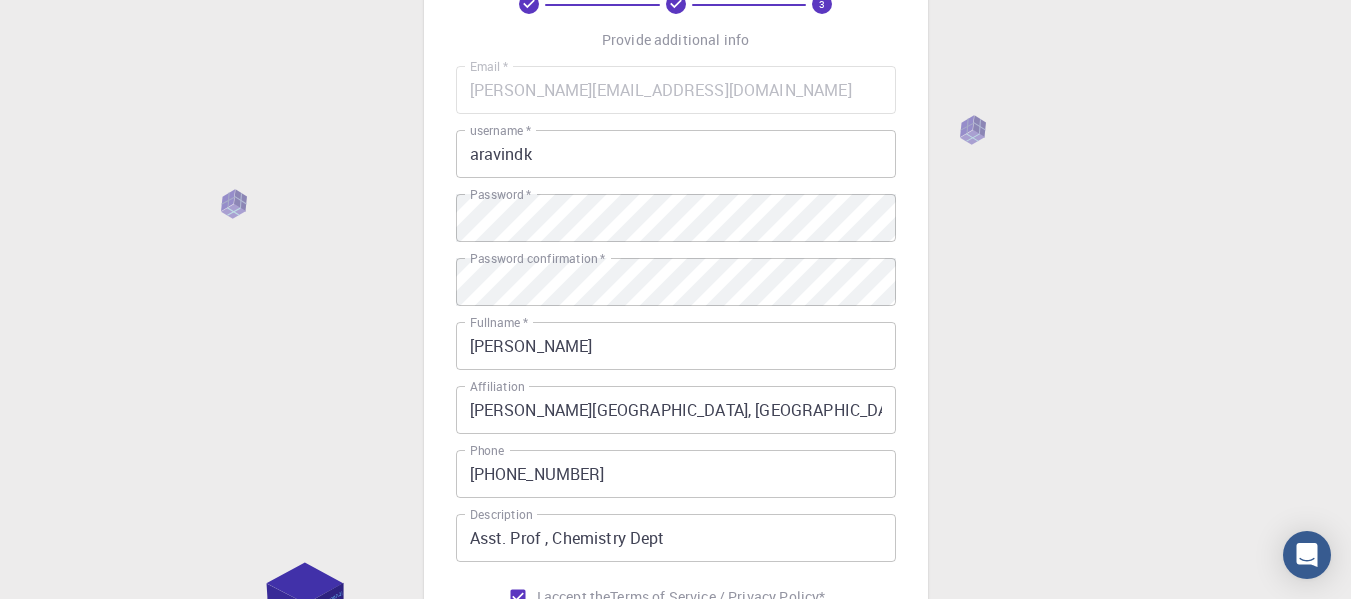 scroll, scrollTop: 19, scrollLeft: 0, axis: vertical 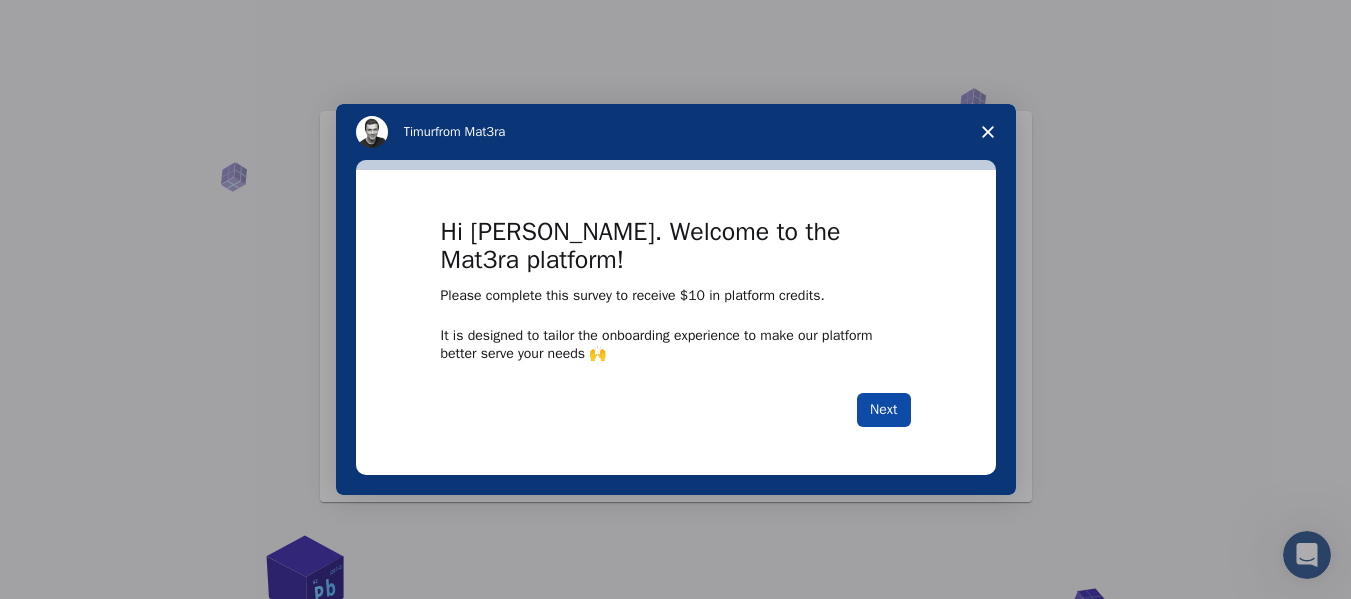 click on "Next" at bounding box center (883, 410) 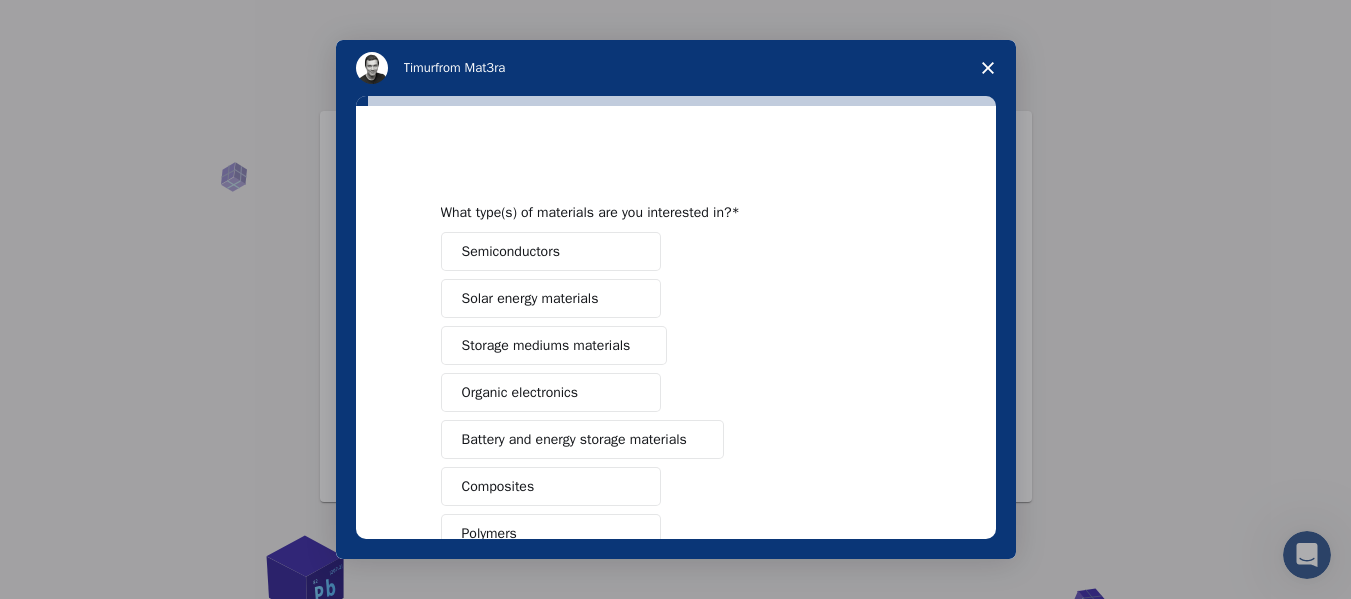 scroll, scrollTop: 100, scrollLeft: 0, axis: vertical 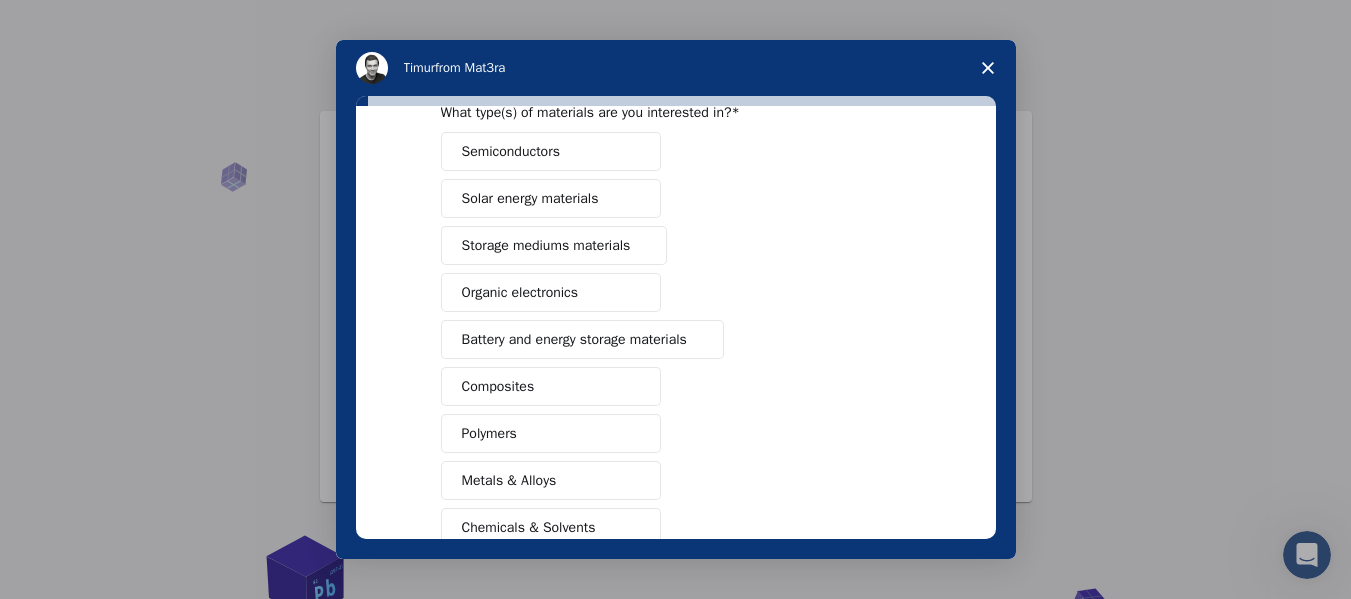 click on "Solar energy materials" at bounding box center [530, 198] 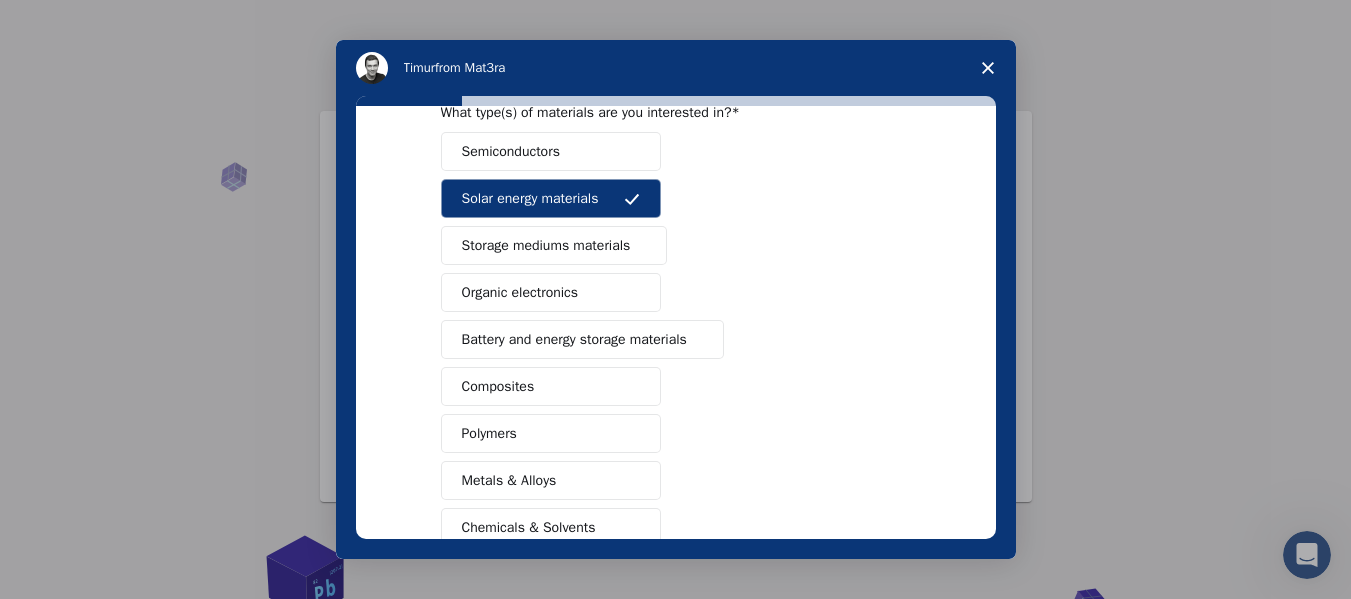 click on "Storage mediums materials" at bounding box center (546, 245) 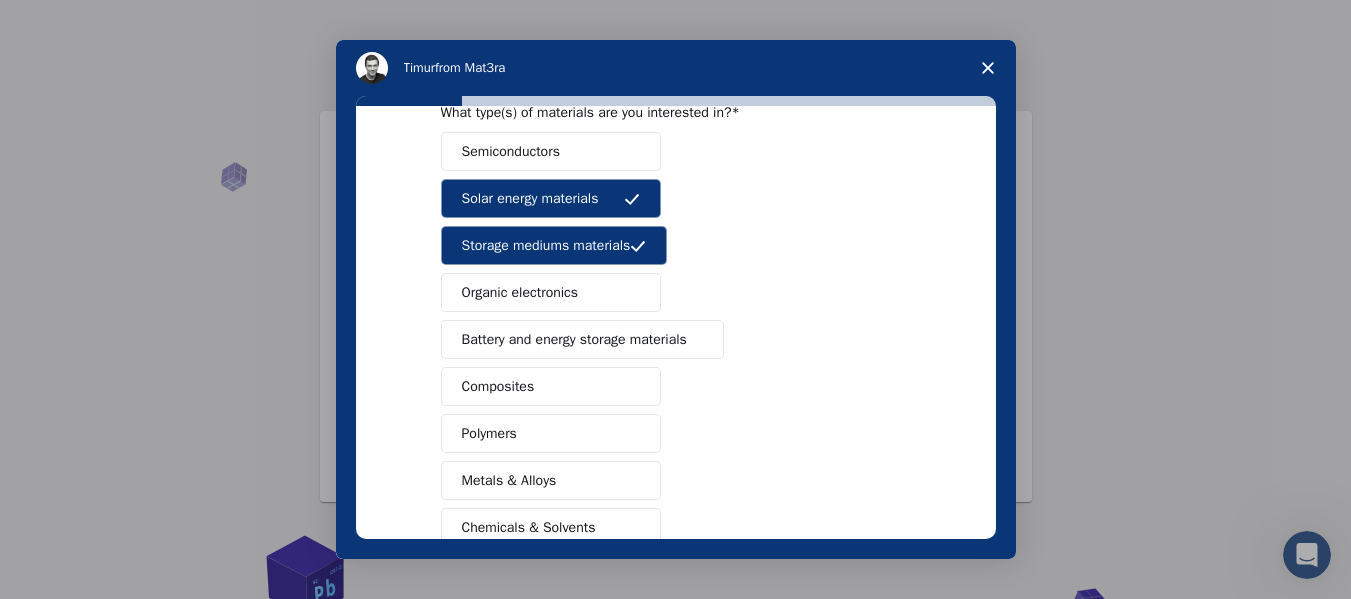 click on "Organic electronics" at bounding box center (551, 292) 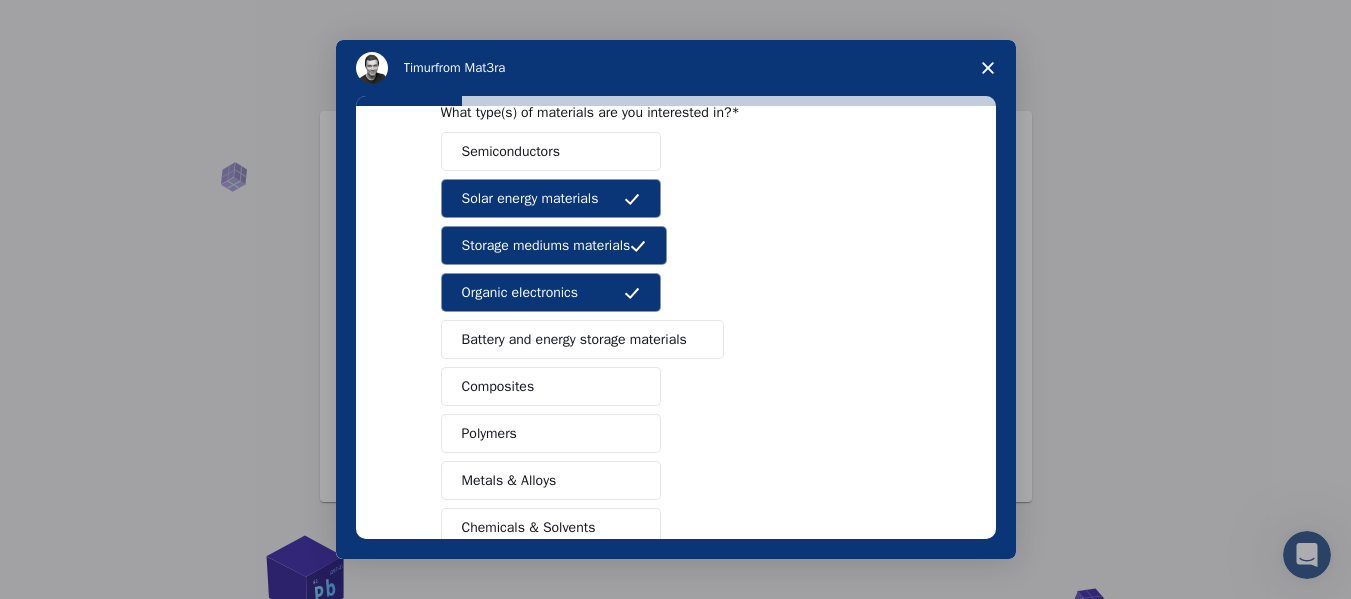 click on "Battery and energy storage materials" at bounding box center [574, 339] 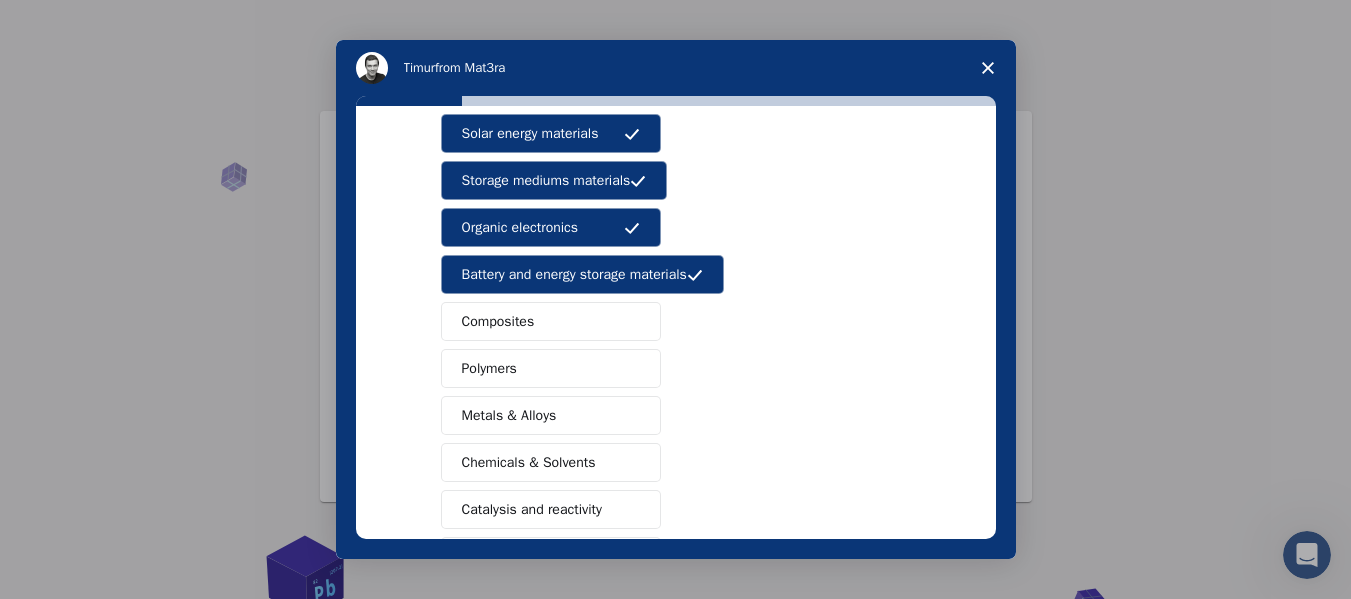 scroll, scrollTop: 200, scrollLeft: 0, axis: vertical 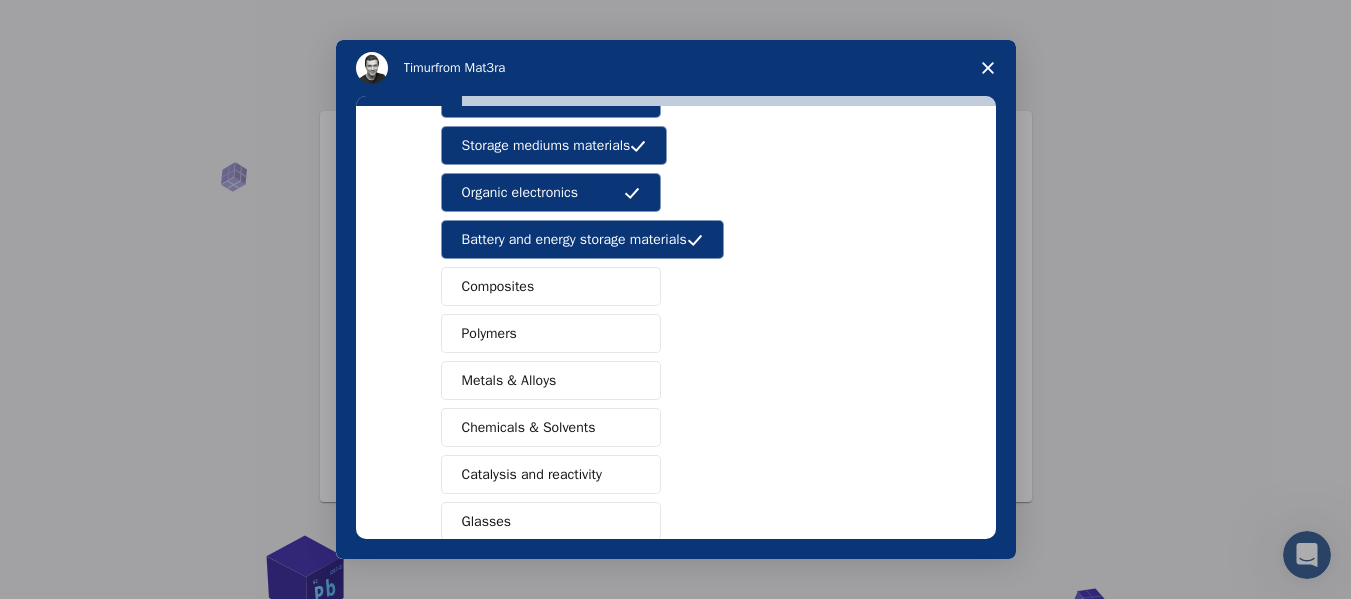 click on "Composites" at bounding box center (551, 286) 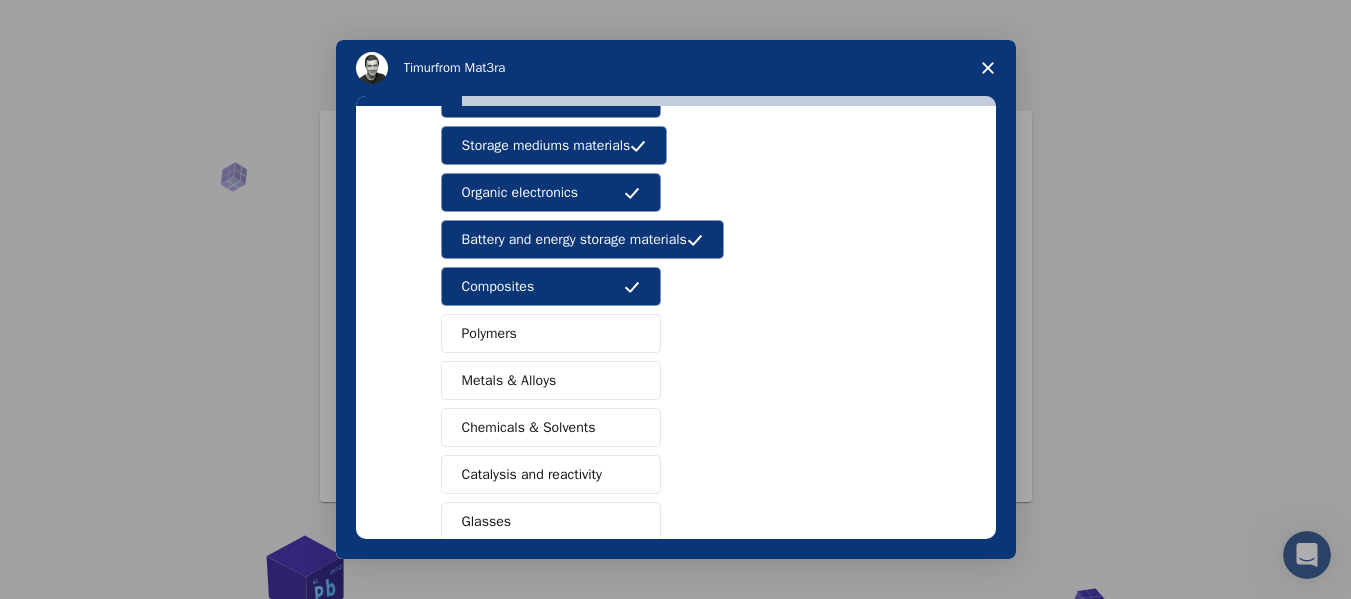 click on "Polymers" at bounding box center [551, 333] 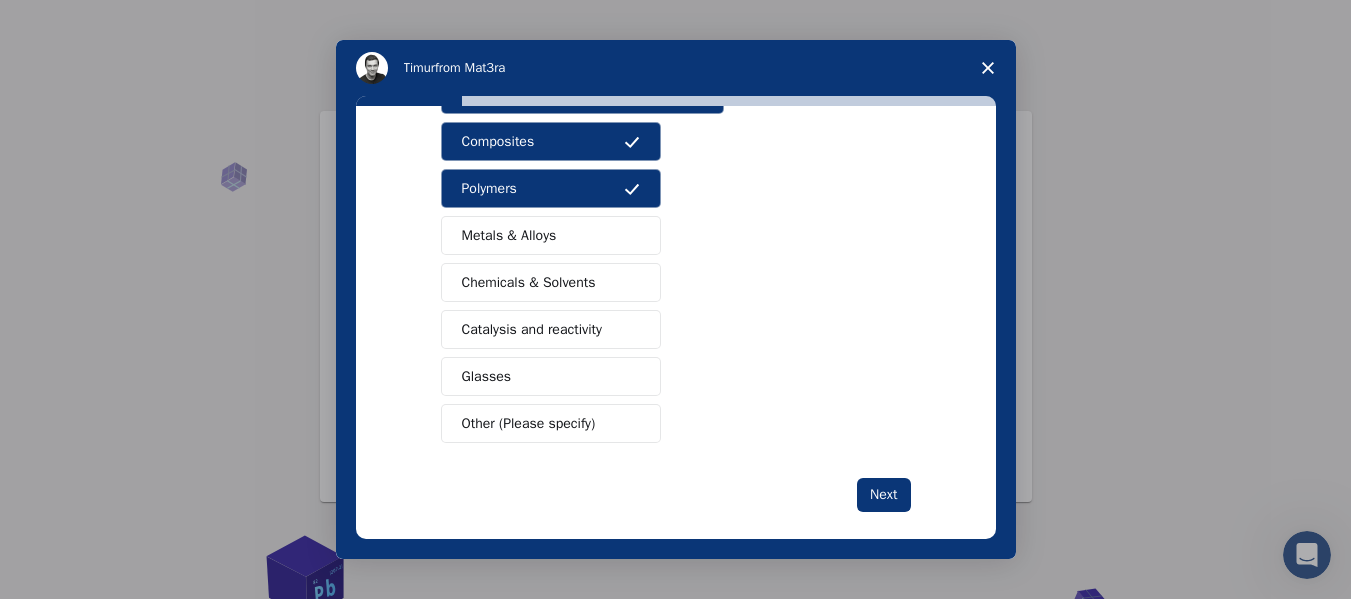scroll, scrollTop: 366, scrollLeft: 0, axis: vertical 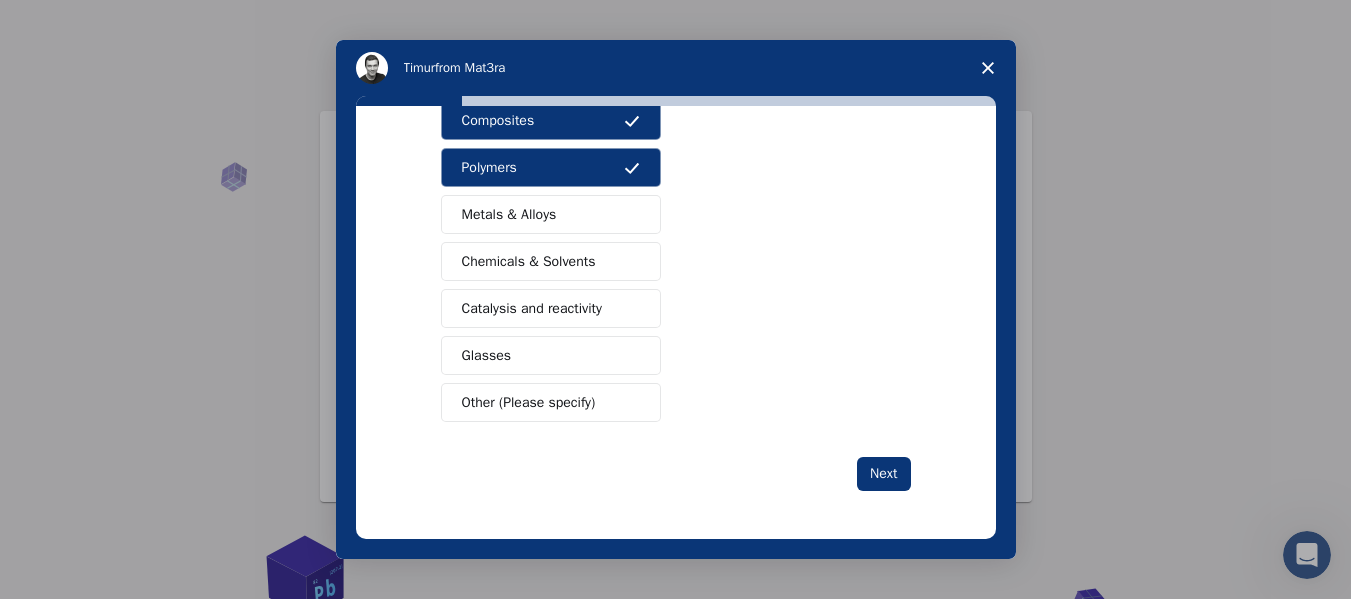 click on "Chemicals & Solvents" at bounding box center [551, 261] 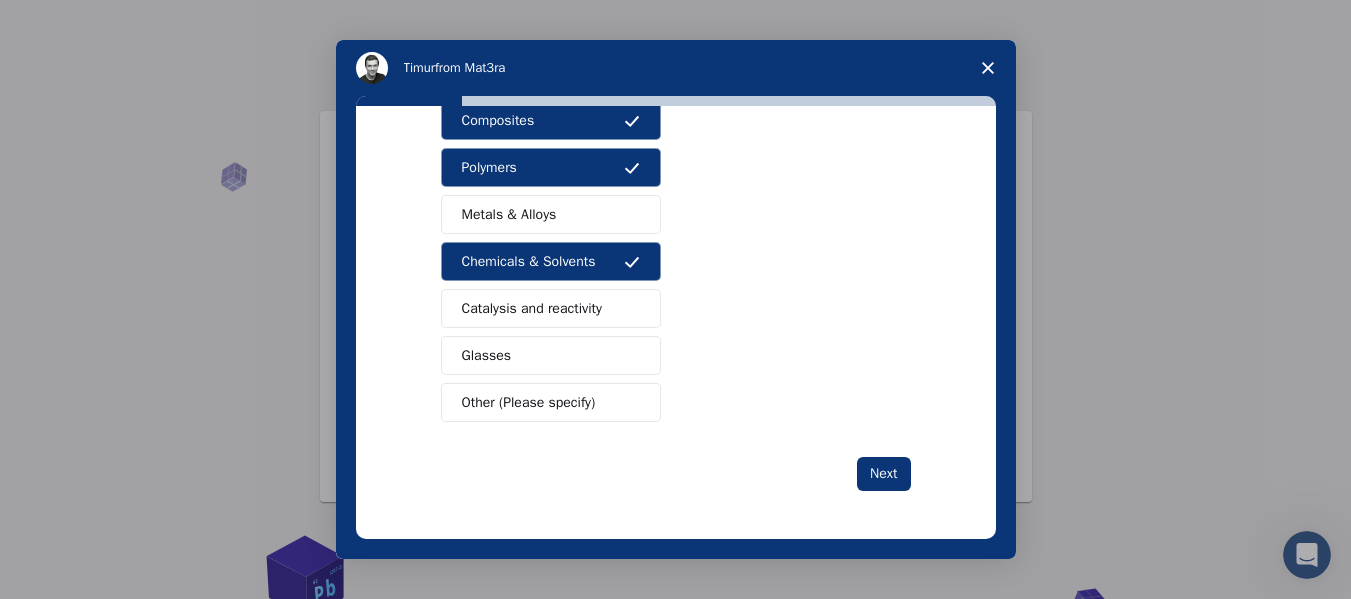 click on "Catalysis and reactivity" at bounding box center [532, 308] 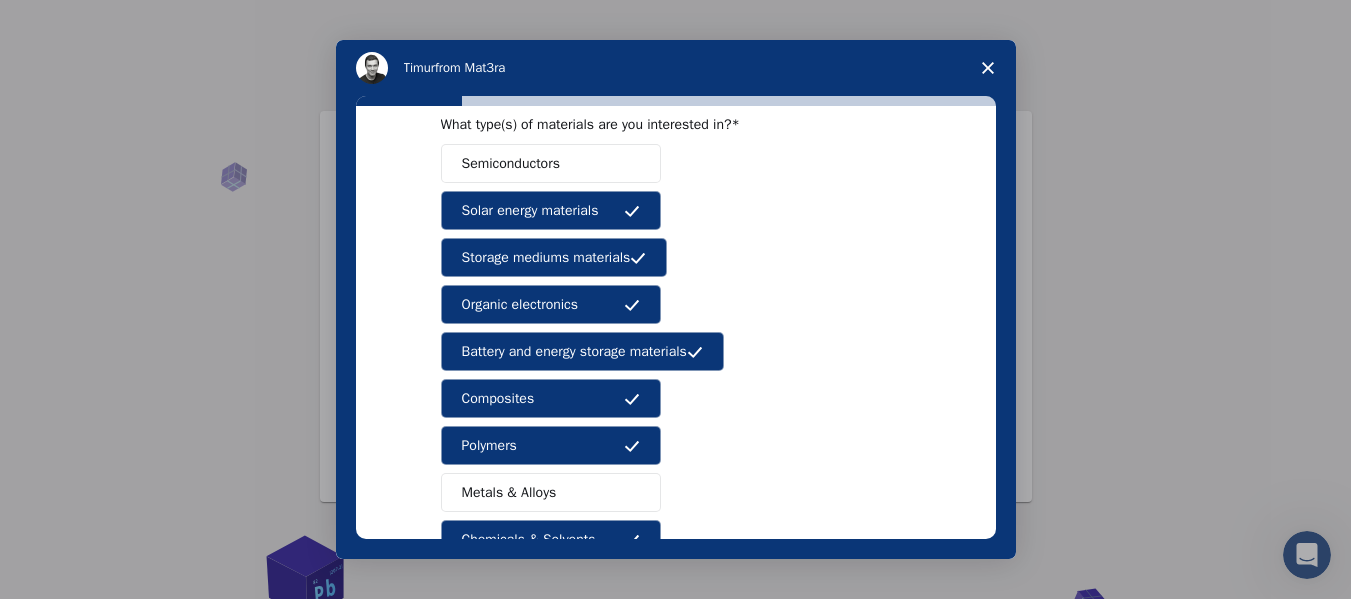 scroll, scrollTop: 66, scrollLeft: 0, axis: vertical 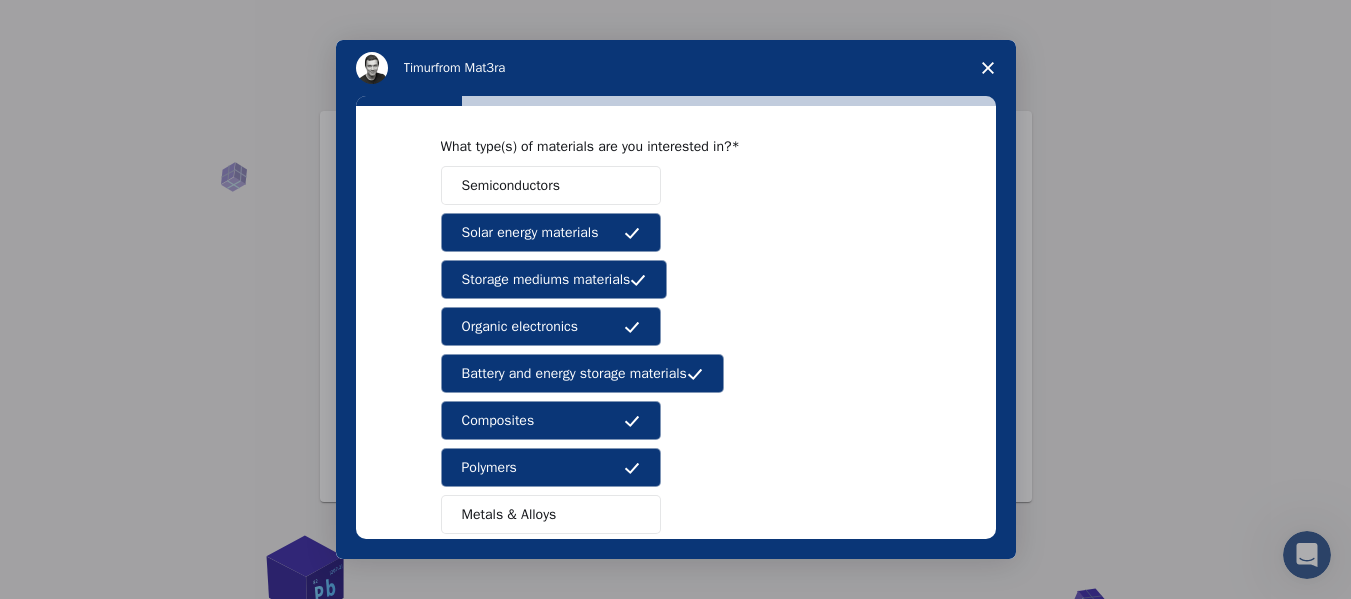 drag, startPoint x: 504, startPoint y: 175, endPoint x: 558, endPoint y: 195, distance: 57.58472 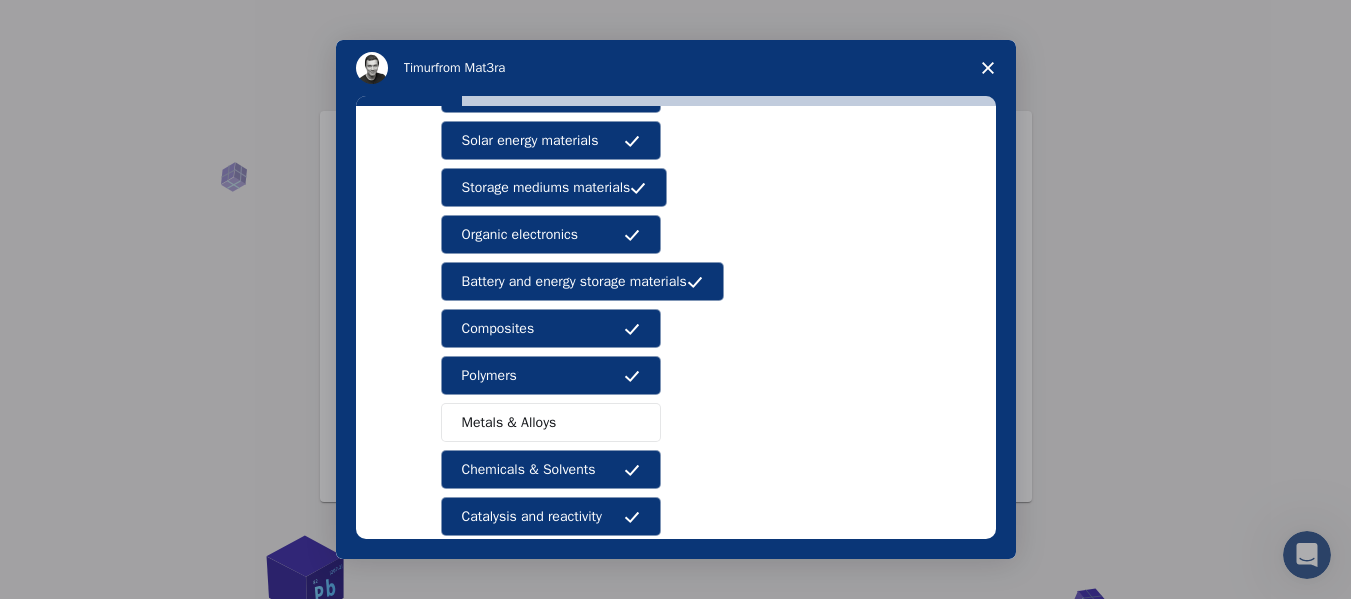 scroll, scrollTop: 366, scrollLeft: 0, axis: vertical 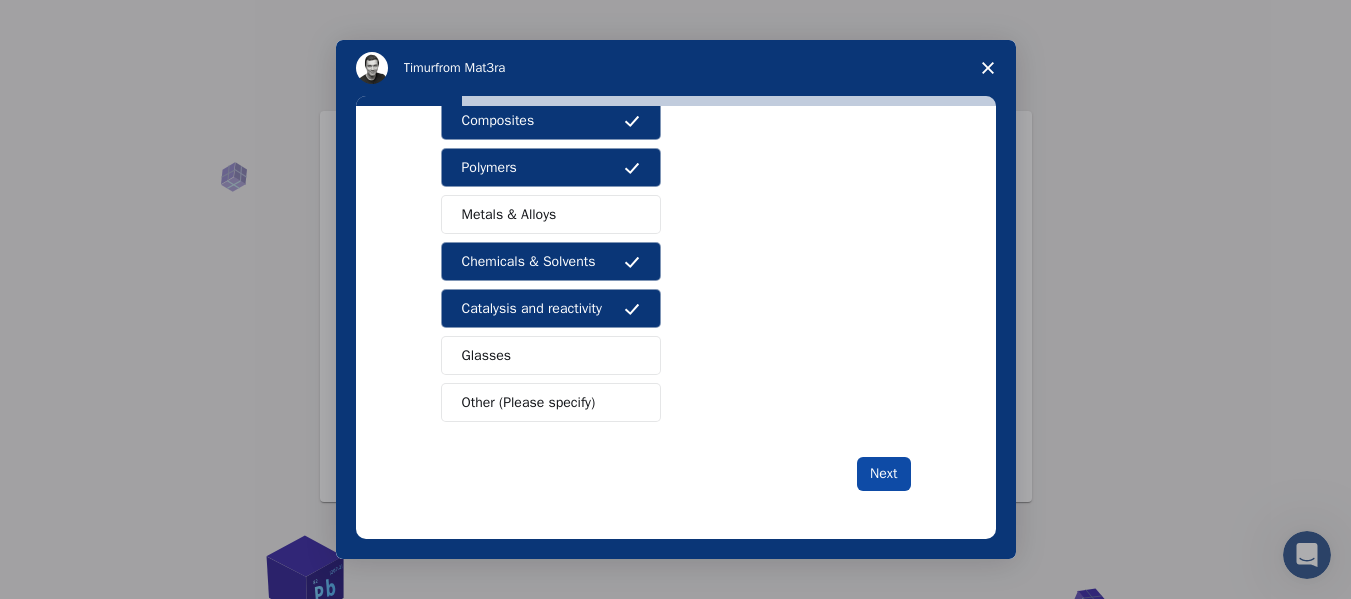 click on "Next" at bounding box center [883, 474] 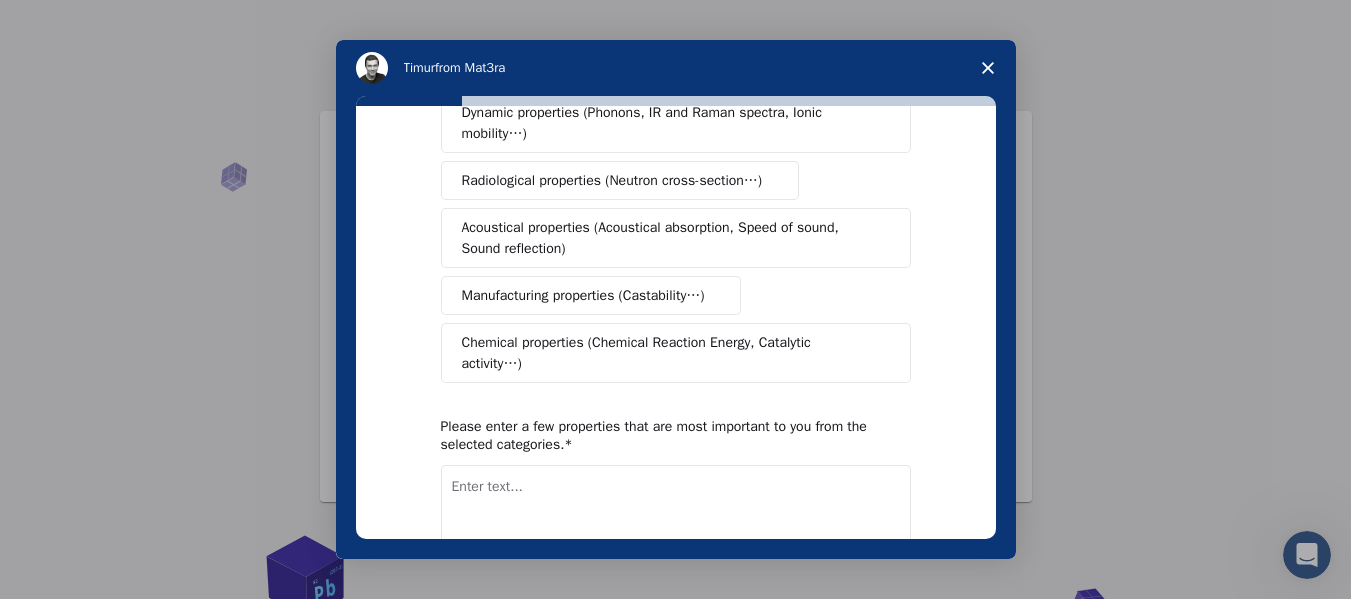 scroll, scrollTop: 0, scrollLeft: 0, axis: both 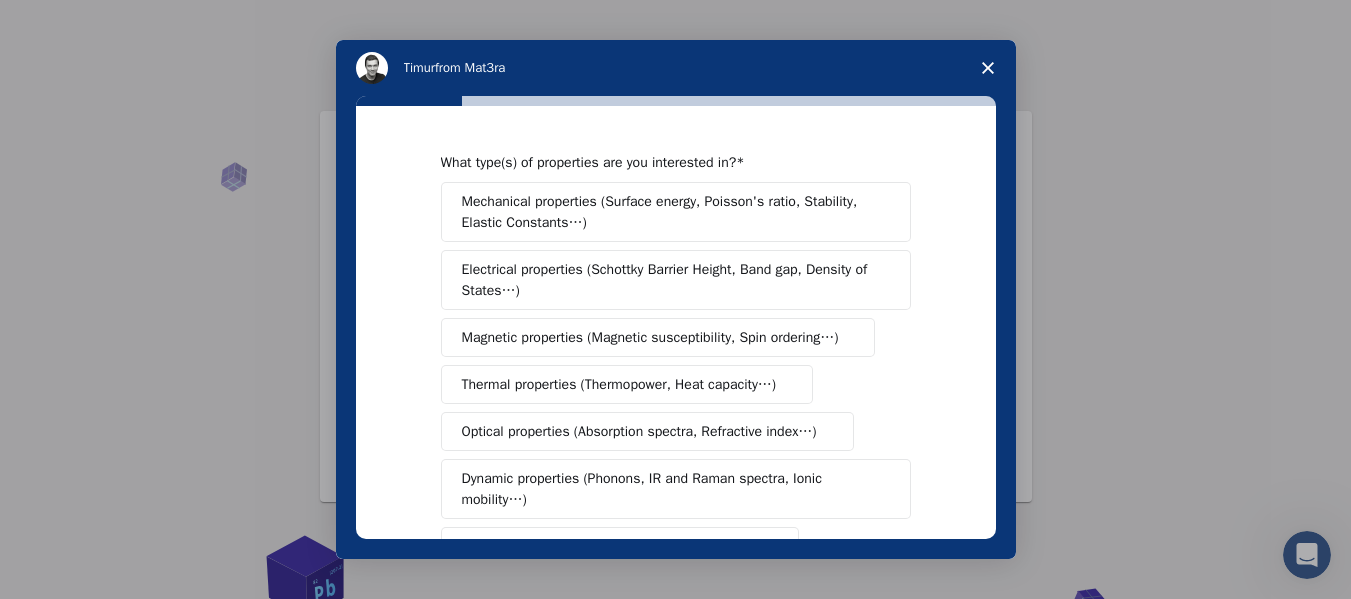 click on "Mechanical properties (Surface energy, Poisson's ratio, Stability, Elastic Constants…)" at bounding box center [669, 212] 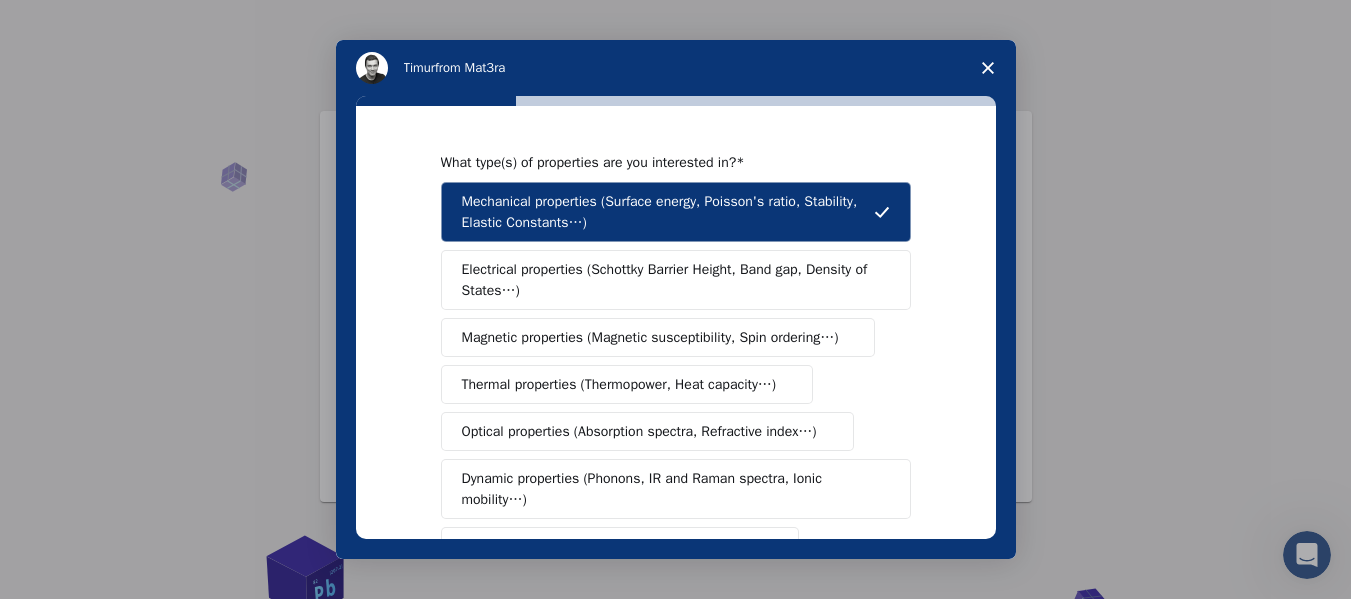 click on "Electrical properties (Schottky Barrier Height, Band gap, Density of States…)" at bounding box center (669, 280) 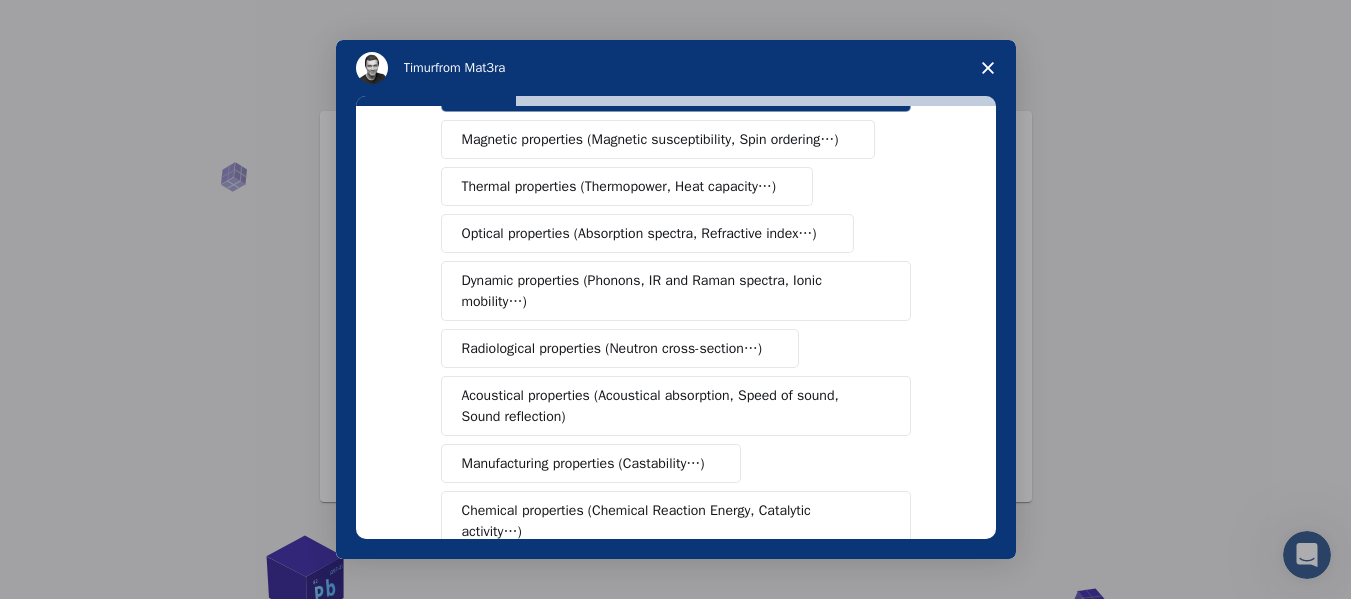 scroll, scrollTop: 200, scrollLeft: 0, axis: vertical 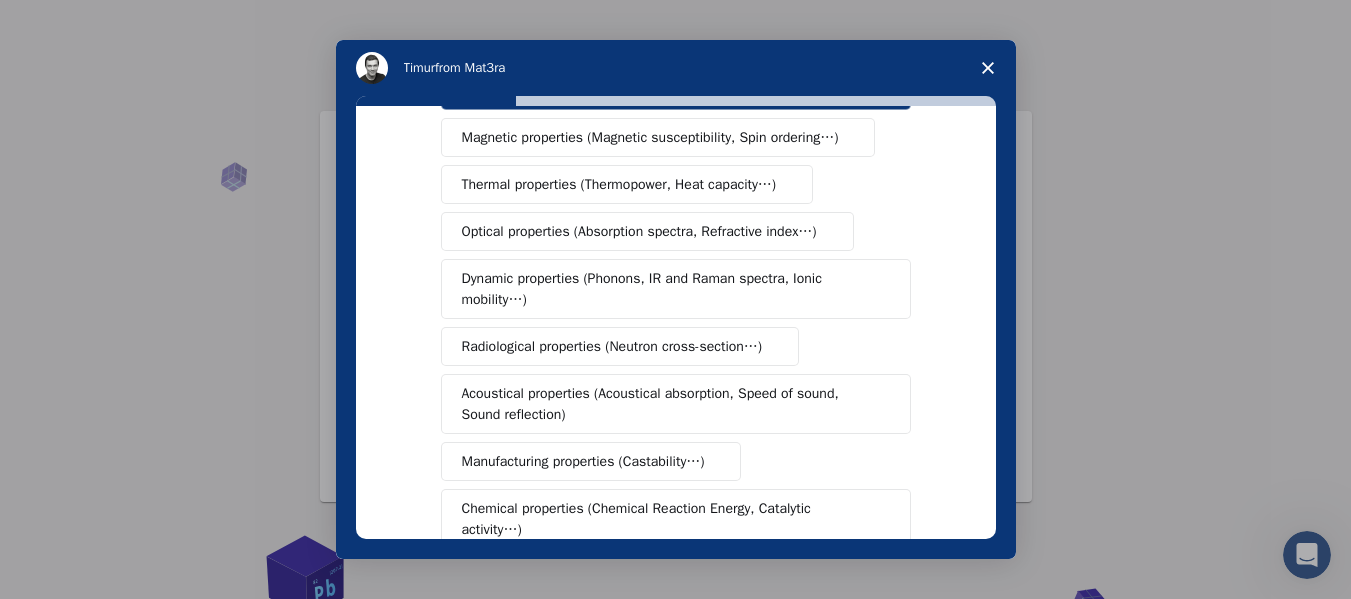 click on "Thermal properties (Thermopower, Heat capacity…)" at bounding box center (627, 184) 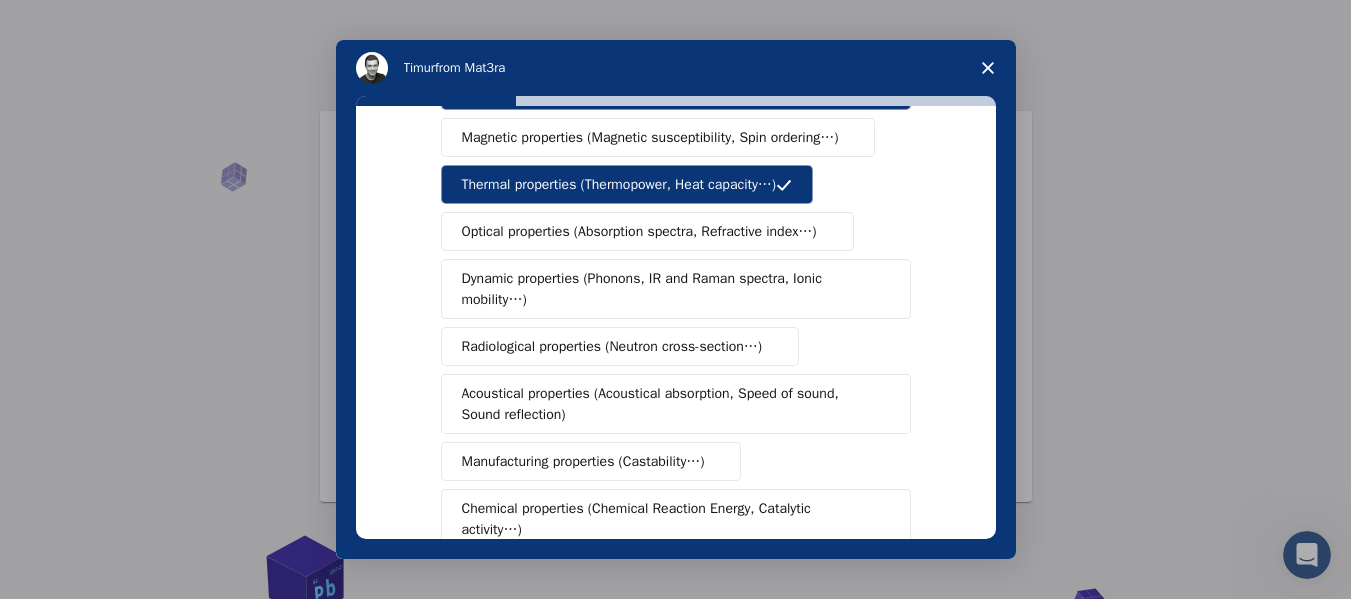 click on "Optical properties (Absorption spectra, Refractive index…)" at bounding box center [639, 231] 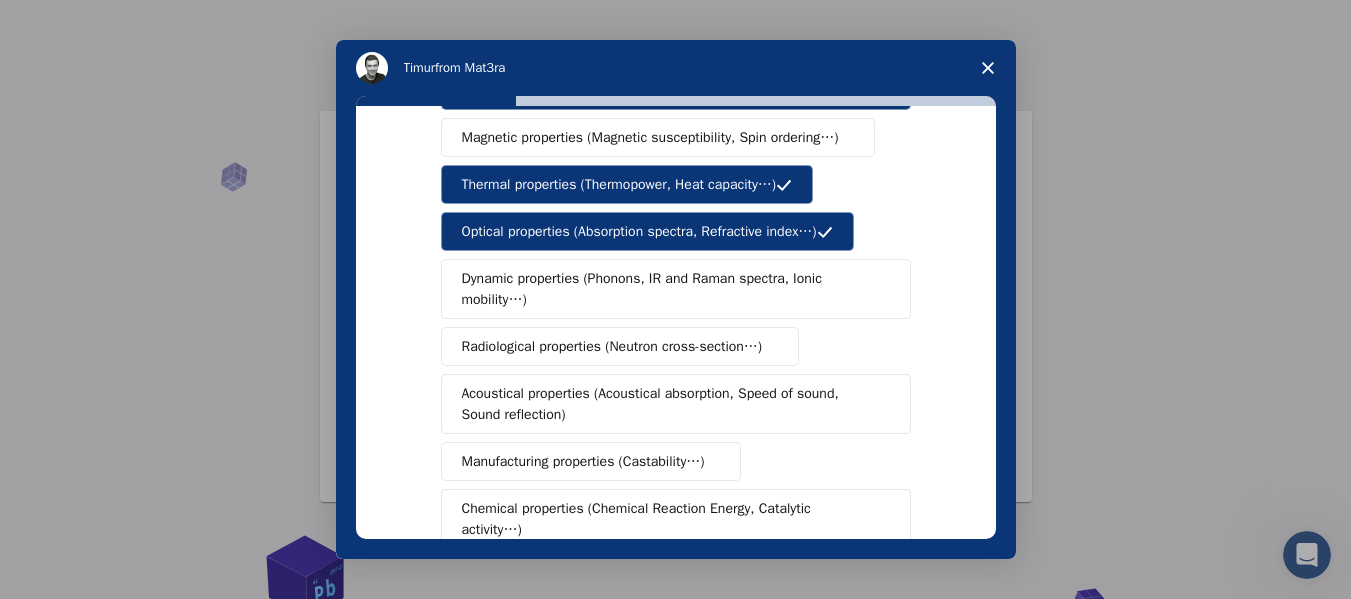 click on "Dynamic properties (Phonons, IR and Raman spectra, Ionic mobility…)" at bounding box center [668, 289] 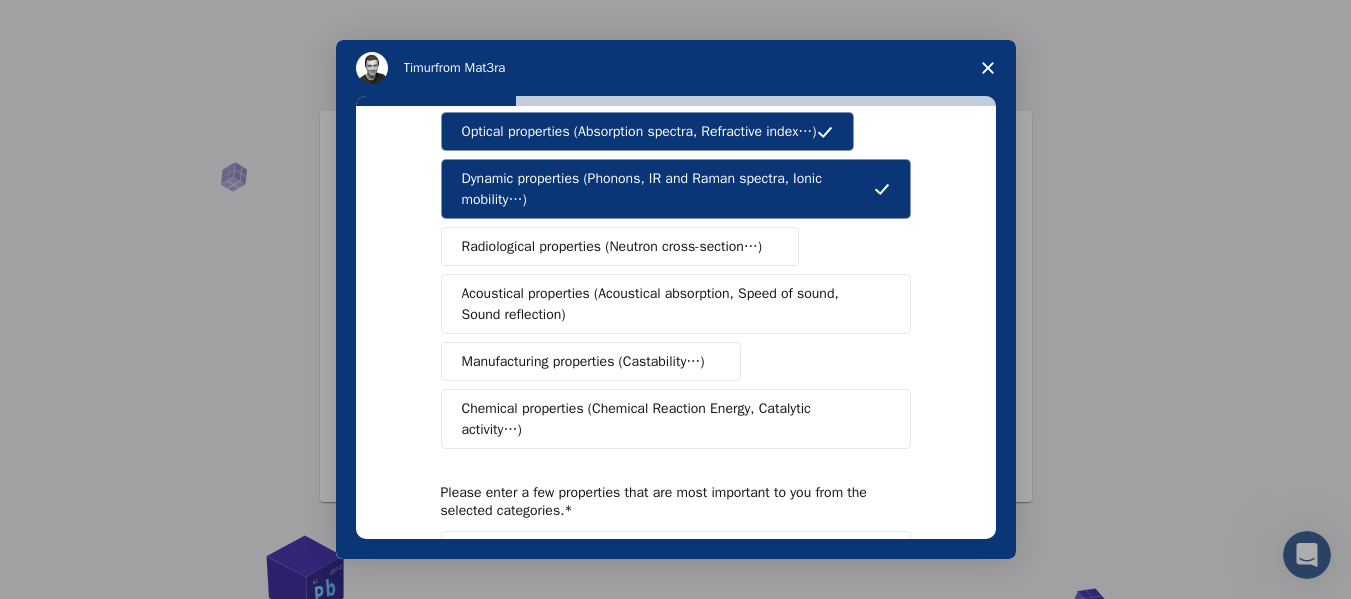 scroll, scrollTop: 400, scrollLeft: 0, axis: vertical 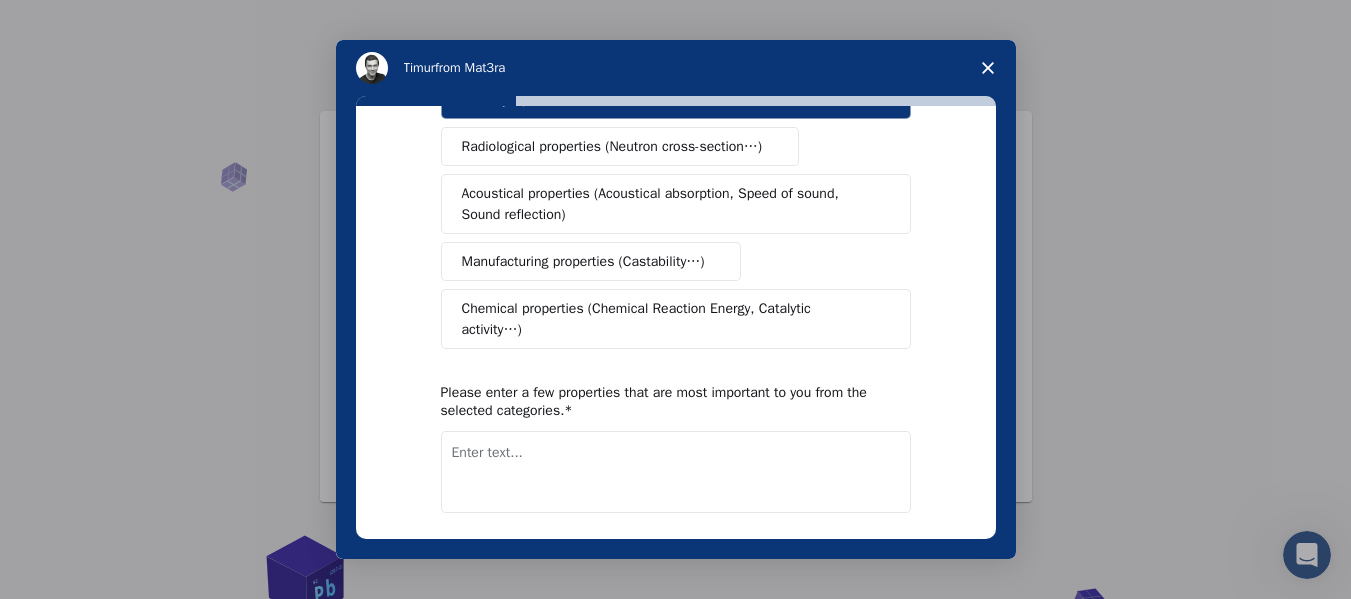 click on "Chemical properties (Chemical Reaction Energy, Catalytic activity…)" at bounding box center (668, 319) 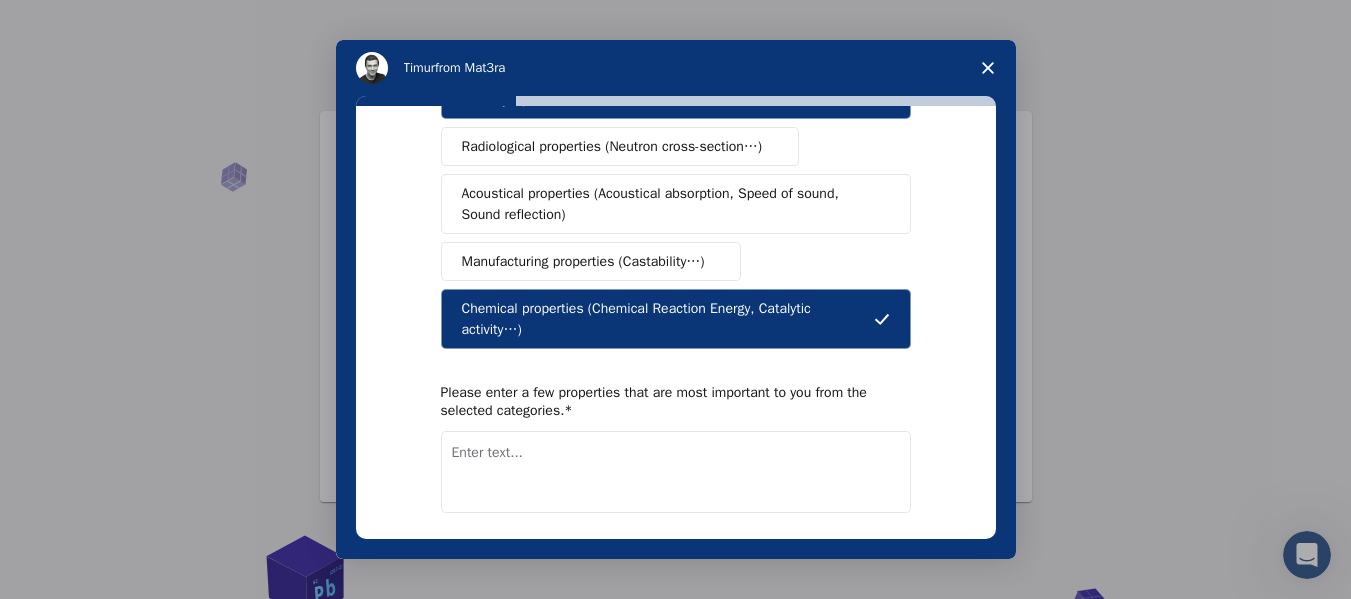 scroll, scrollTop: 470, scrollLeft: 0, axis: vertical 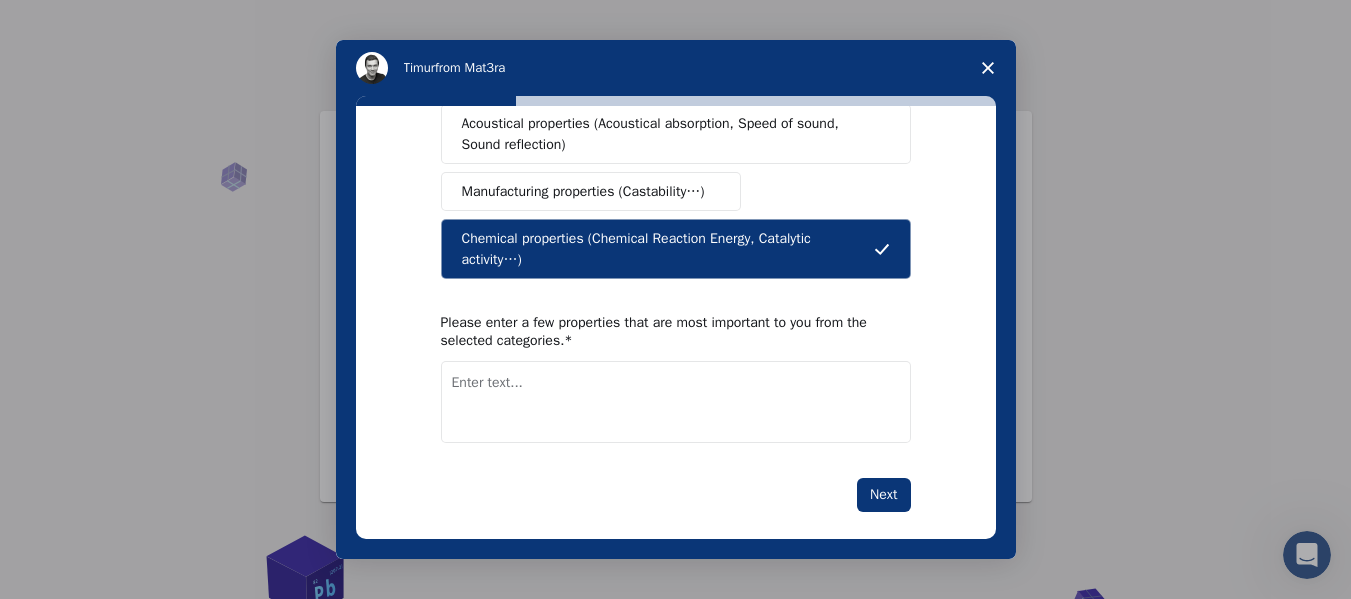 click at bounding box center (676, 402) 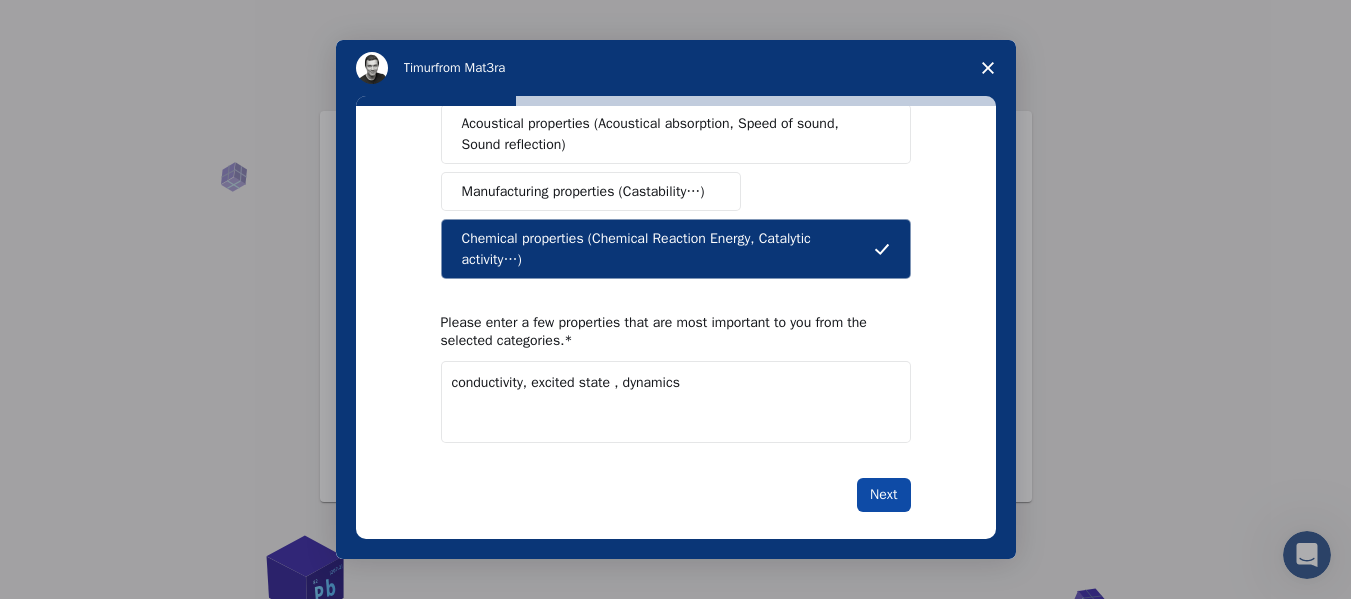 type on "conductivity, excited state , dynamics" 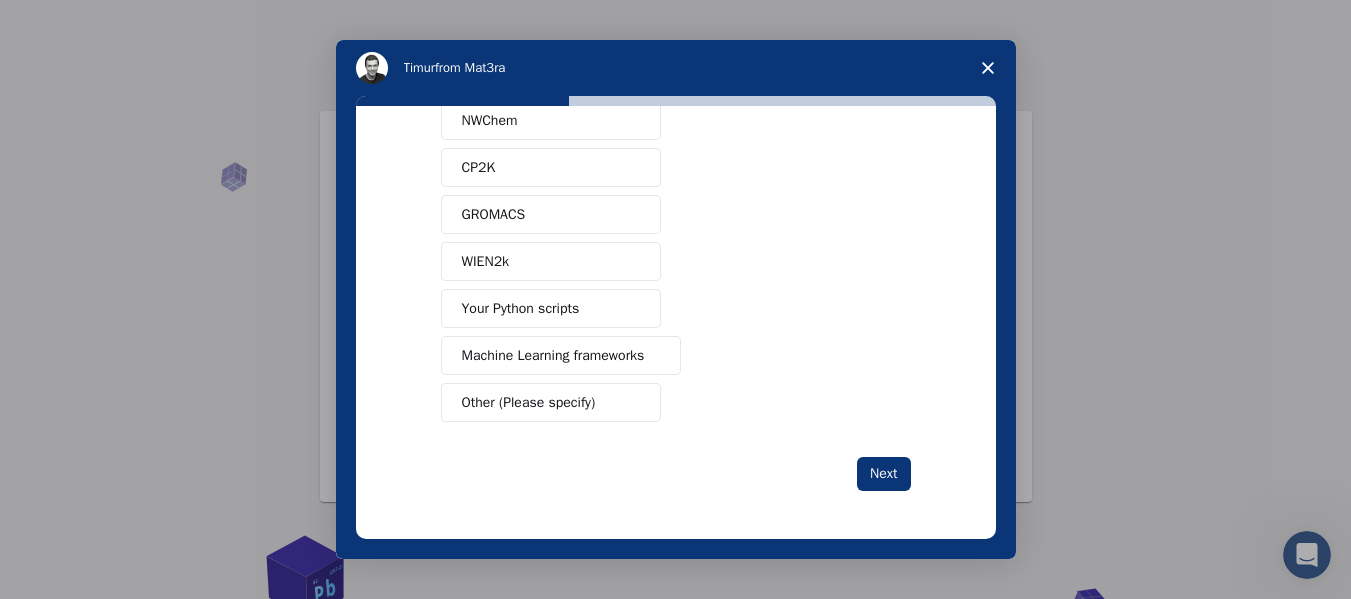 scroll, scrollTop: 0, scrollLeft: 0, axis: both 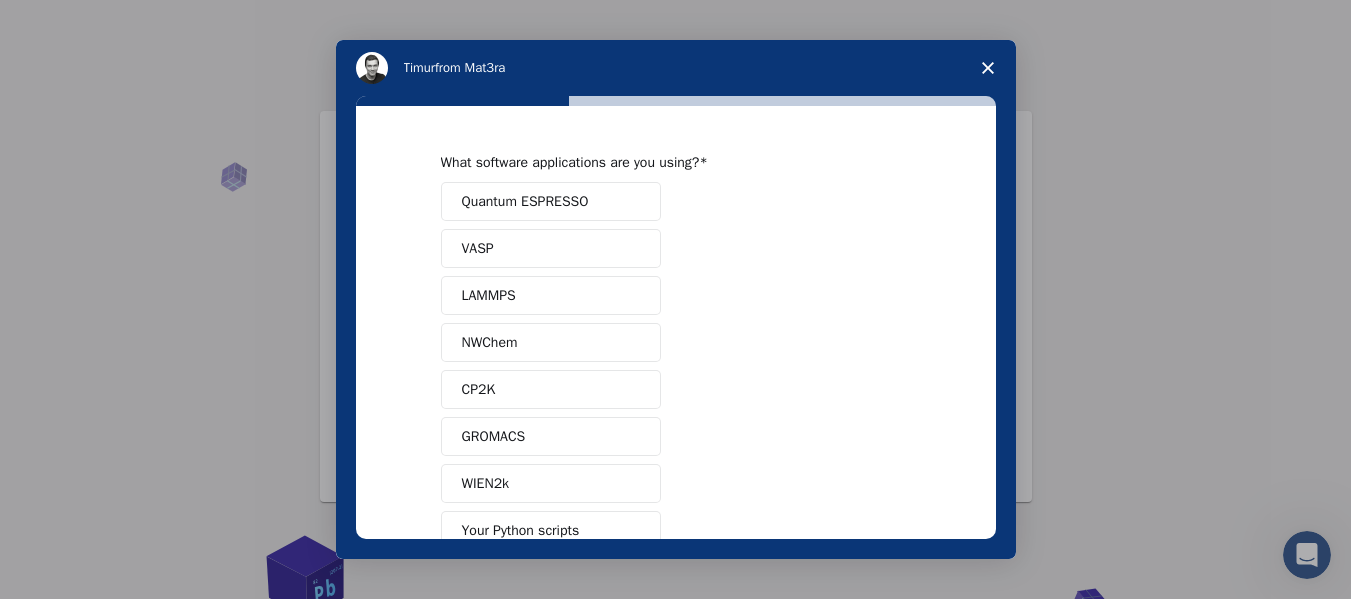 click on "Quantum ESPRESSO" at bounding box center [525, 201] 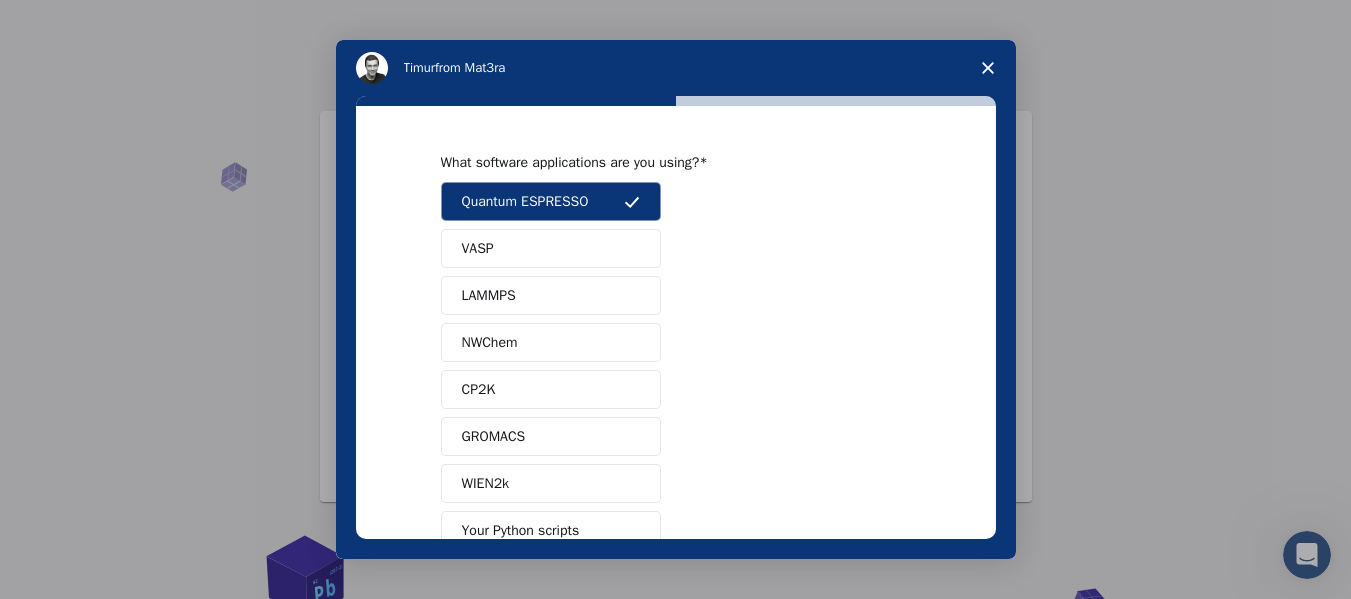 click on "VASP" at bounding box center [551, 248] 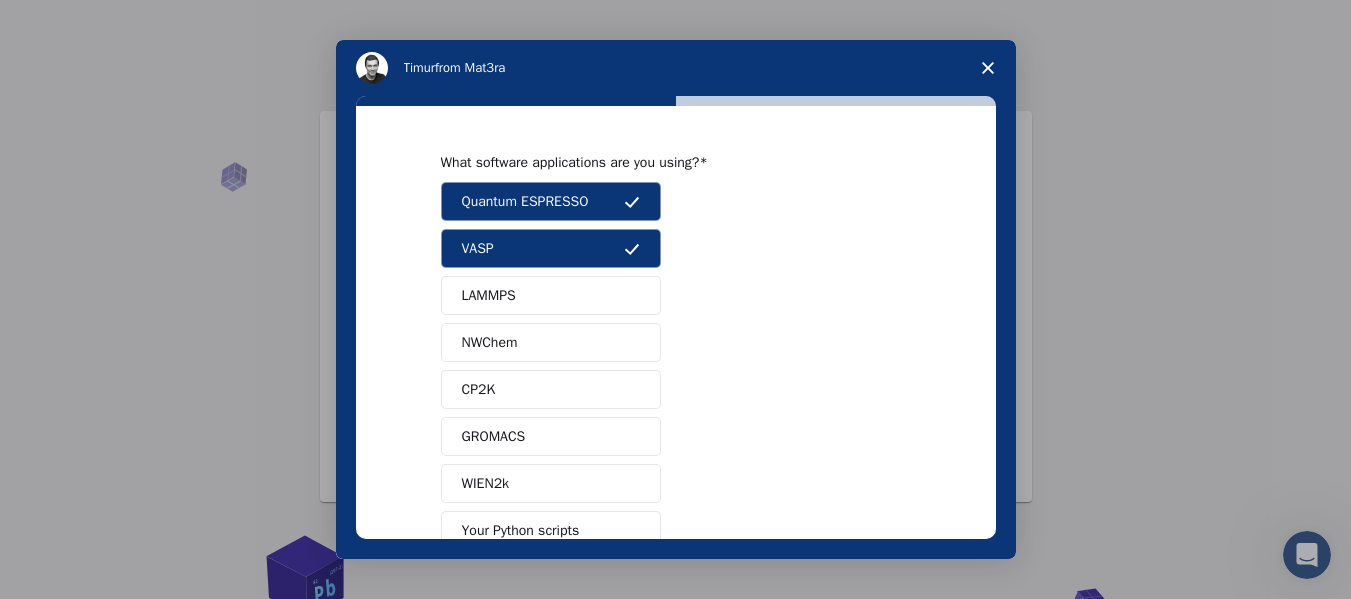 click on "LAMMPS" at bounding box center [551, 295] 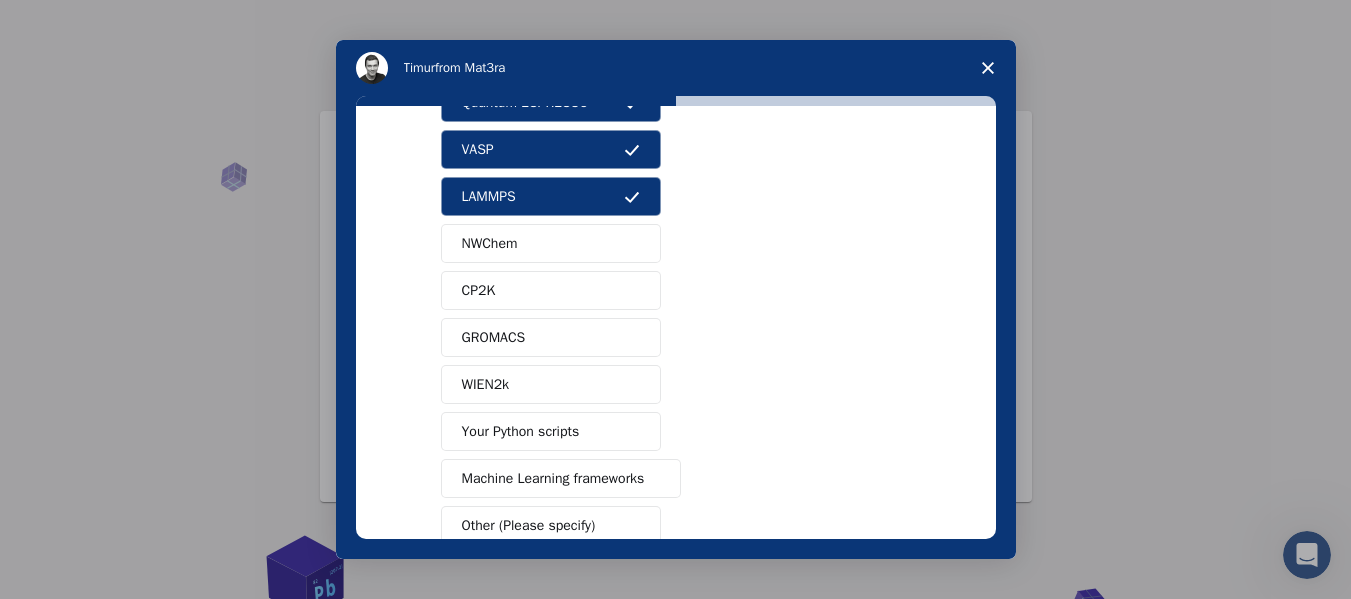 scroll, scrollTop: 100, scrollLeft: 0, axis: vertical 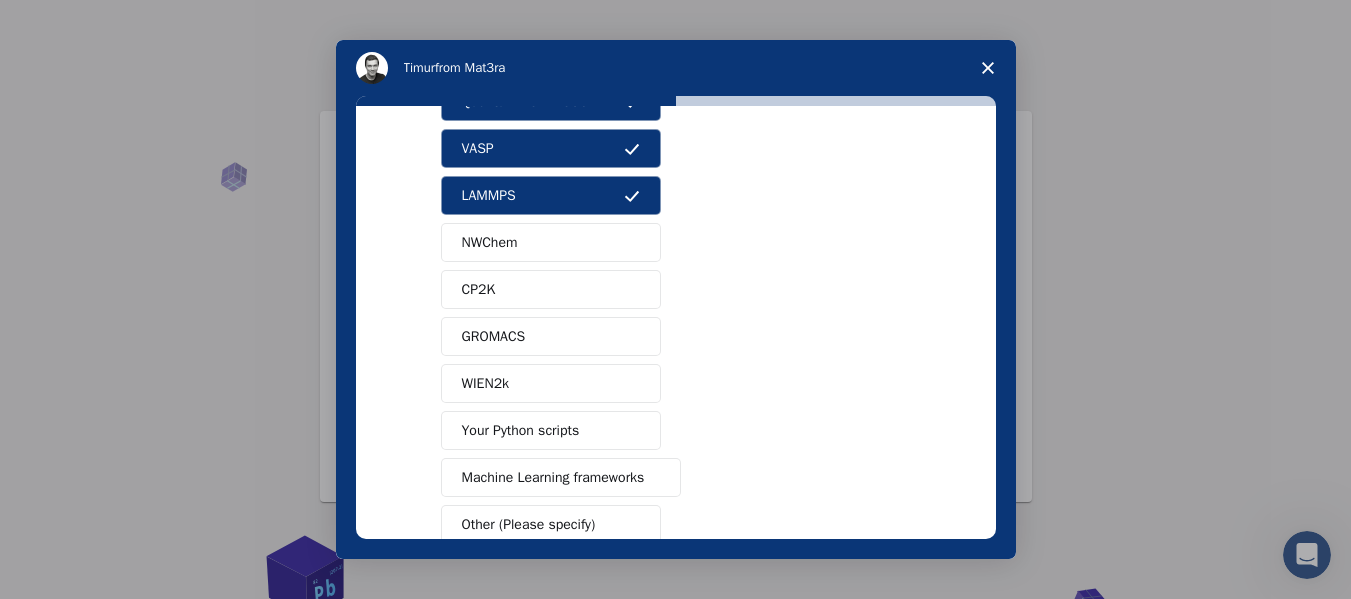 click on "NWChem" at bounding box center (551, 242) 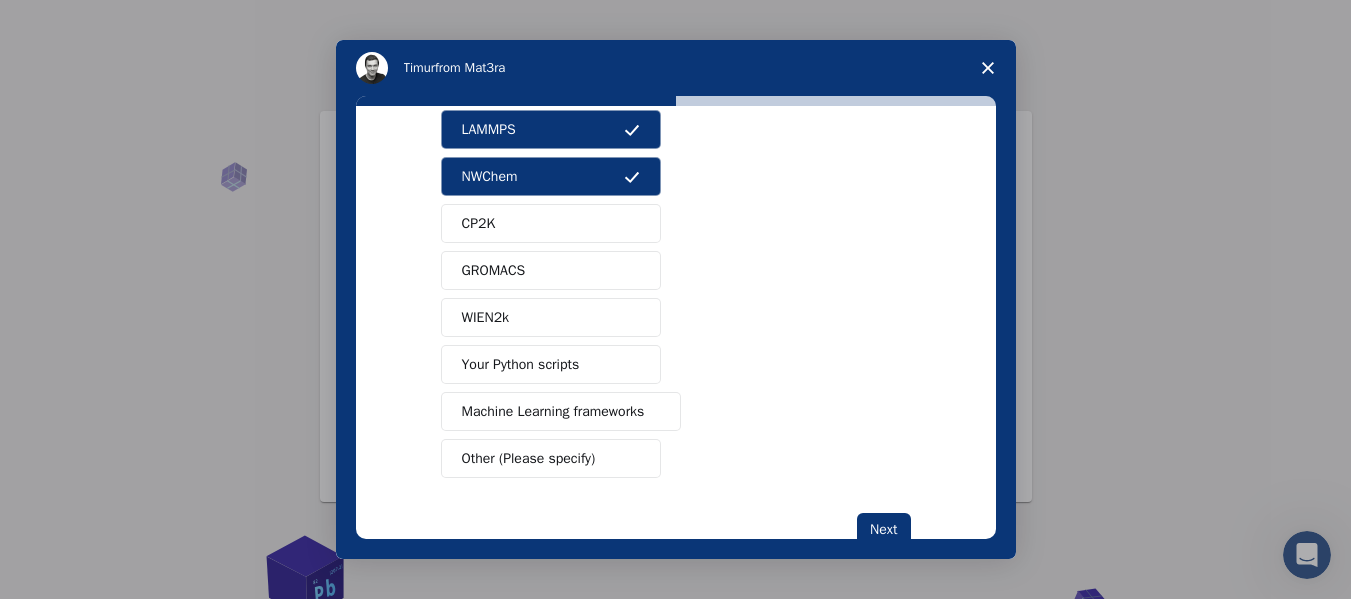 scroll, scrollTop: 200, scrollLeft: 0, axis: vertical 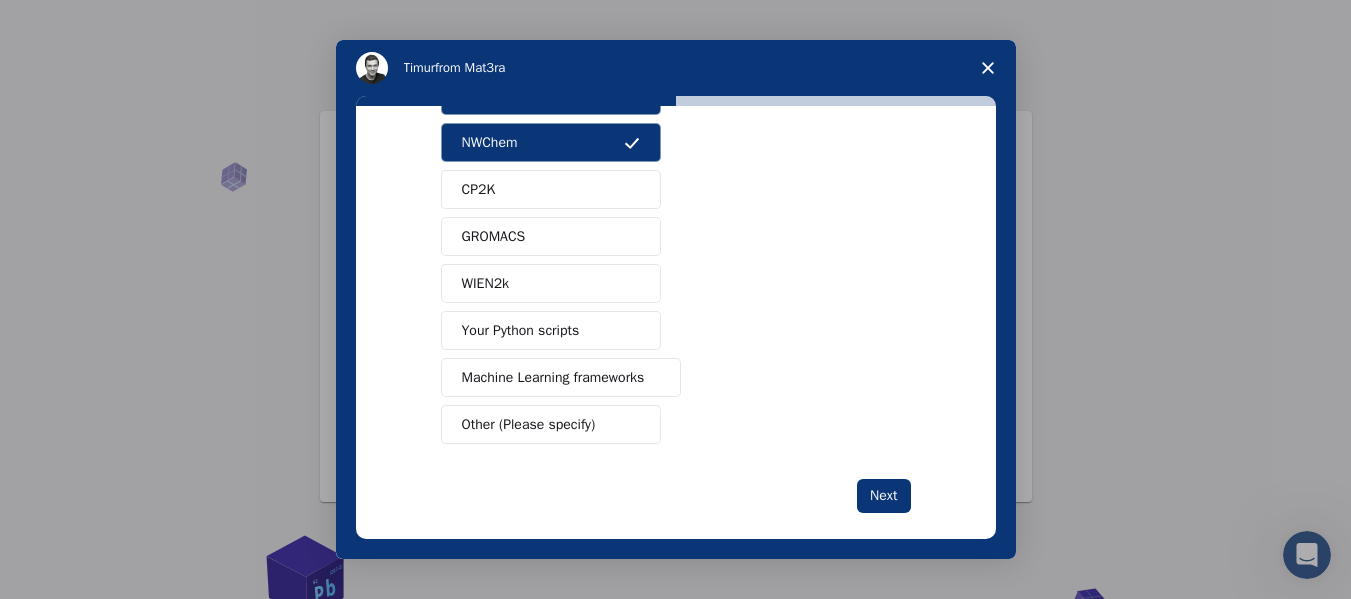 click on "GROMACS" at bounding box center (551, 236) 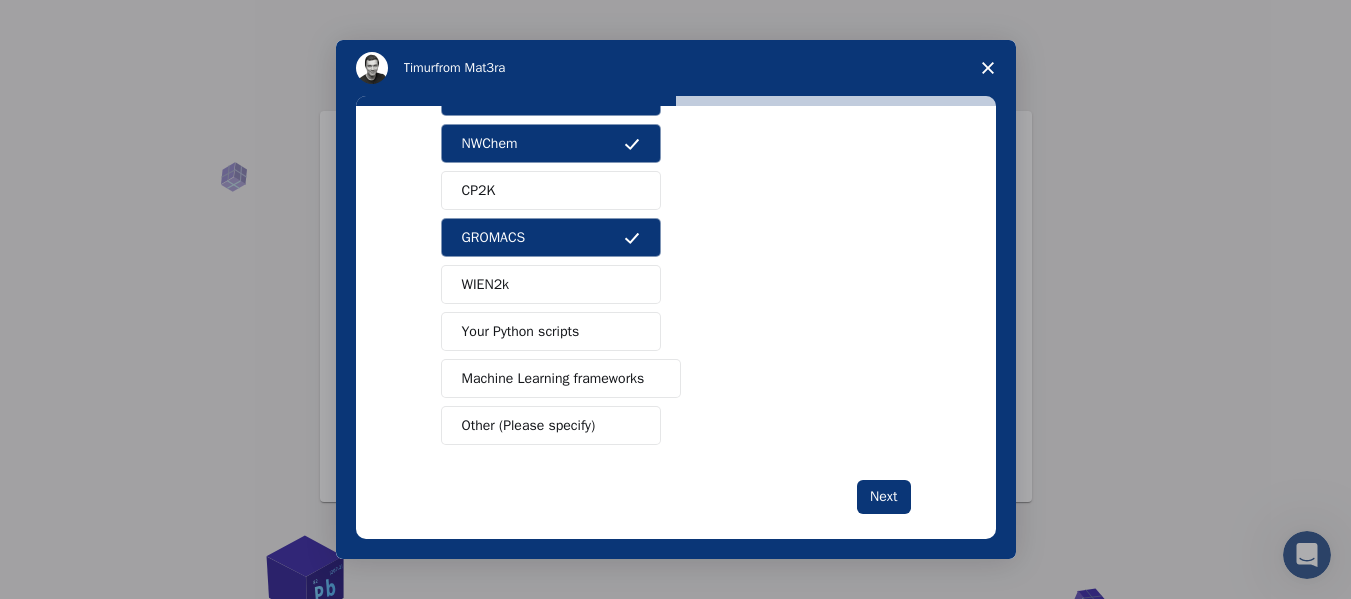 scroll, scrollTop: 222, scrollLeft: 0, axis: vertical 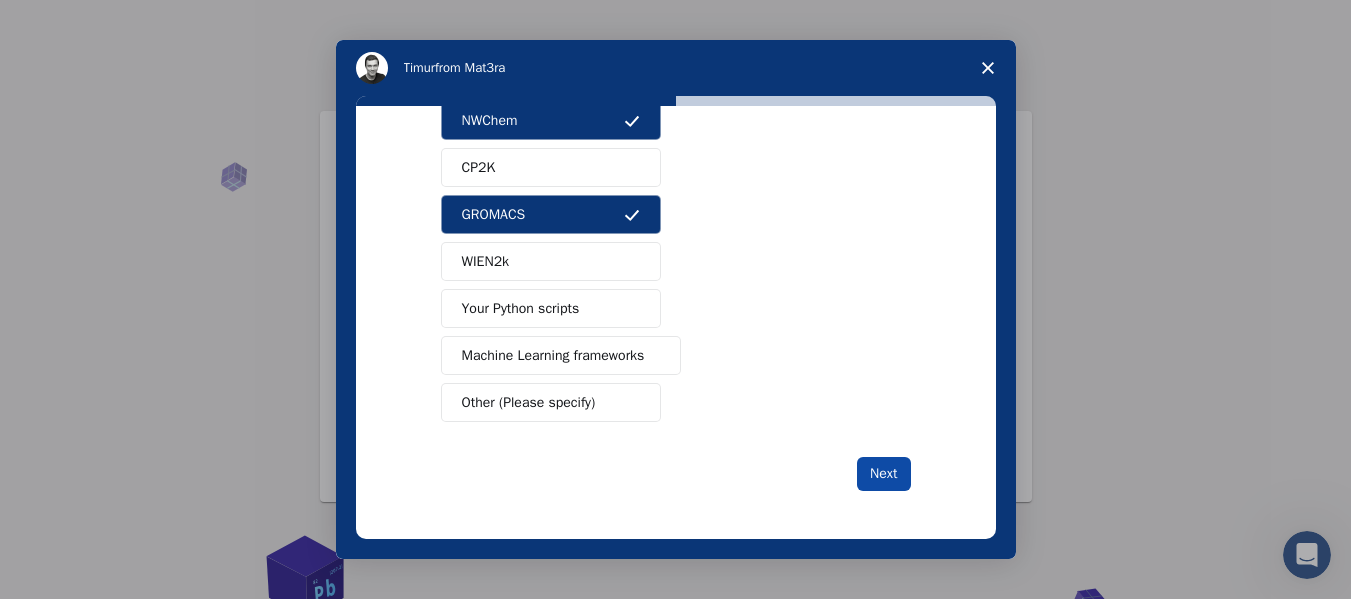 click on "Next" at bounding box center (883, 474) 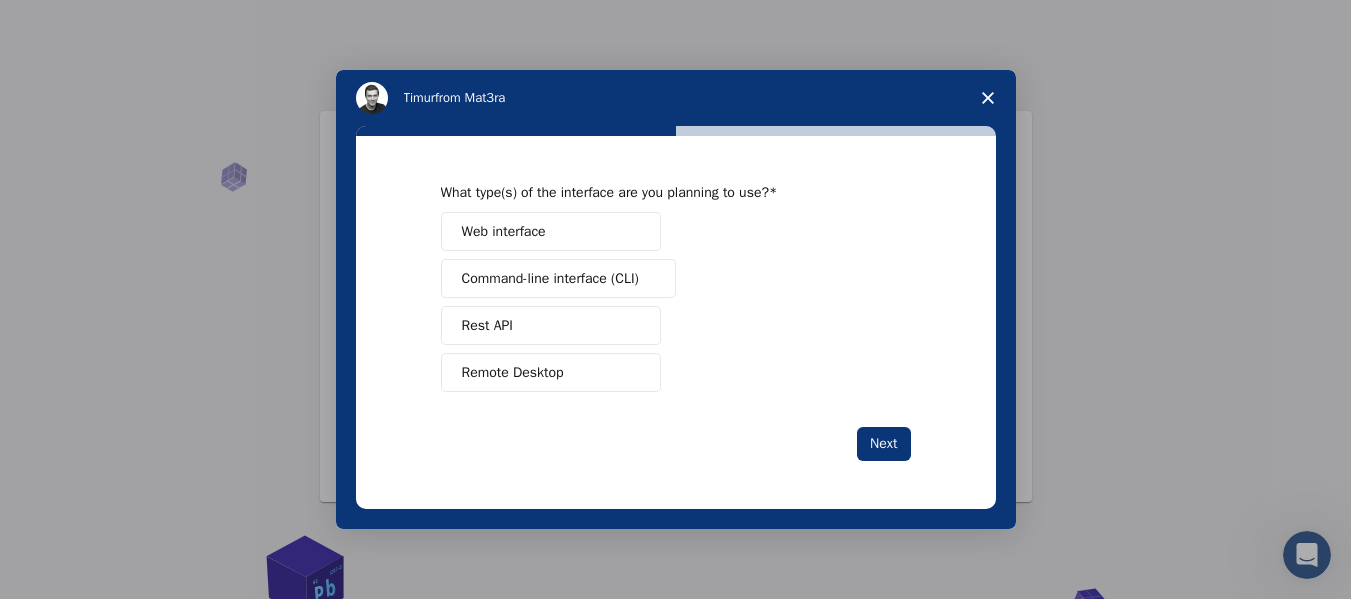 scroll, scrollTop: 0, scrollLeft: 0, axis: both 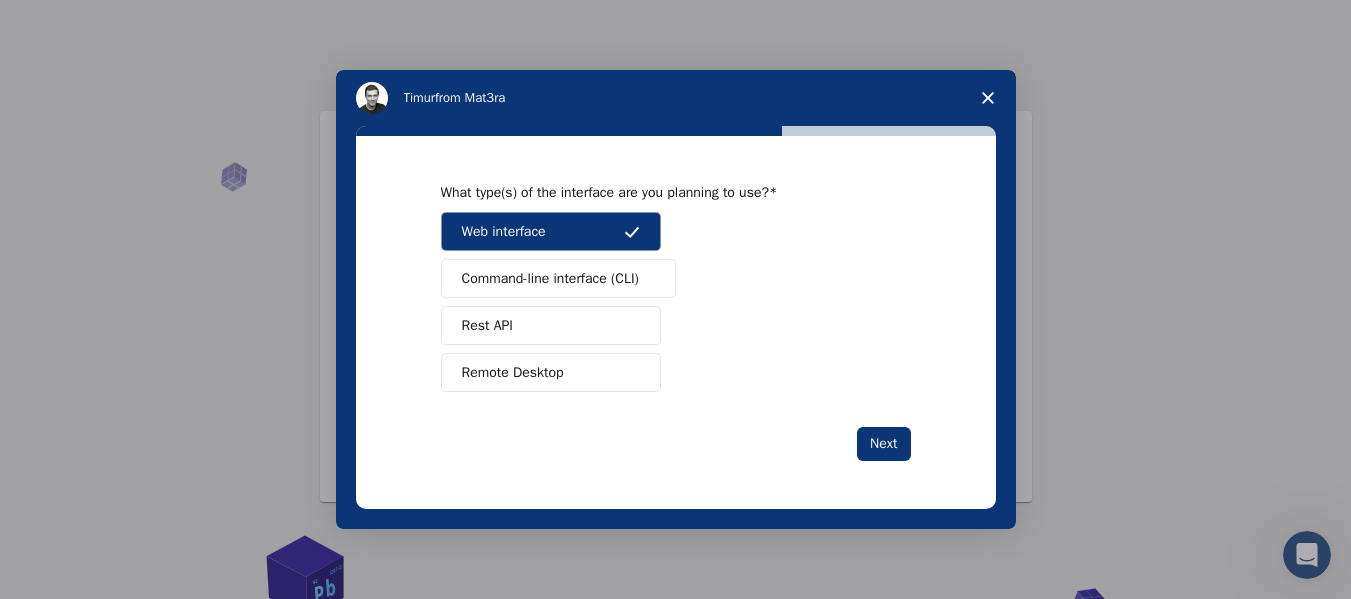 click on "Remote Desktop" at bounding box center (513, 372) 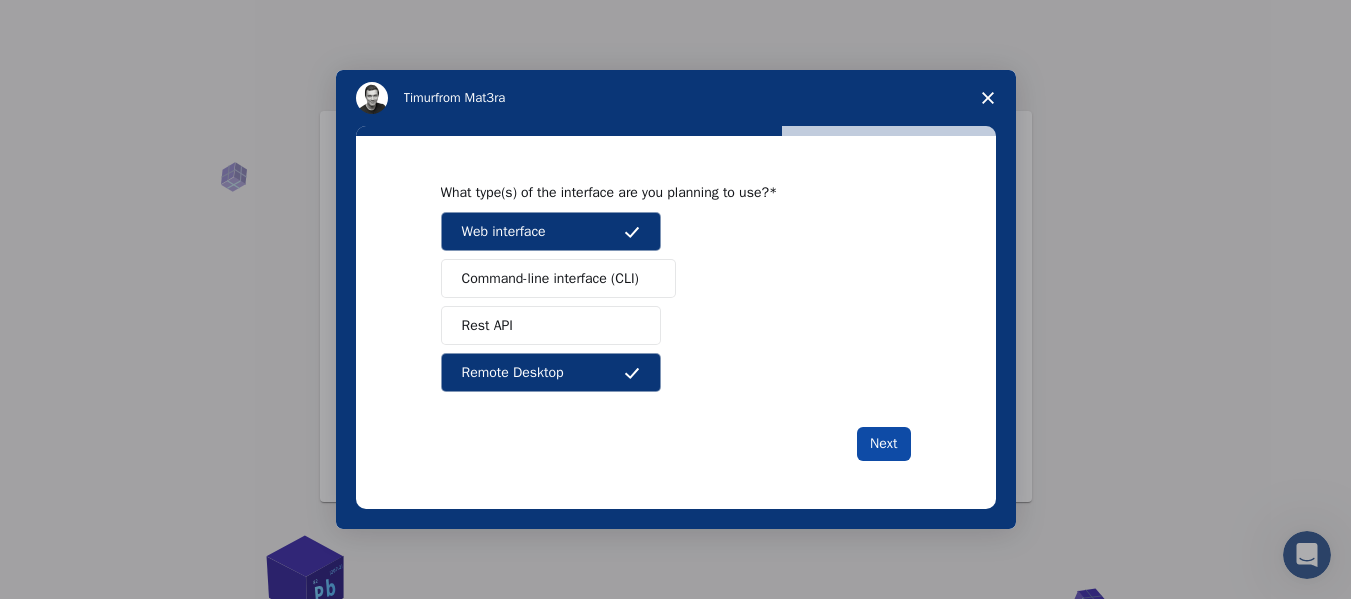 click on "Next" at bounding box center [883, 444] 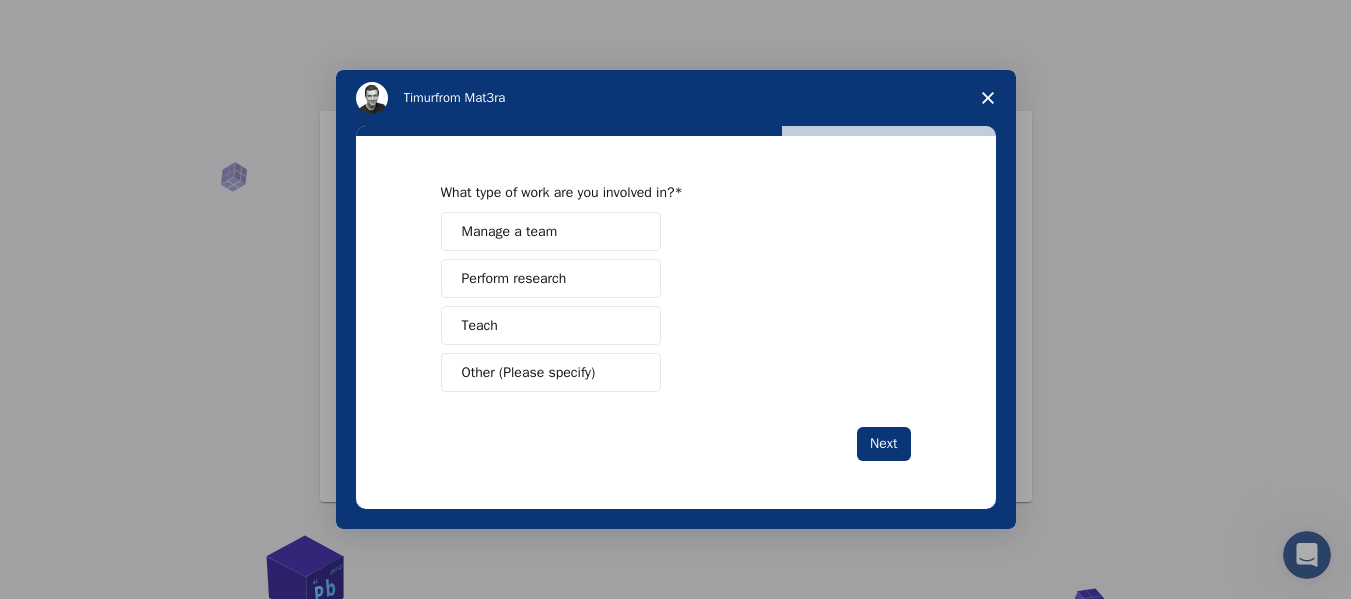 click on "Perform research" at bounding box center (551, 278) 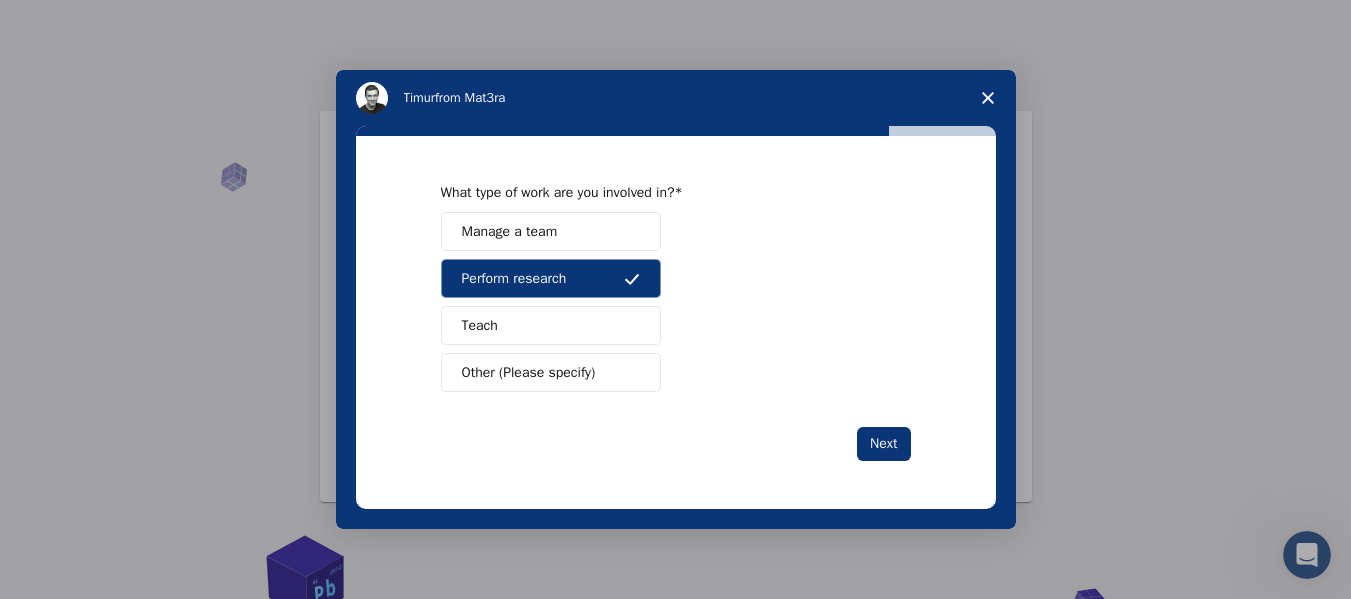 click on "Teach" at bounding box center (551, 325) 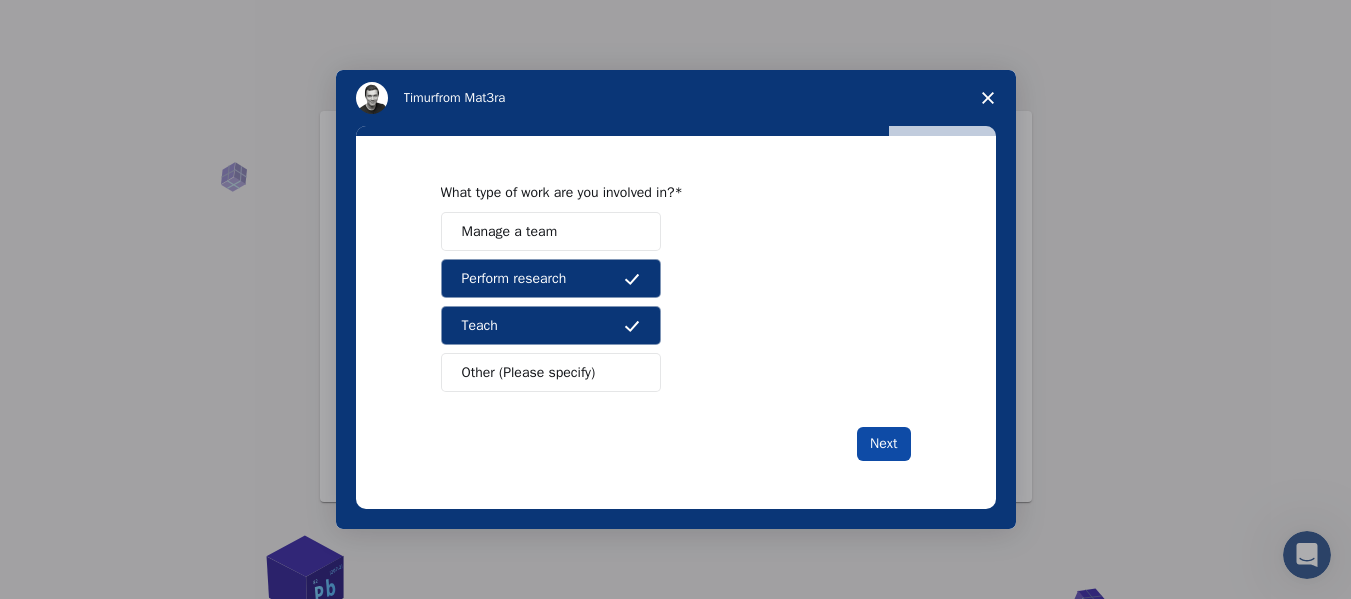 click on "Next" at bounding box center (883, 444) 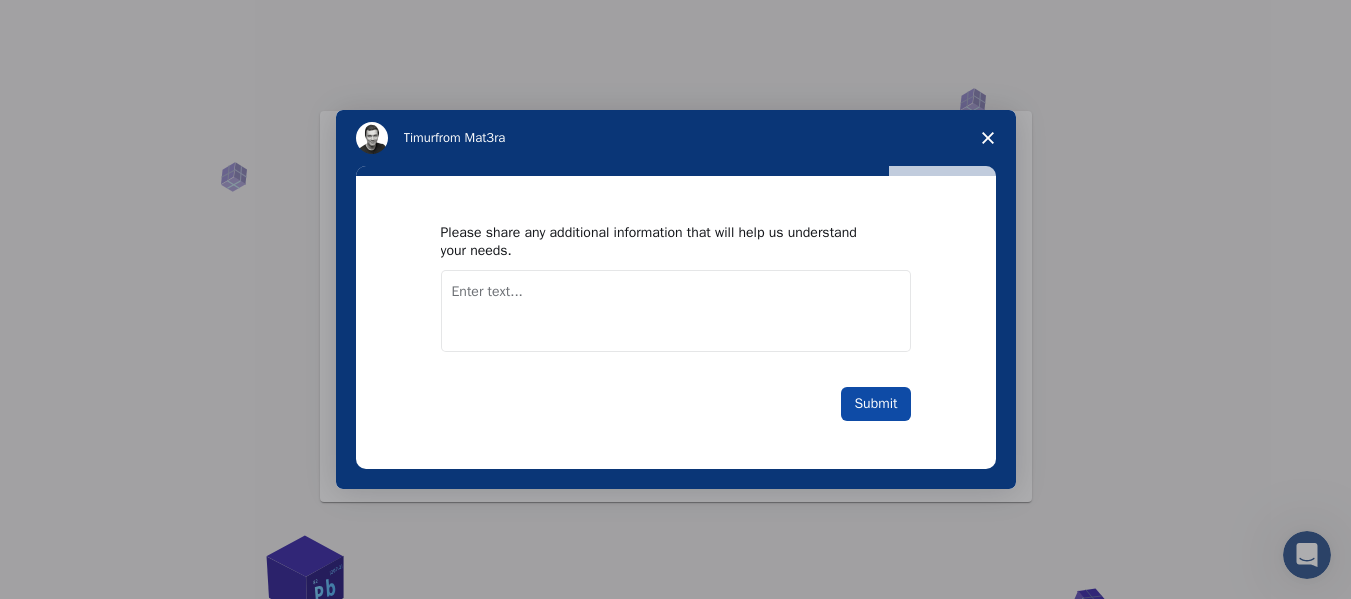 click on "Submit" at bounding box center (875, 404) 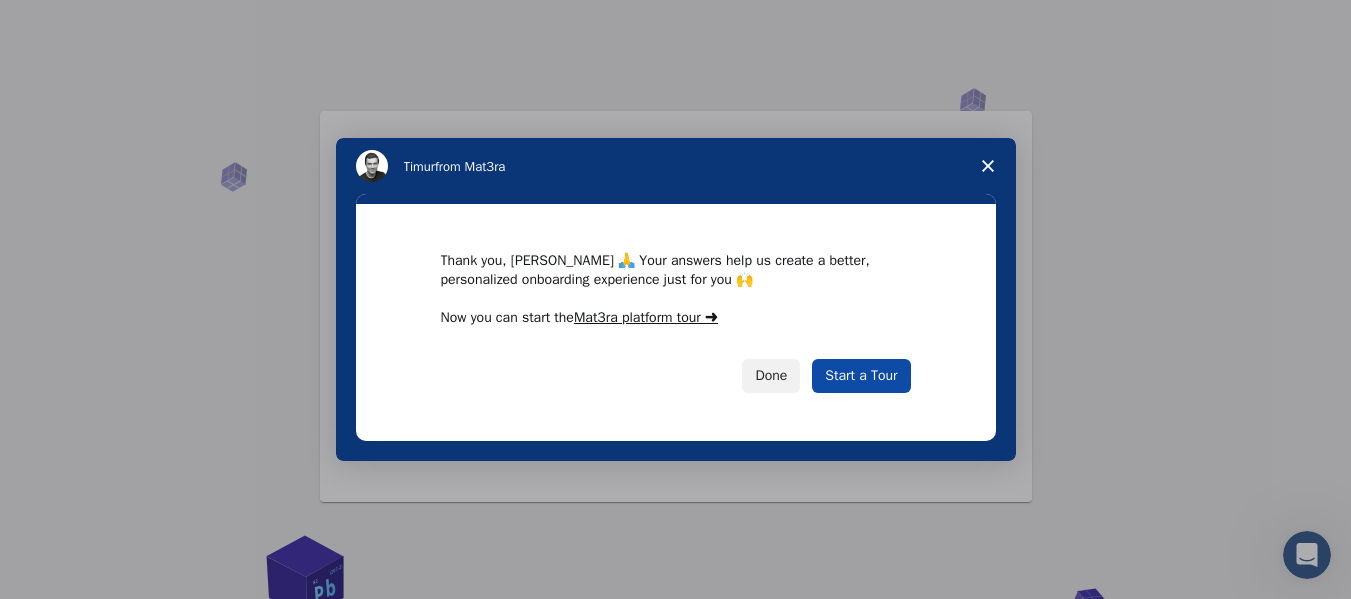 click on "Start a Tour" at bounding box center [861, 376] 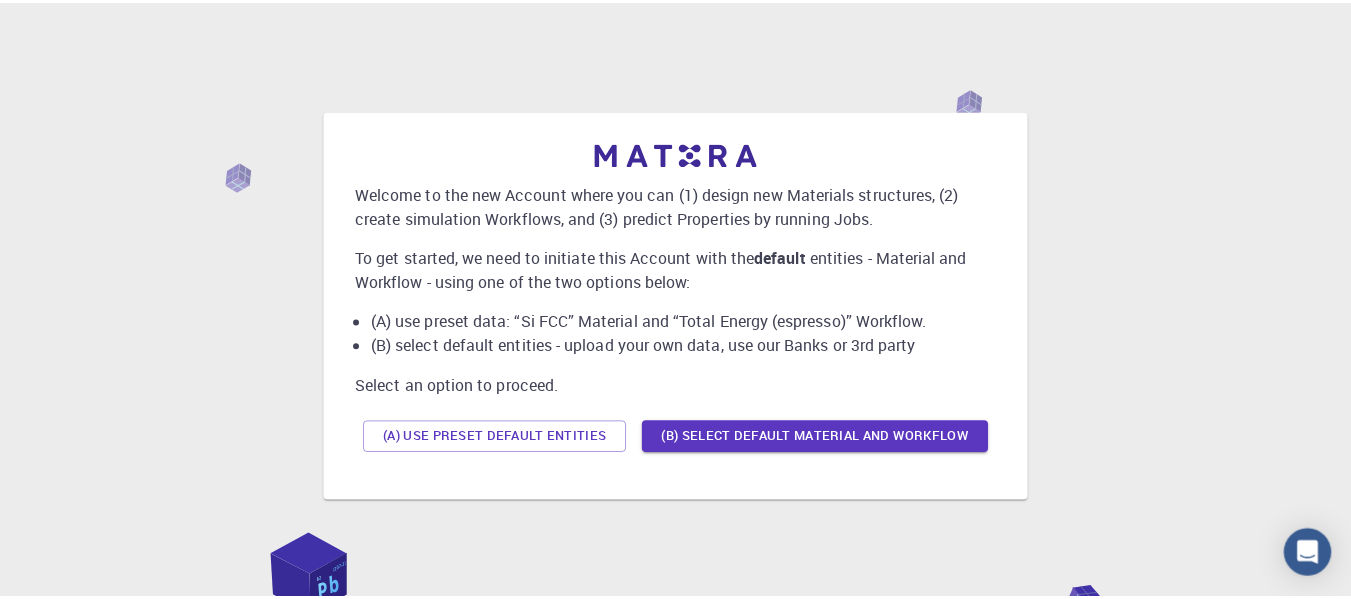 scroll, scrollTop: 0, scrollLeft: 0, axis: both 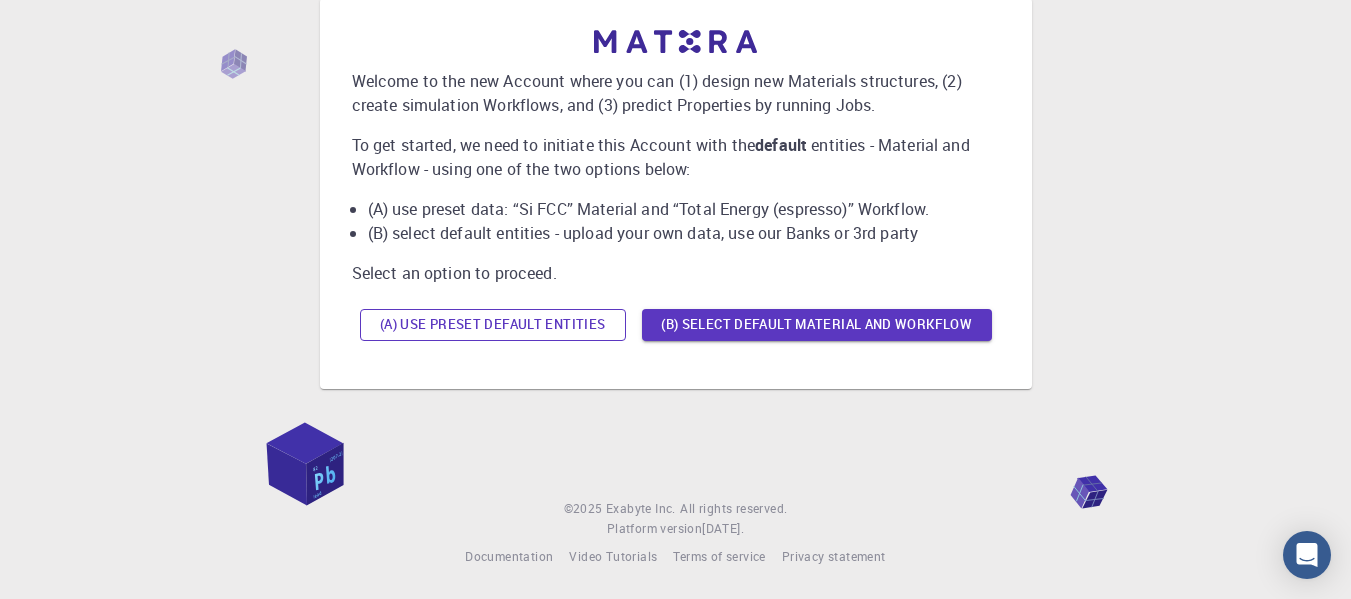 click on "(A) Use preset default entities" at bounding box center [493, 325] 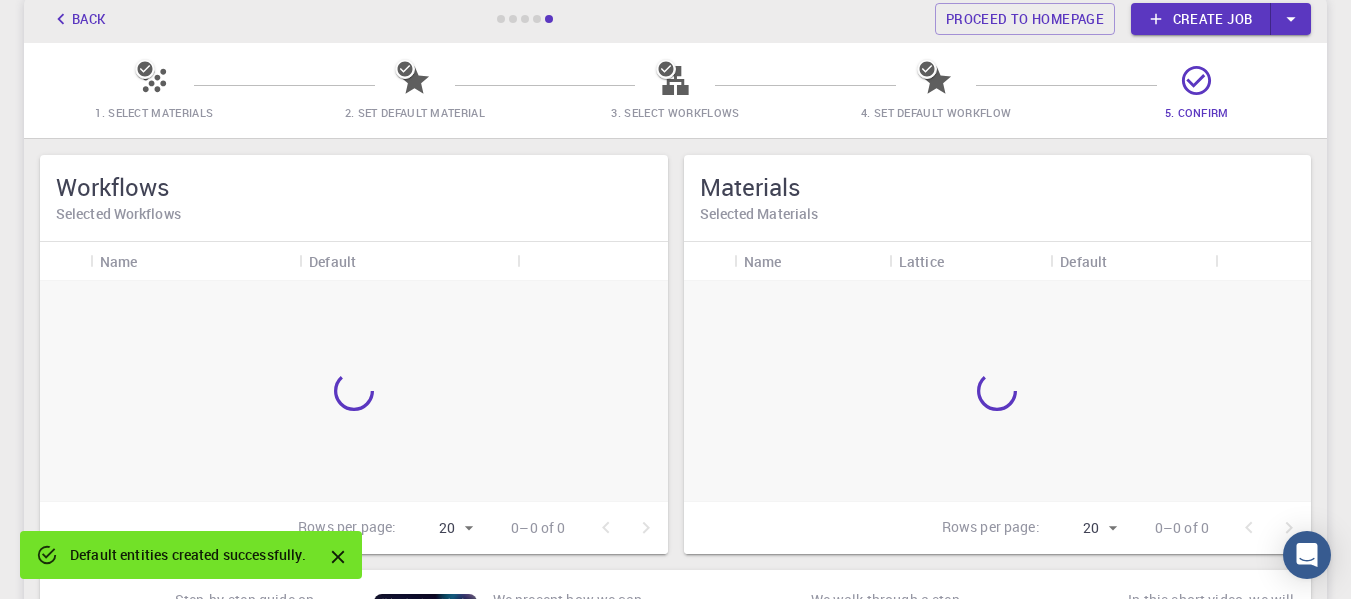 scroll, scrollTop: 165, scrollLeft: 0, axis: vertical 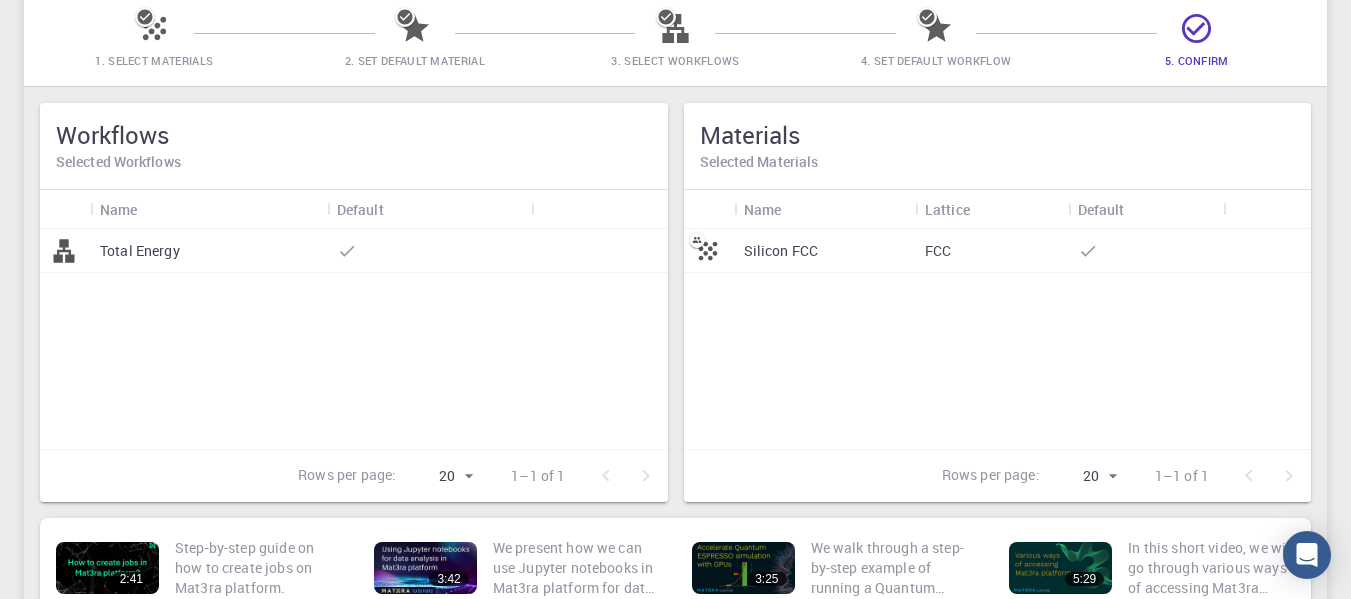 click on "Total Energy" at bounding box center (140, 251) 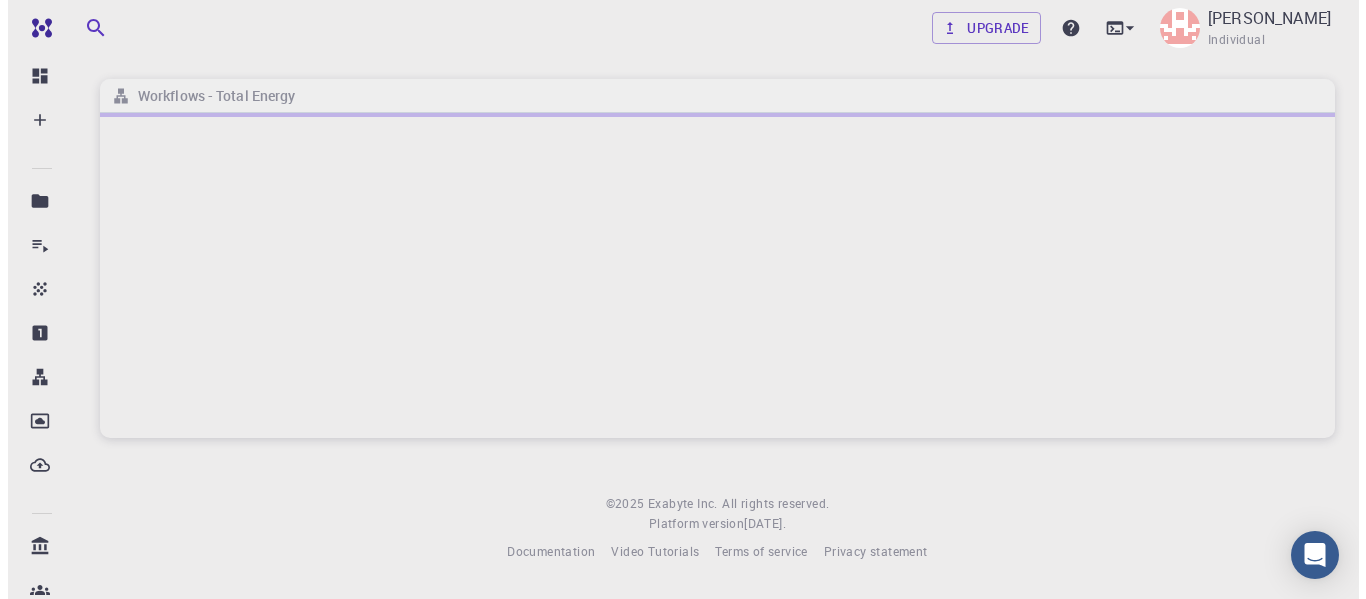 scroll, scrollTop: 0, scrollLeft: 0, axis: both 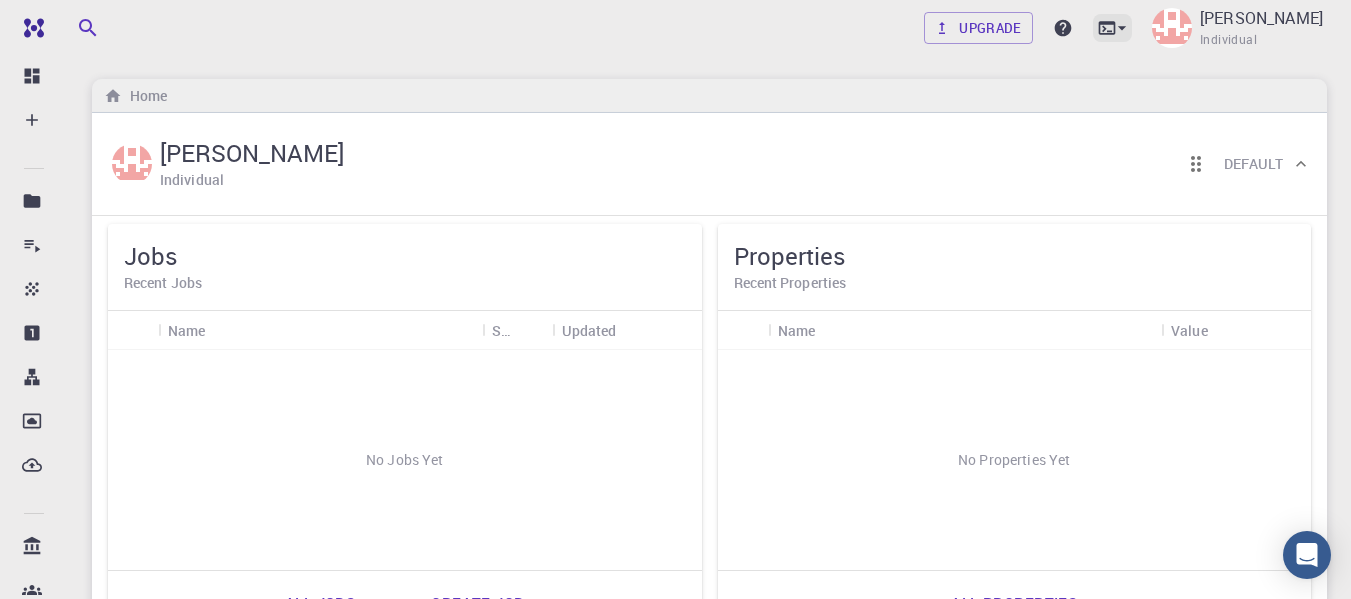 click 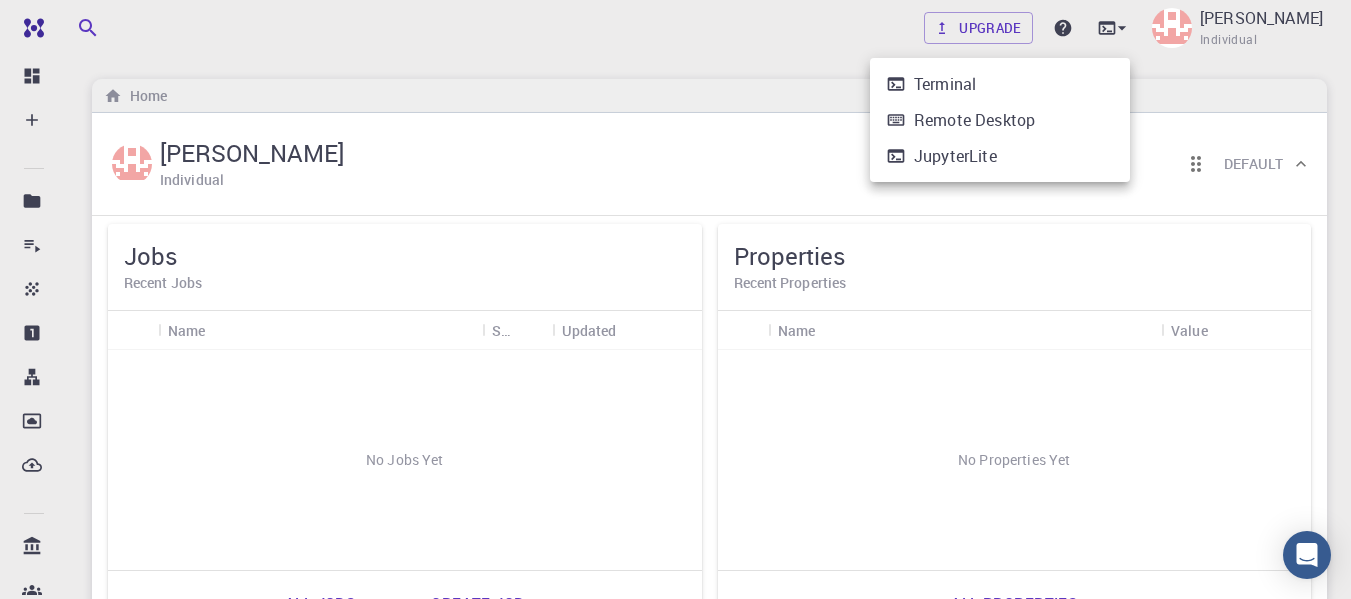 click at bounding box center [675, 299] 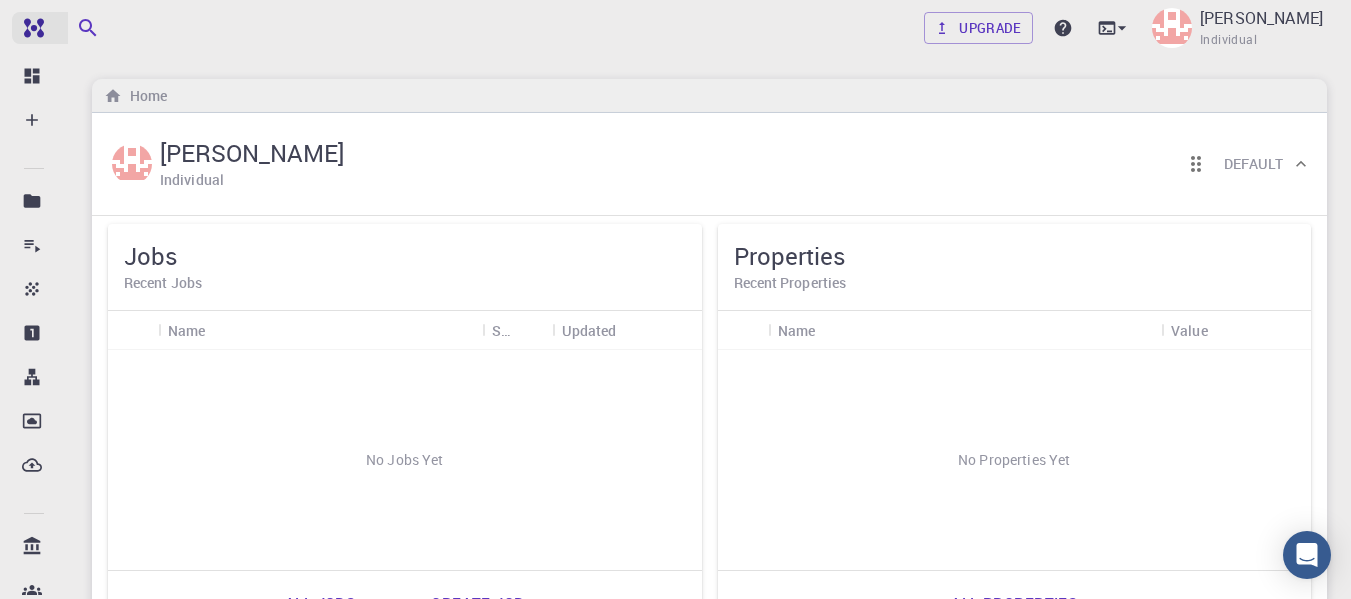 click at bounding box center (73, 28) 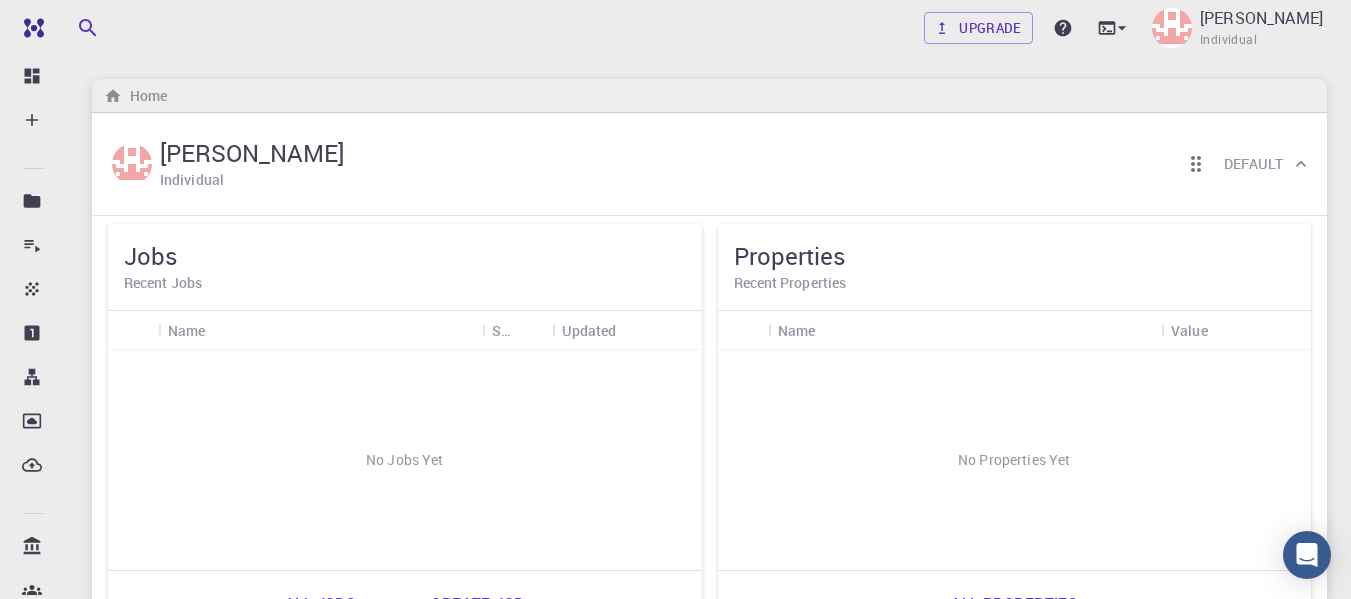 click 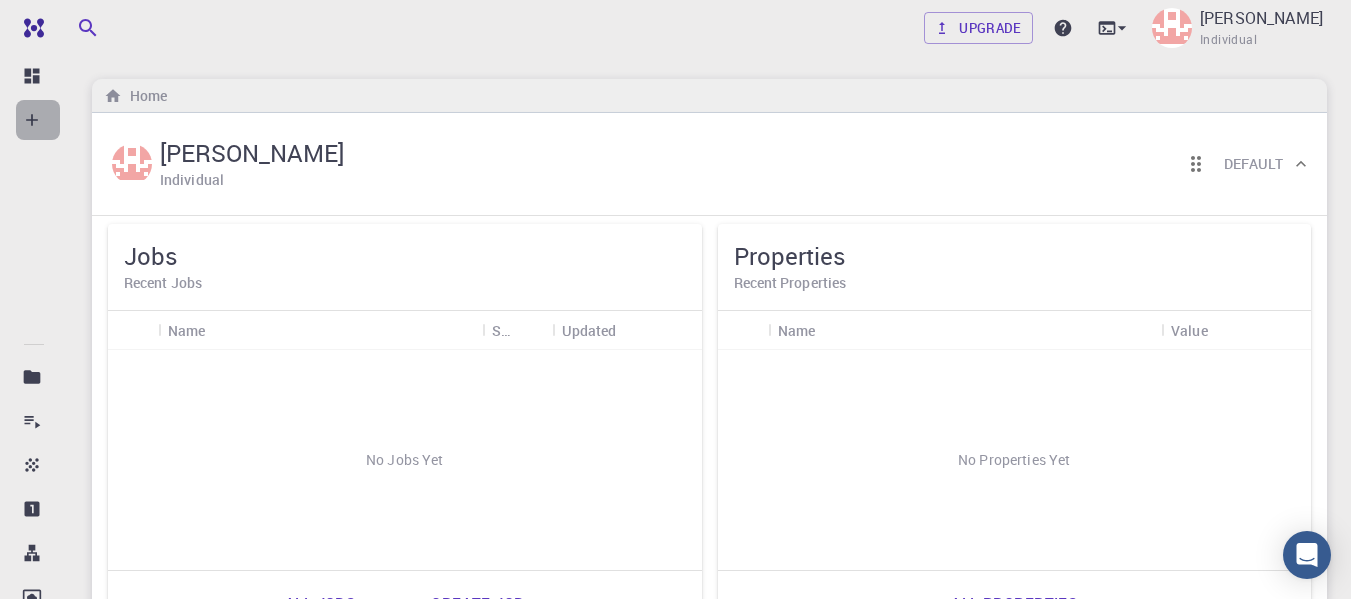 click 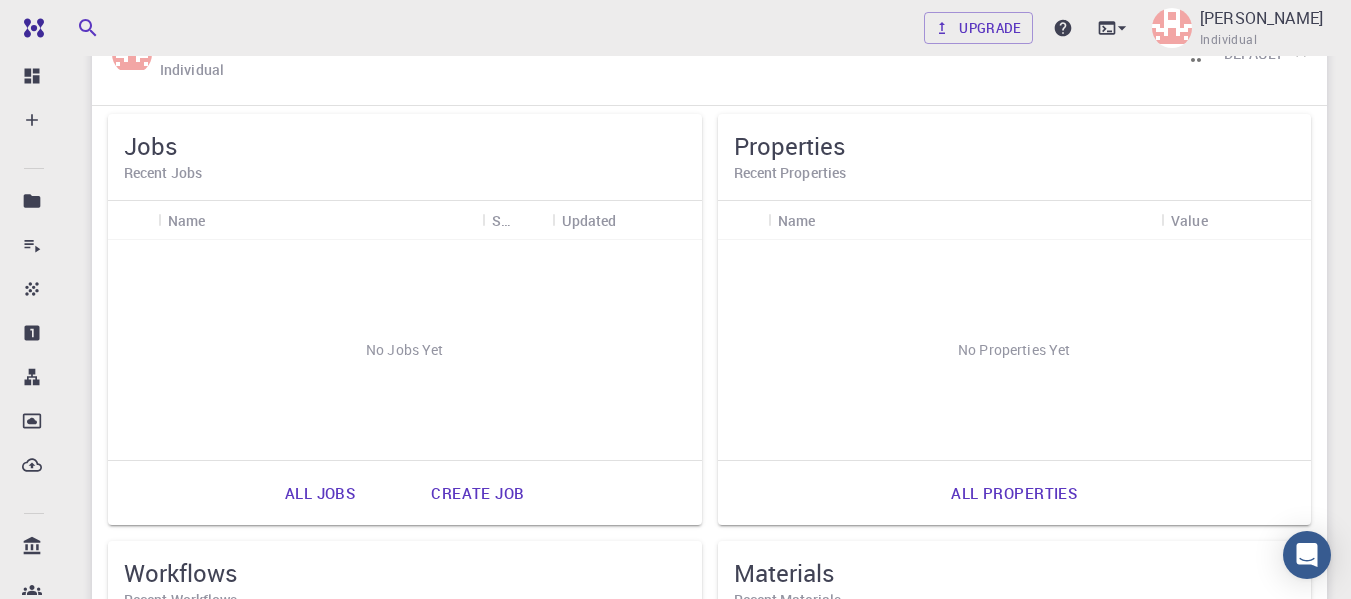 scroll, scrollTop: 300, scrollLeft: 0, axis: vertical 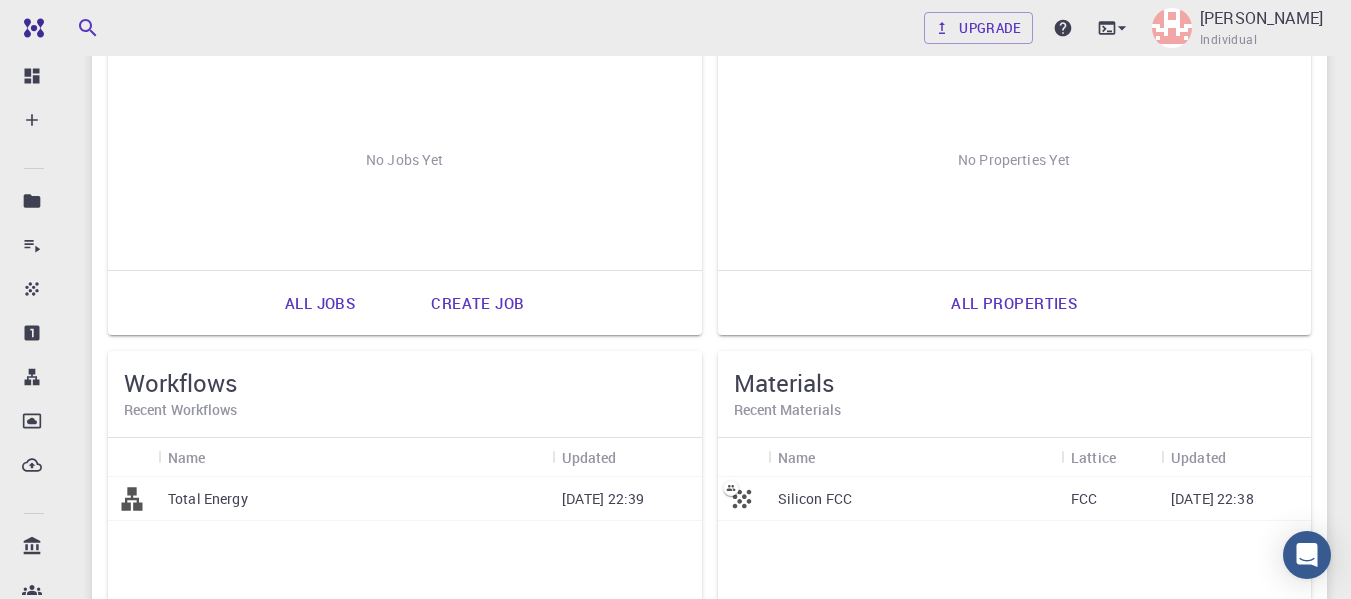 click on "Create job" at bounding box center [477, 303] 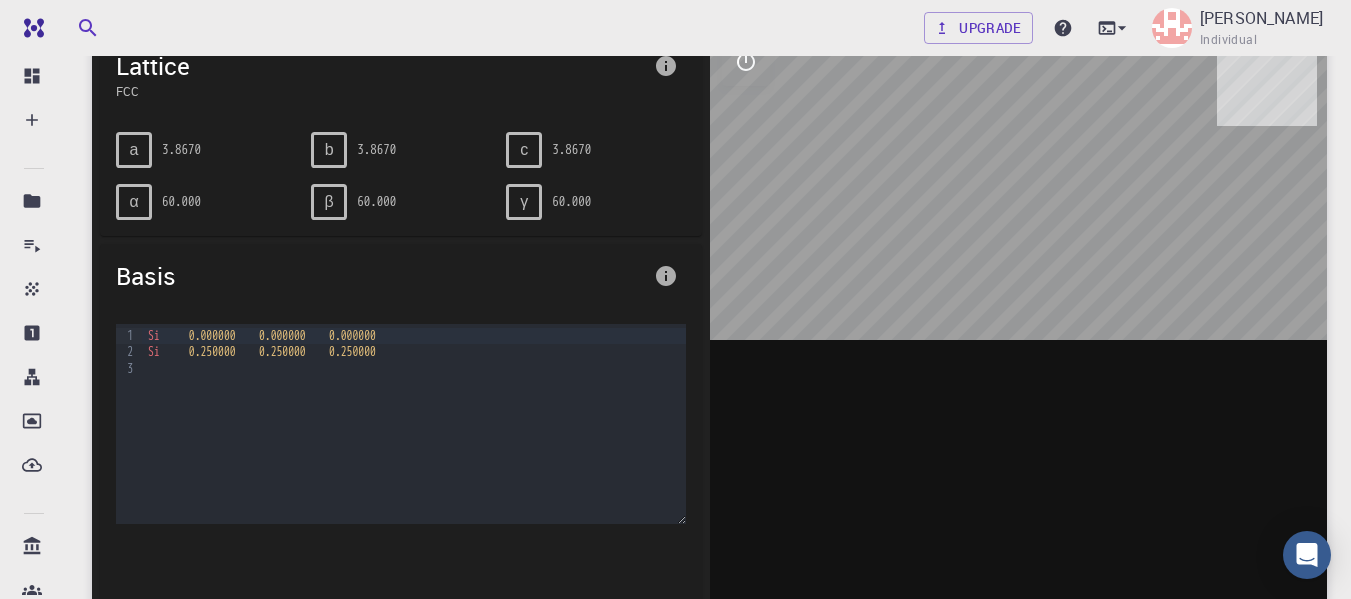 scroll, scrollTop: 400, scrollLeft: 0, axis: vertical 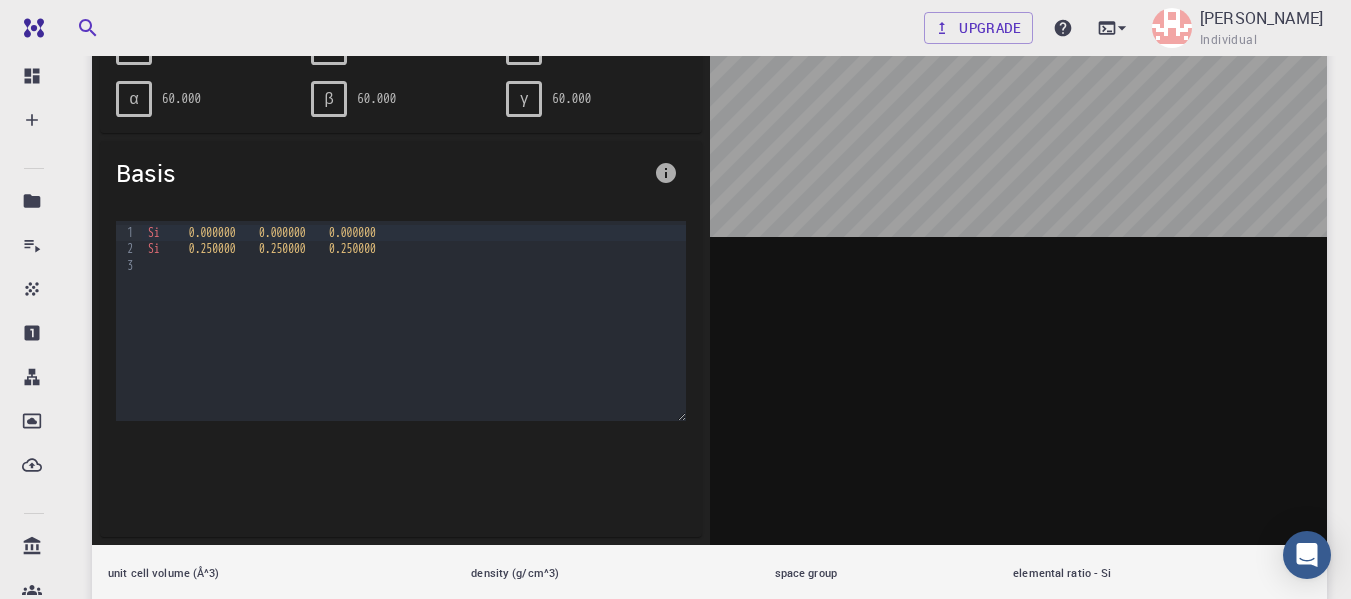 click on "0.250000" at bounding box center (352, 249) 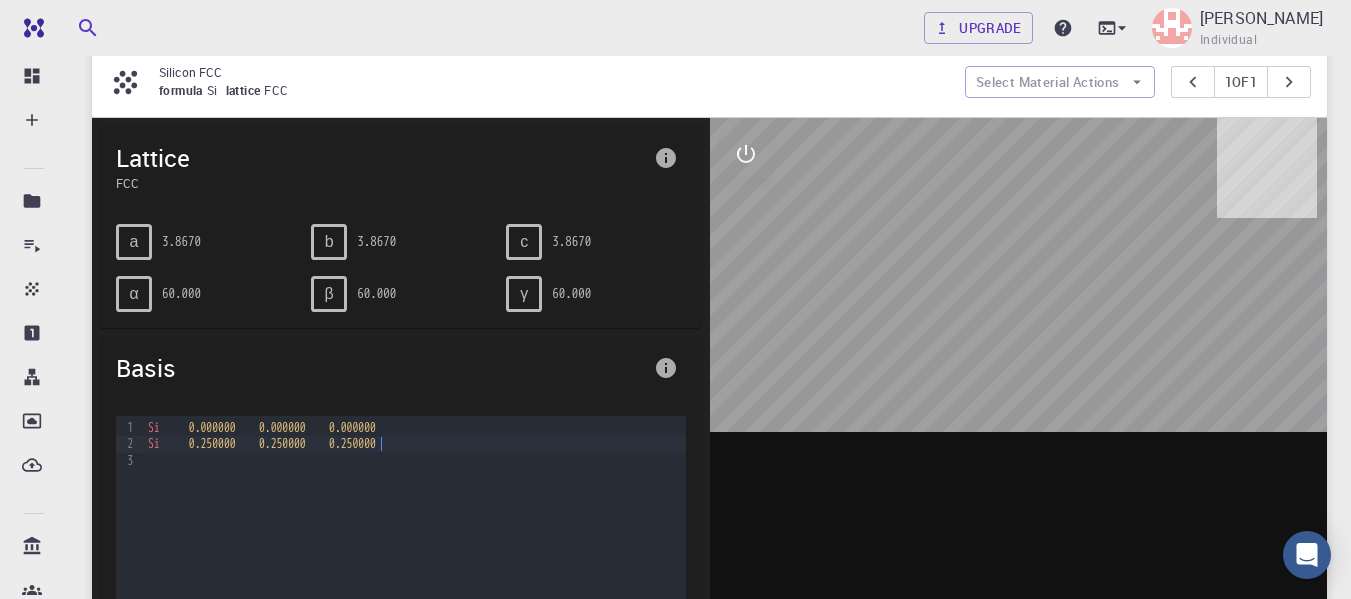 scroll, scrollTop: 0, scrollLeft: 0, axis: both 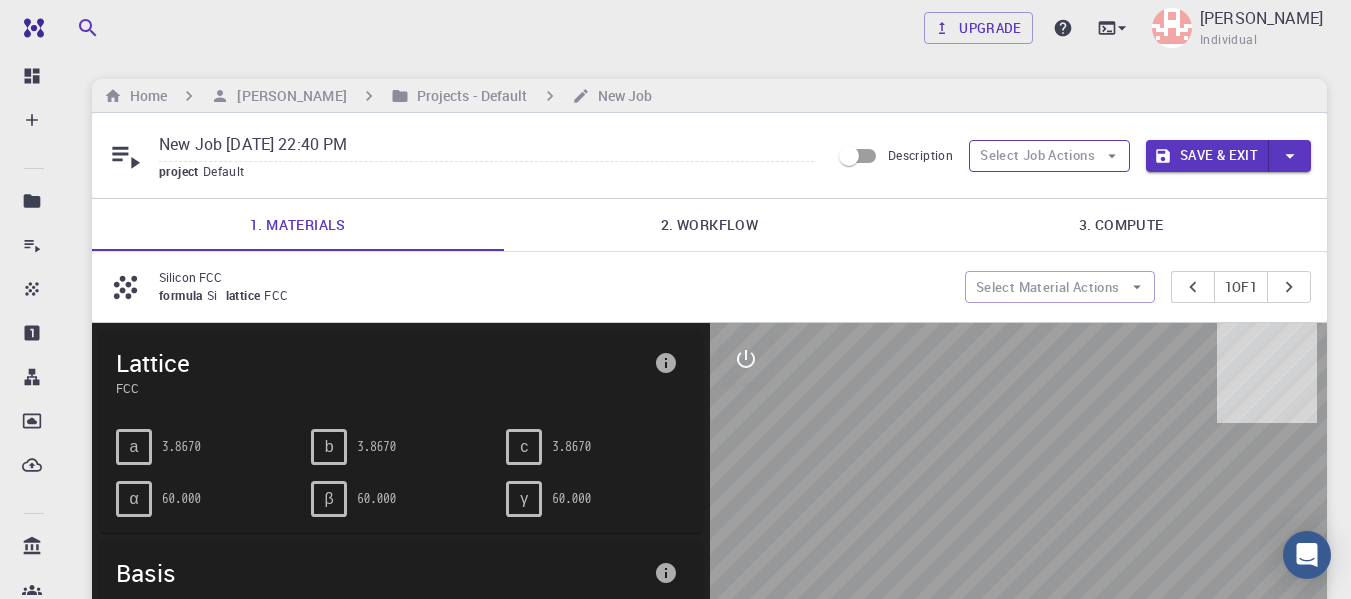 click on "Select Job Actions" at bounding box center (1049, 156) 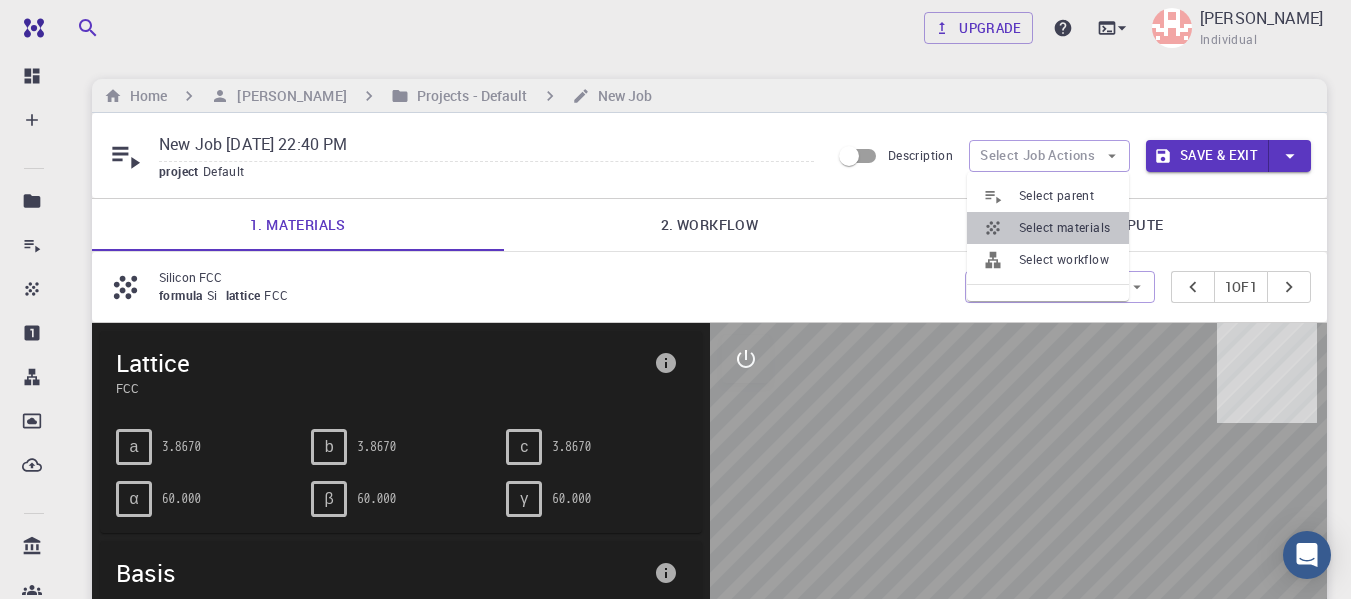 click on "Select materials" at bounding box center (1066, 228) 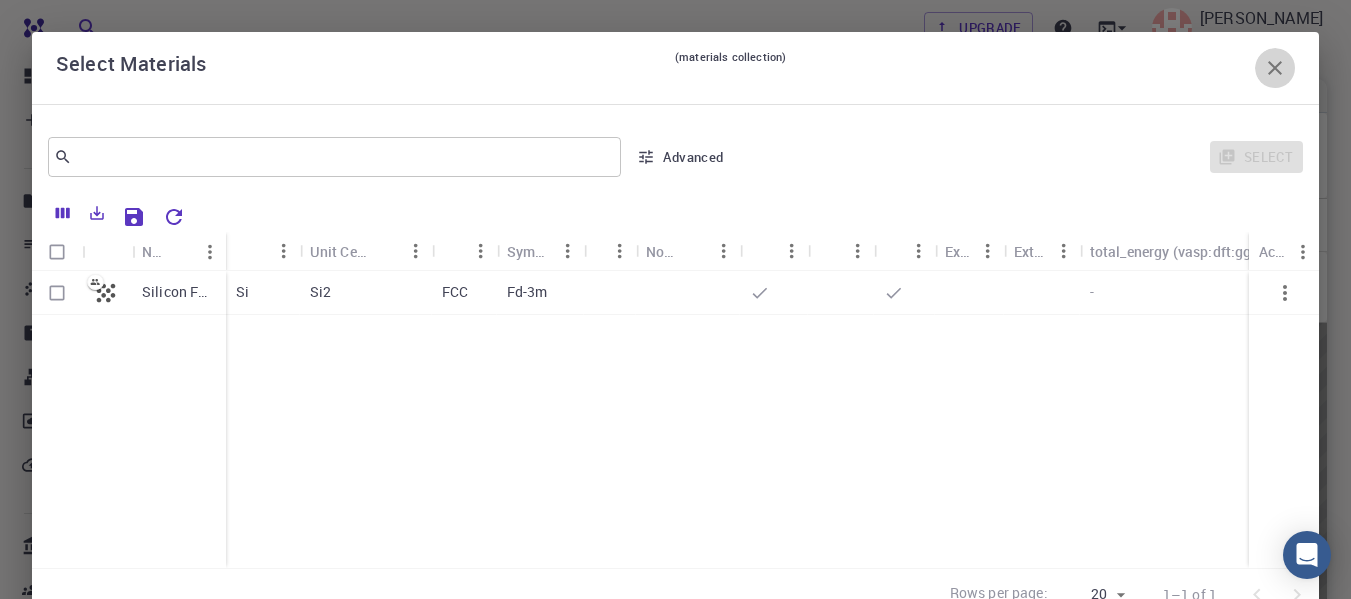 click 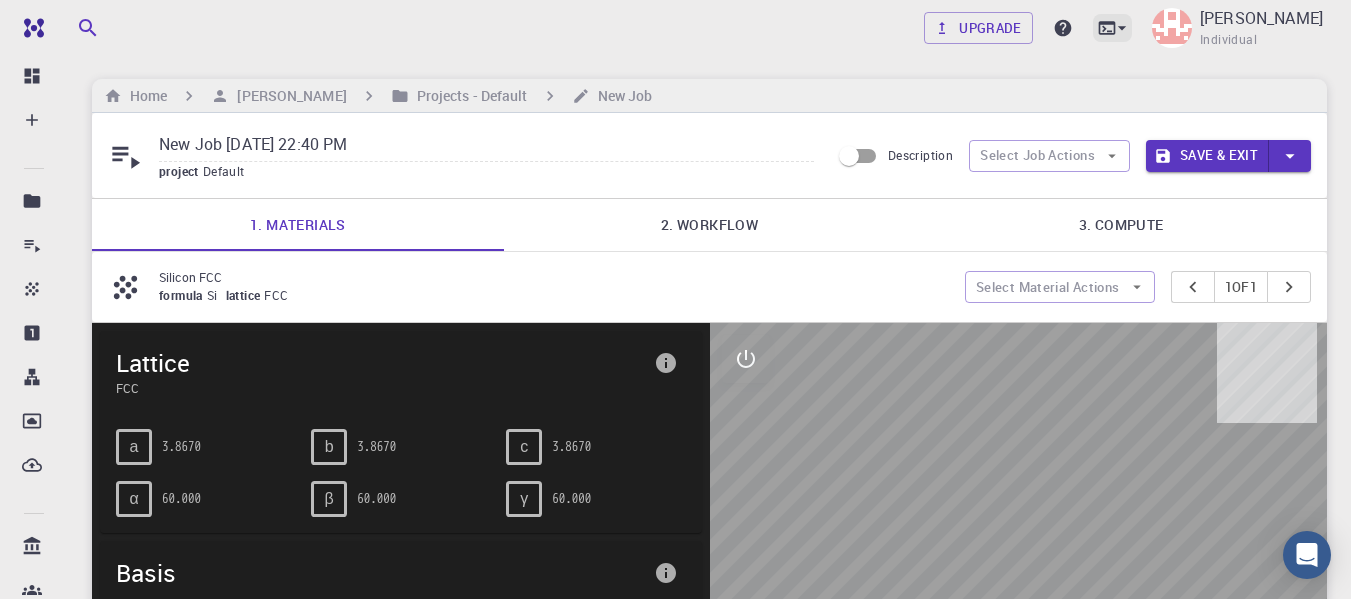 click 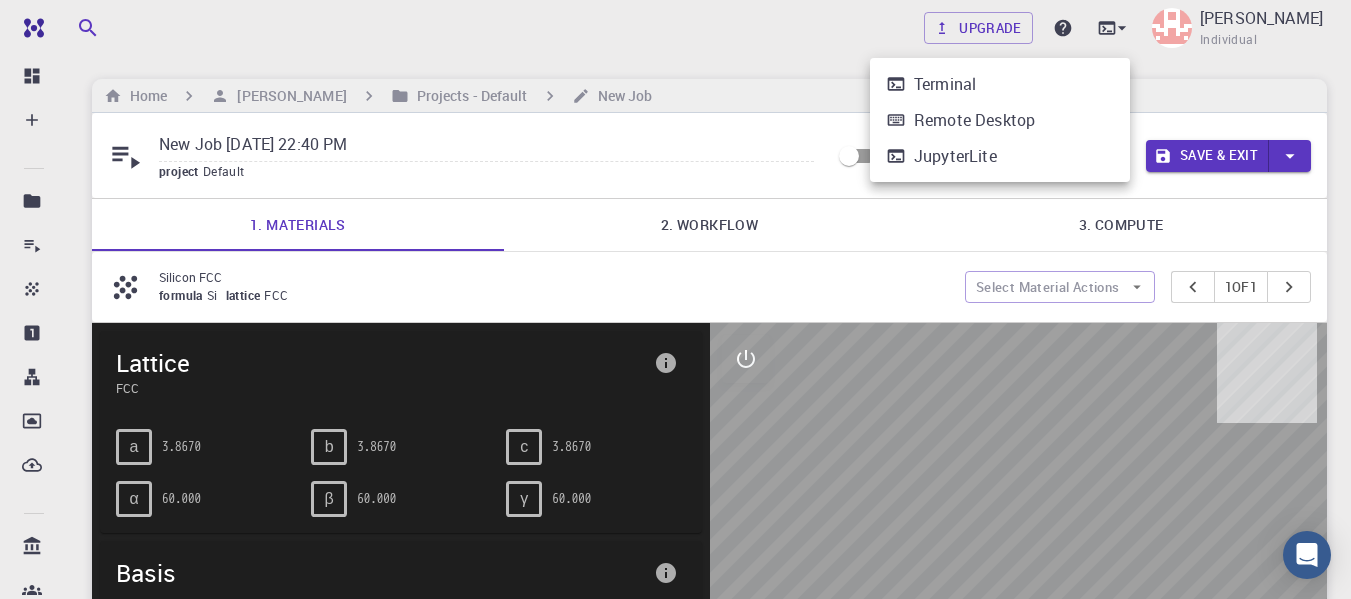 click at bounding box center (675, 299) 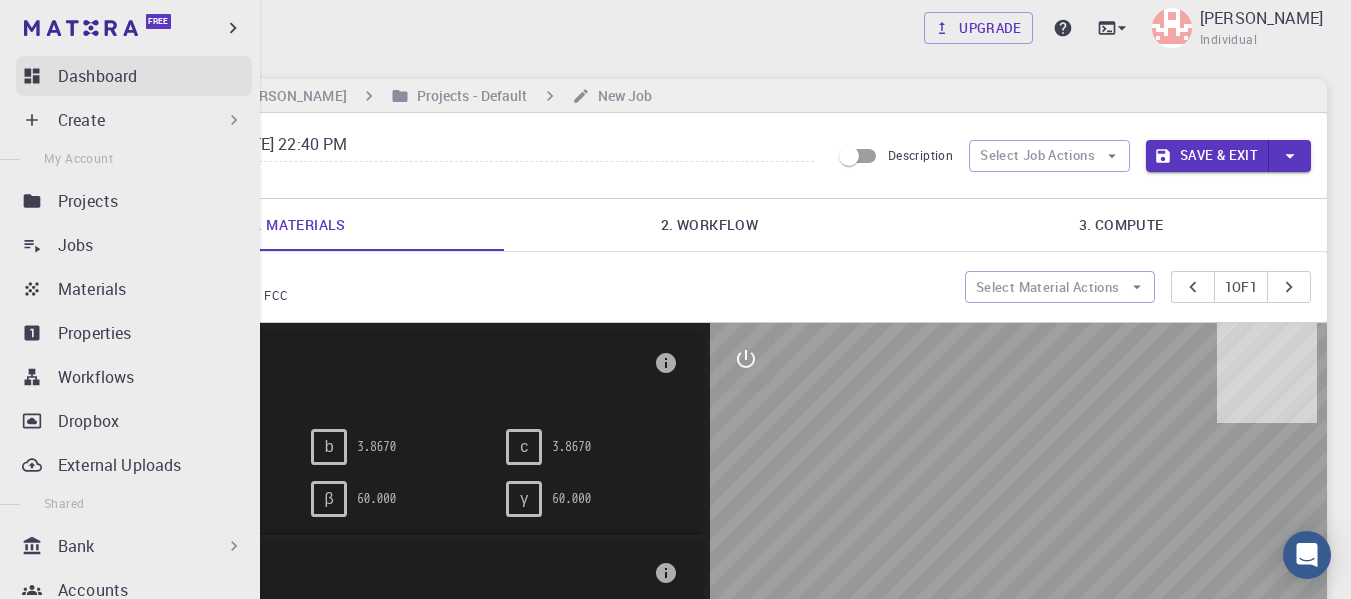 click on "Dashboard" at bounding box center (97, 76) 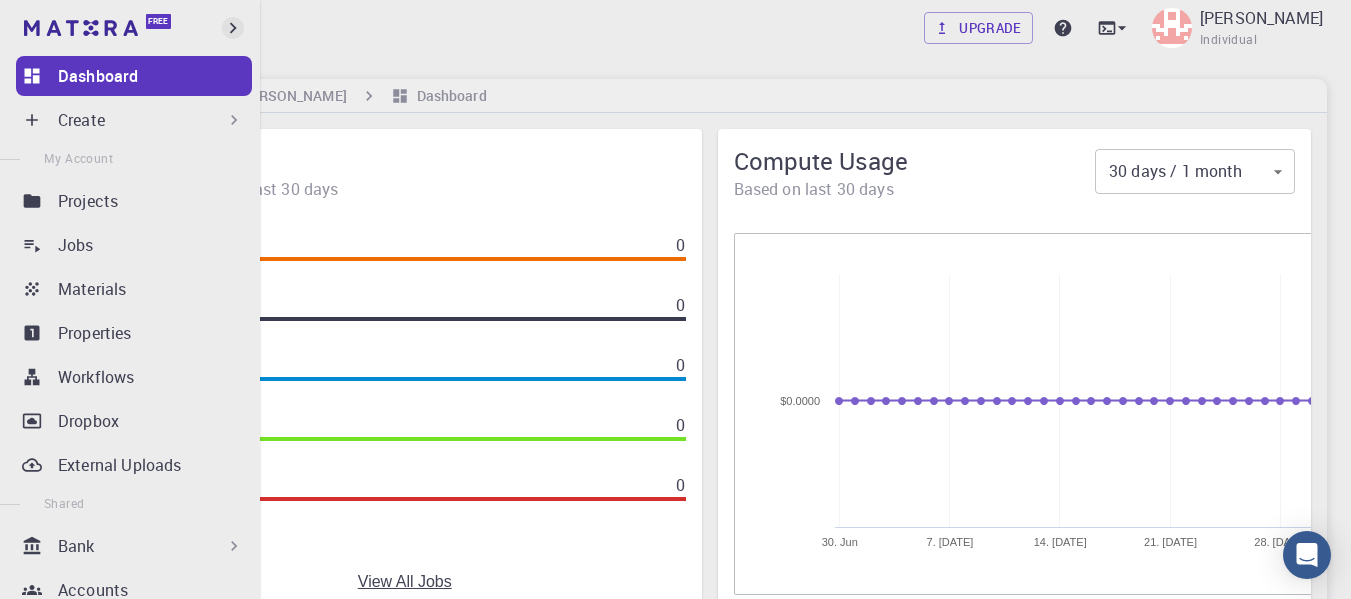 click 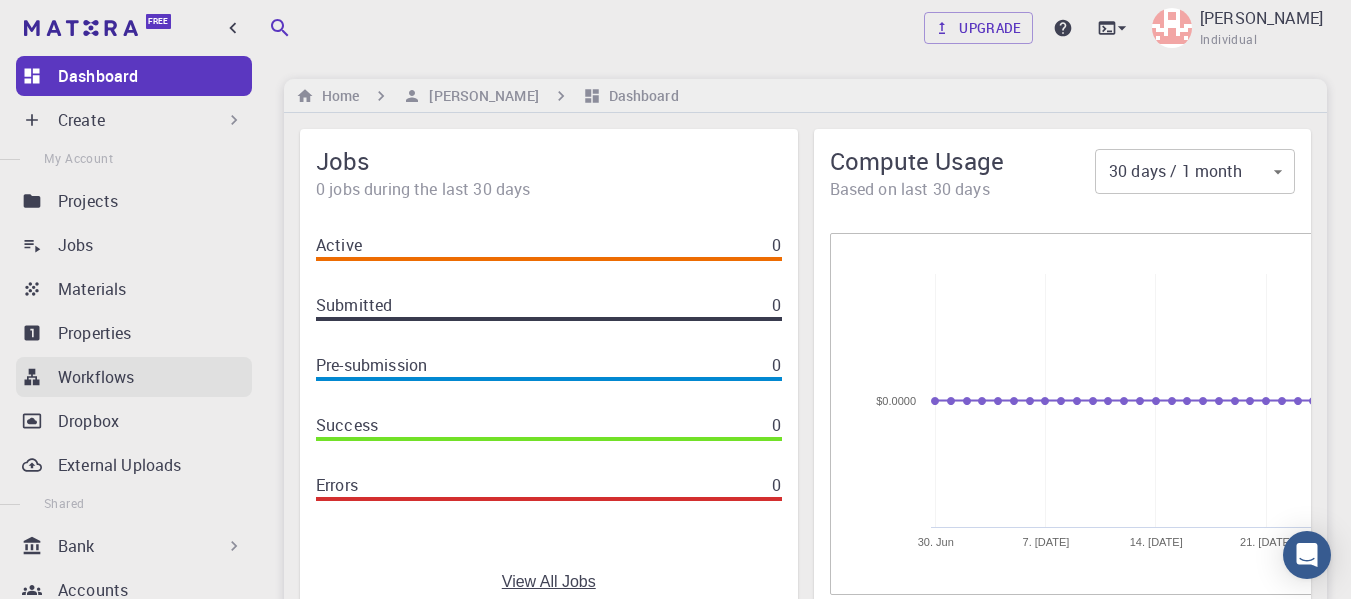click on "Workflows" at bounding box center (96, 377) 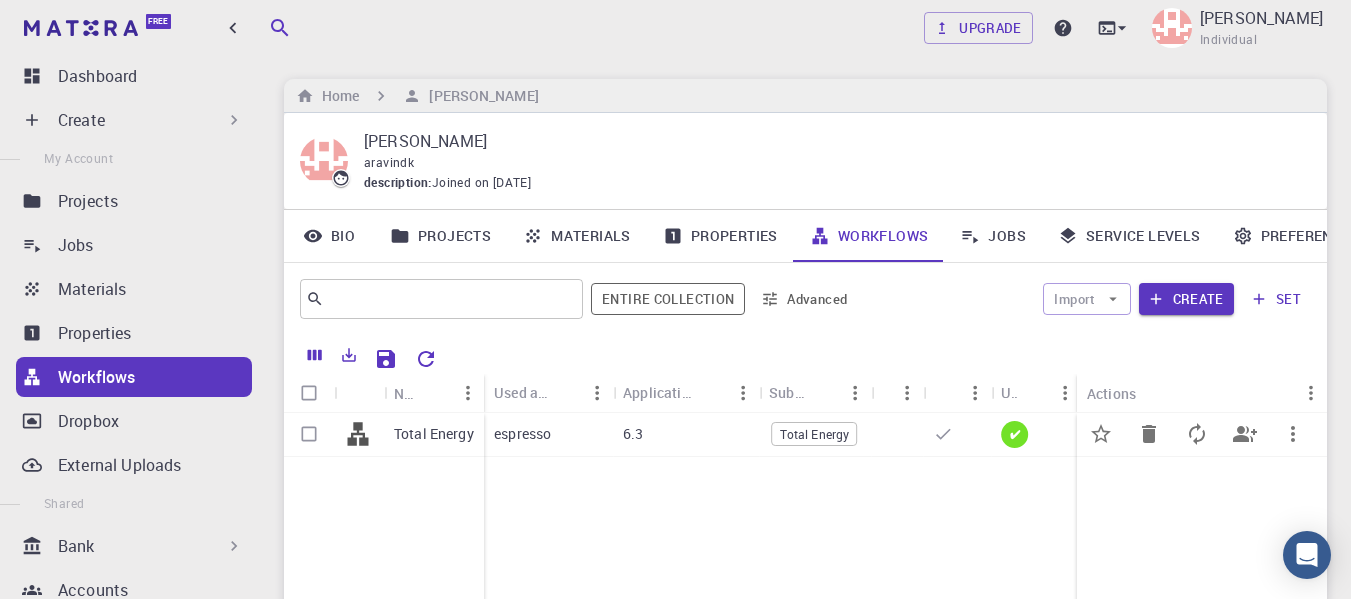 click on "6.3" at bounding box center (686, 435) 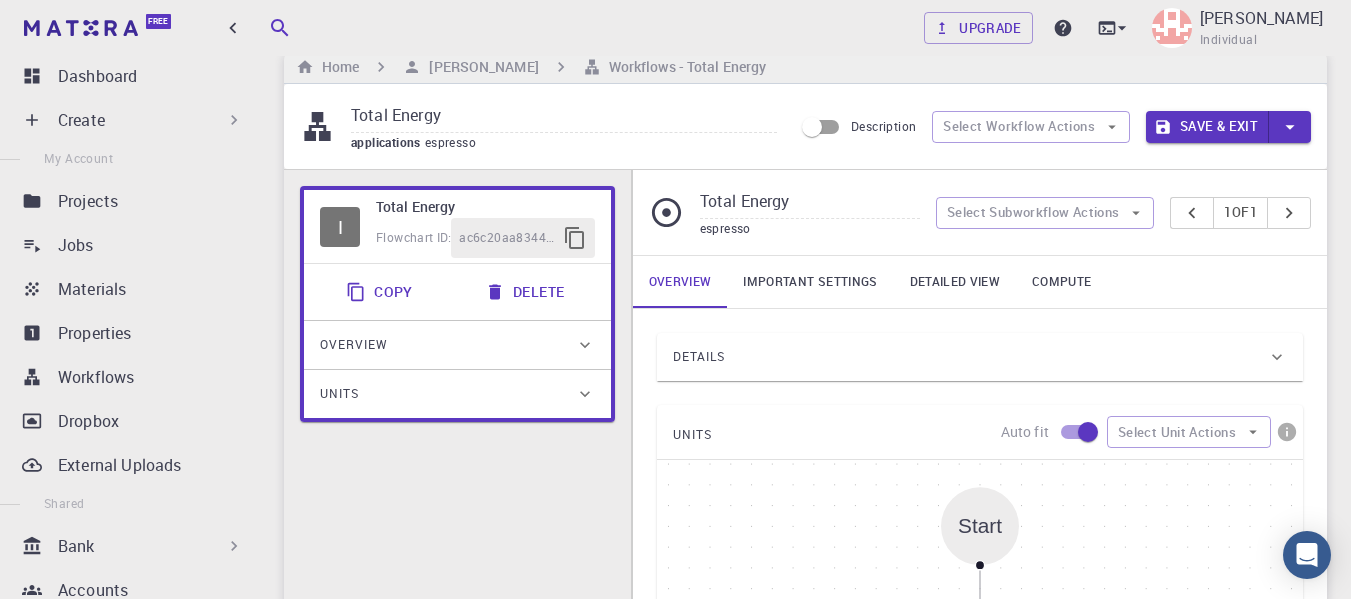 scroll, scrollTop: 0, scrollLeft: 0, axis: both 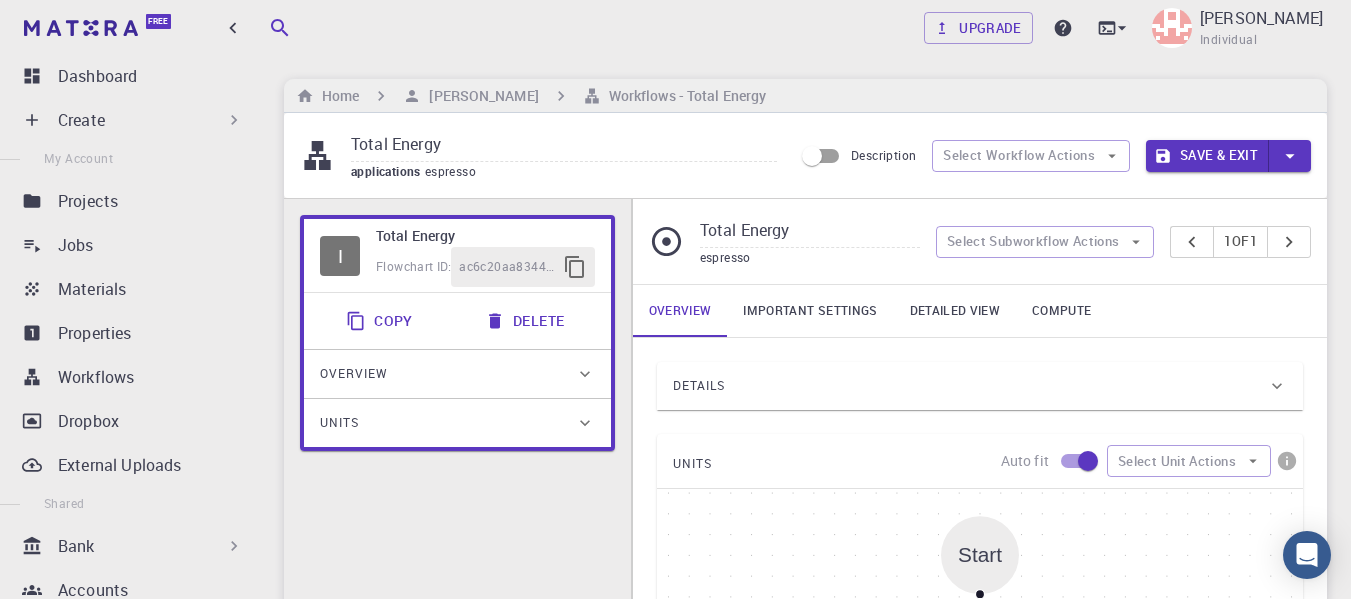 click on "Create" at bounding box center [81, 120] 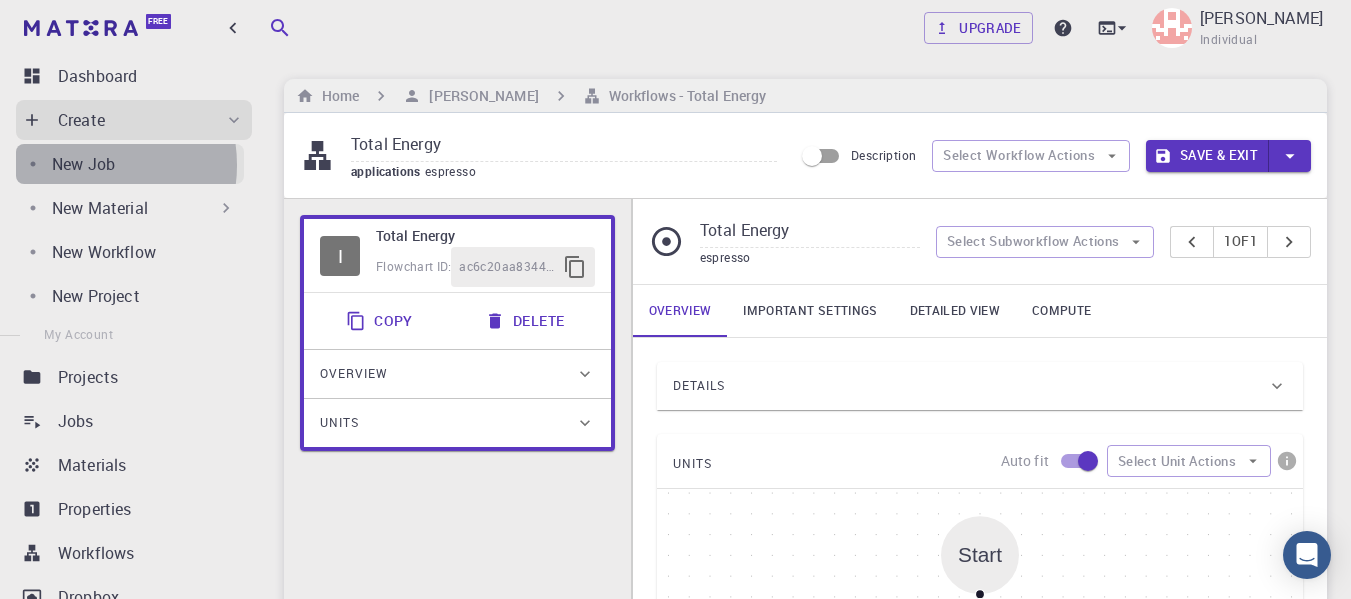 click on "New Job" at bounding box center (83, 164) 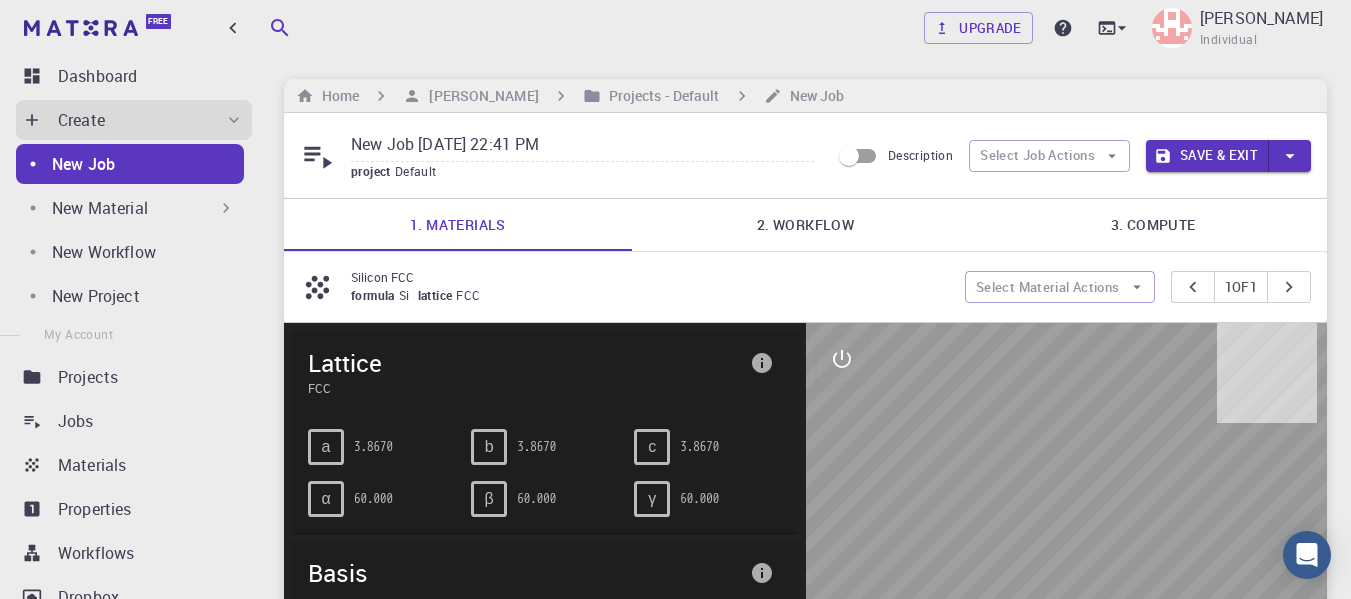 click on "2. Workflow" at bounding box center [806, 225] 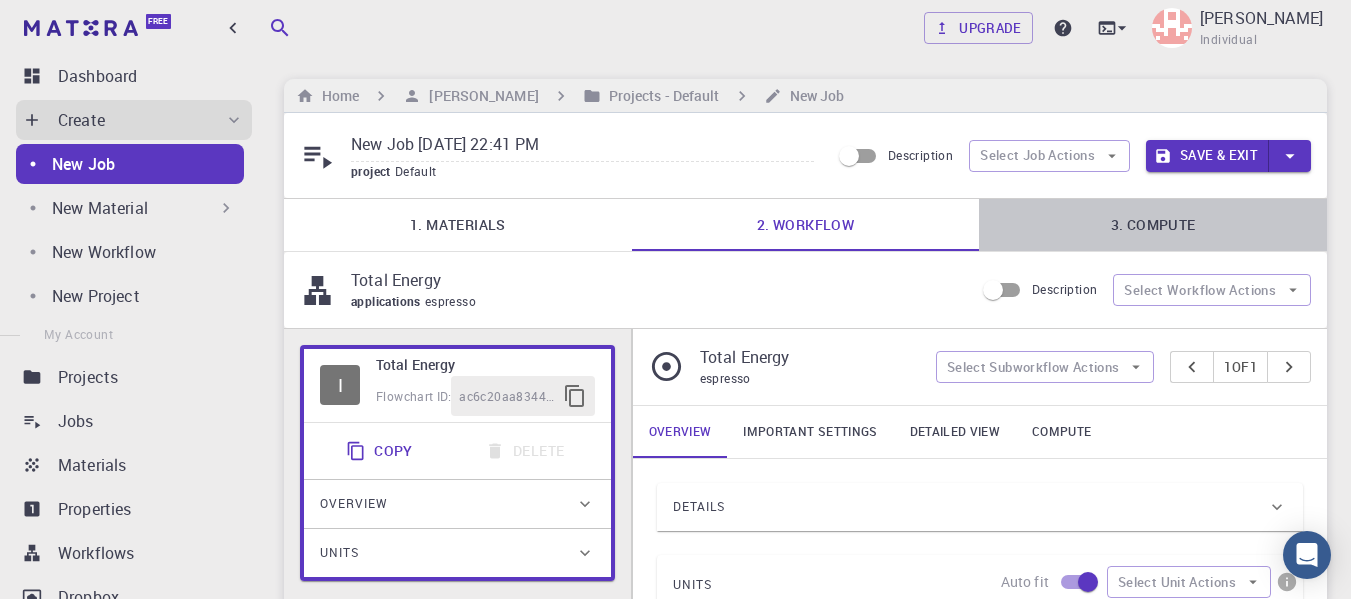 click on "3. Compute" at bounding box center (1153, 225) 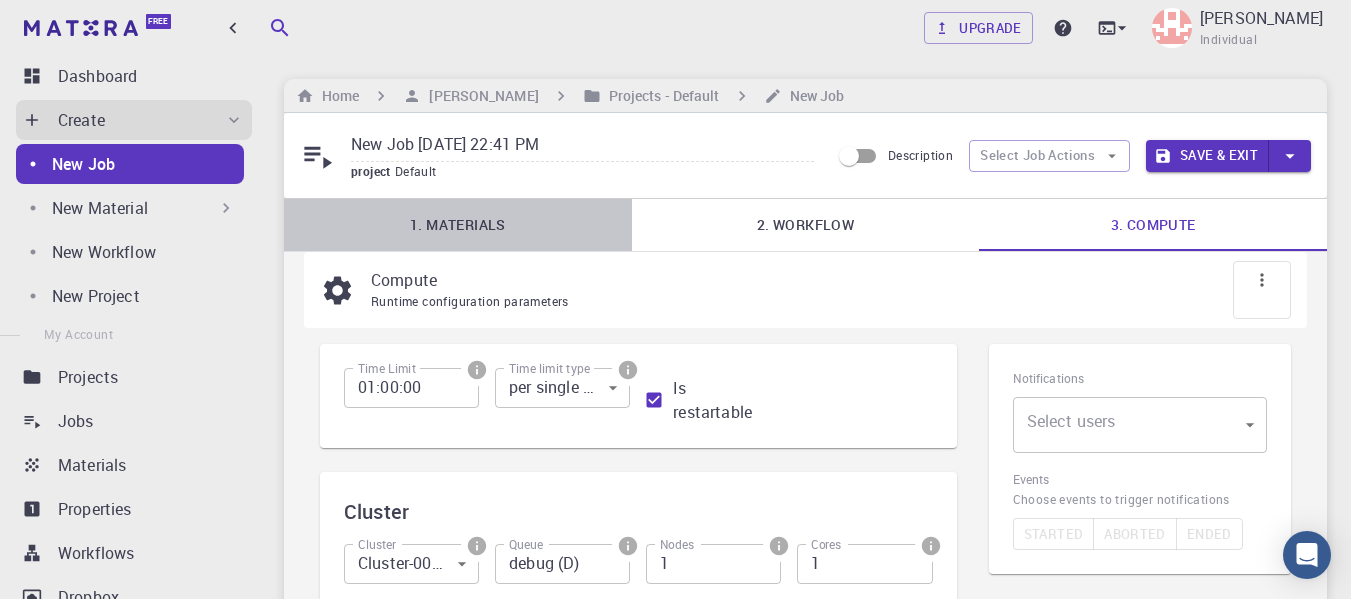 click on "1. Materials" at bounding box center (458, 225) 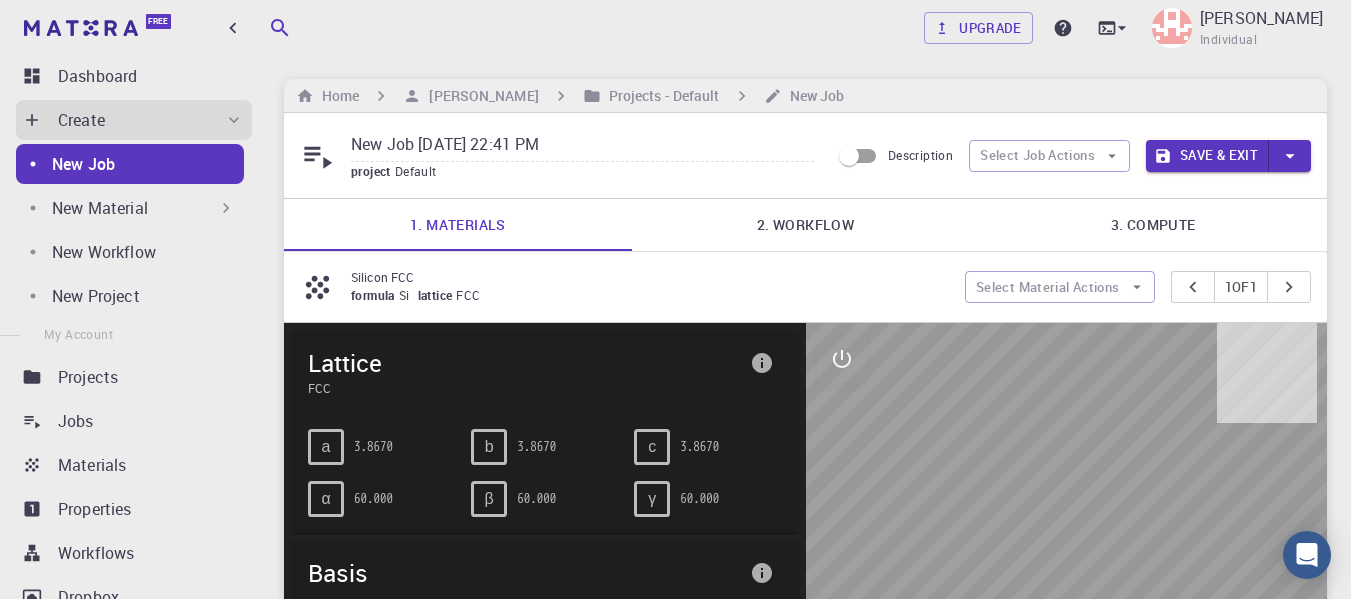 click on "Home Aravind Krishnan Projects - Default New Job" at bounding box center [570, 96] 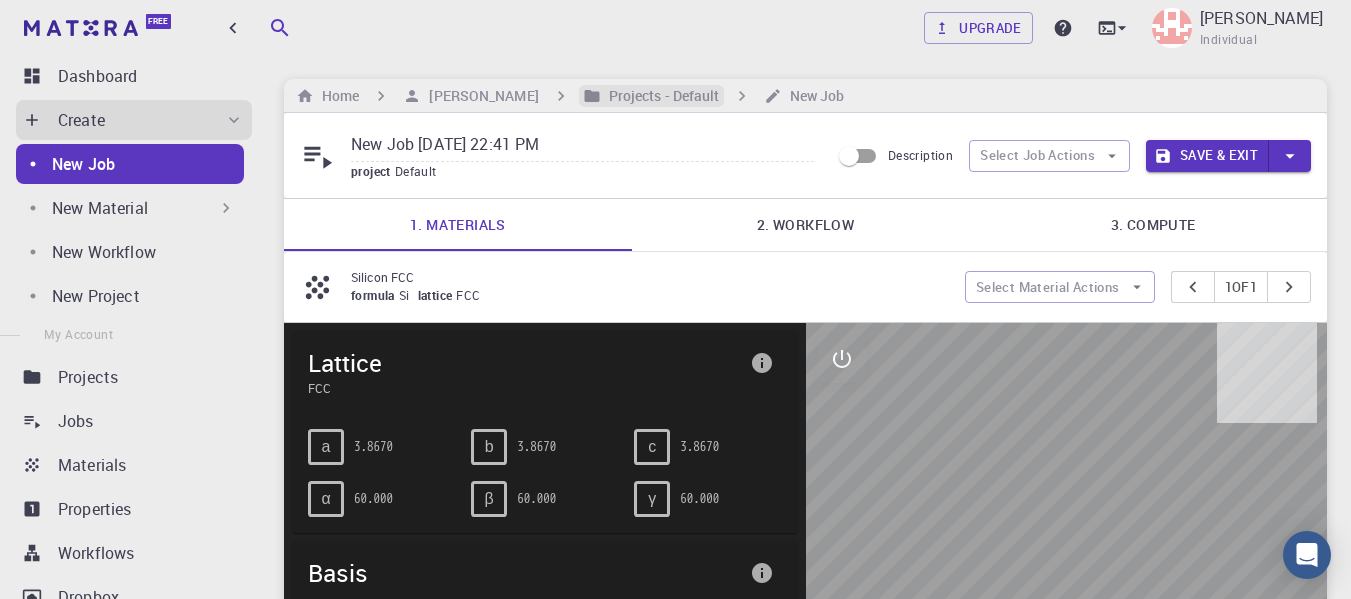 click on "Projects - Default" at bounding box center (660, 96) 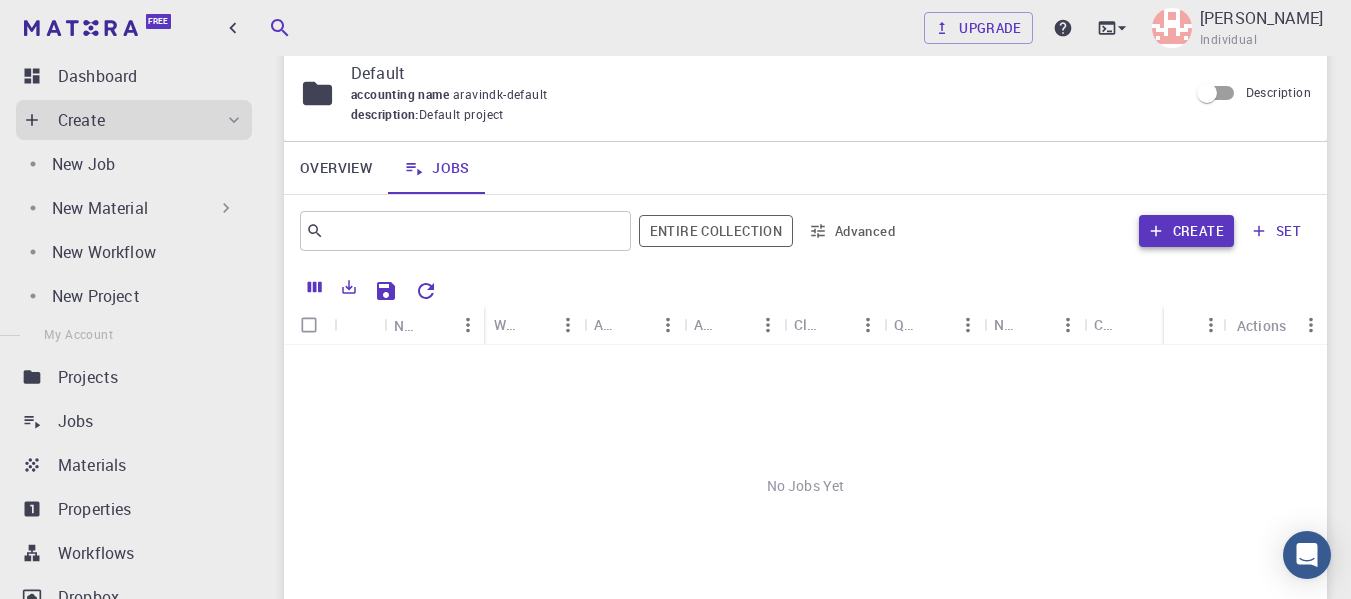 scroll, scrollTop: 100, scrollLeft: 0, axis: vertical 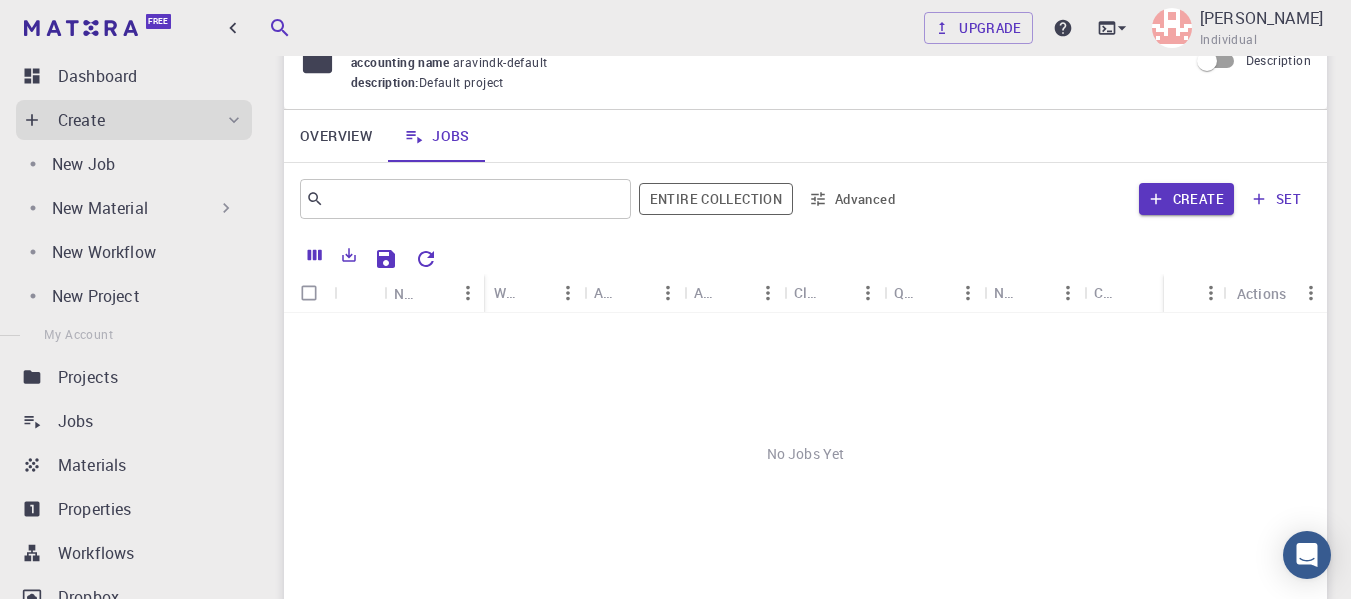 click on "Description" at bounding box center [1207, 61] 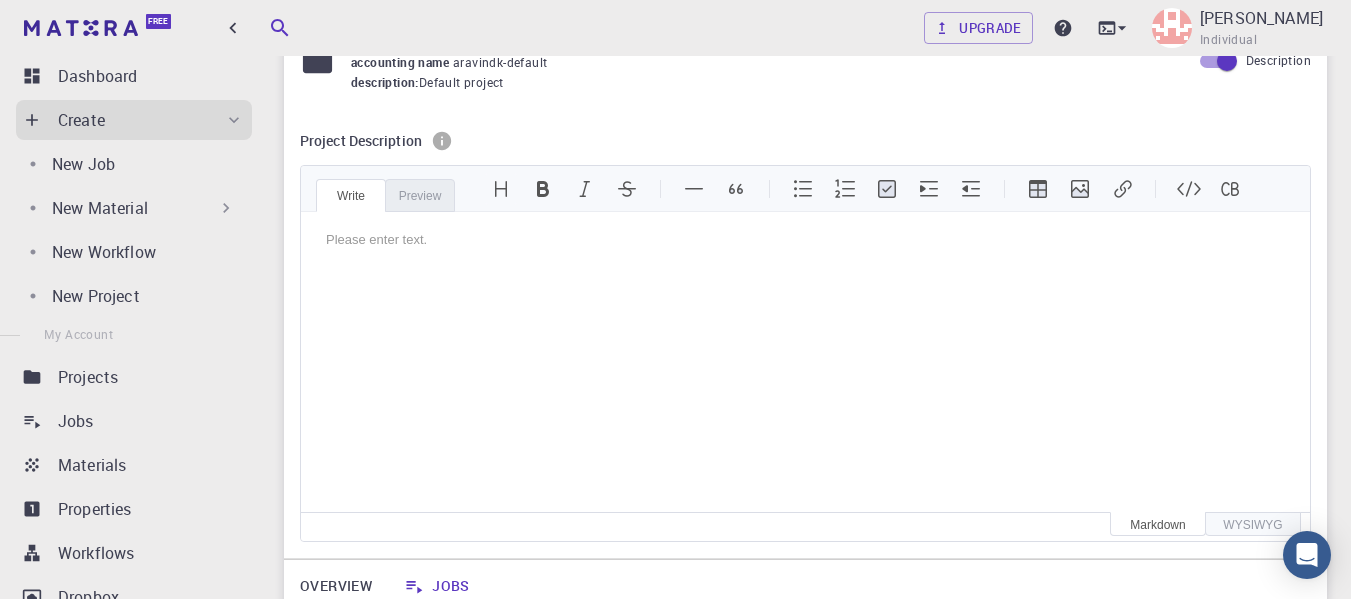 scroll, scrollTop: 0, scrollLeft: 0, axis: both 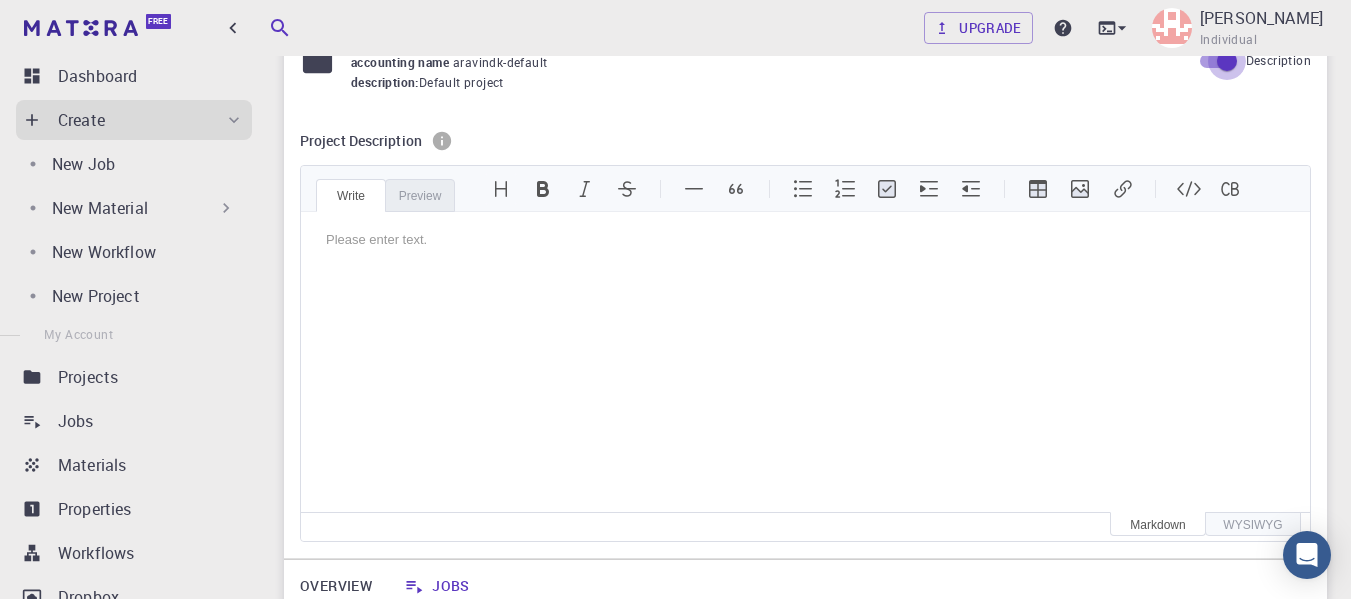 click on "Description" at bounding box center (1227, 61) 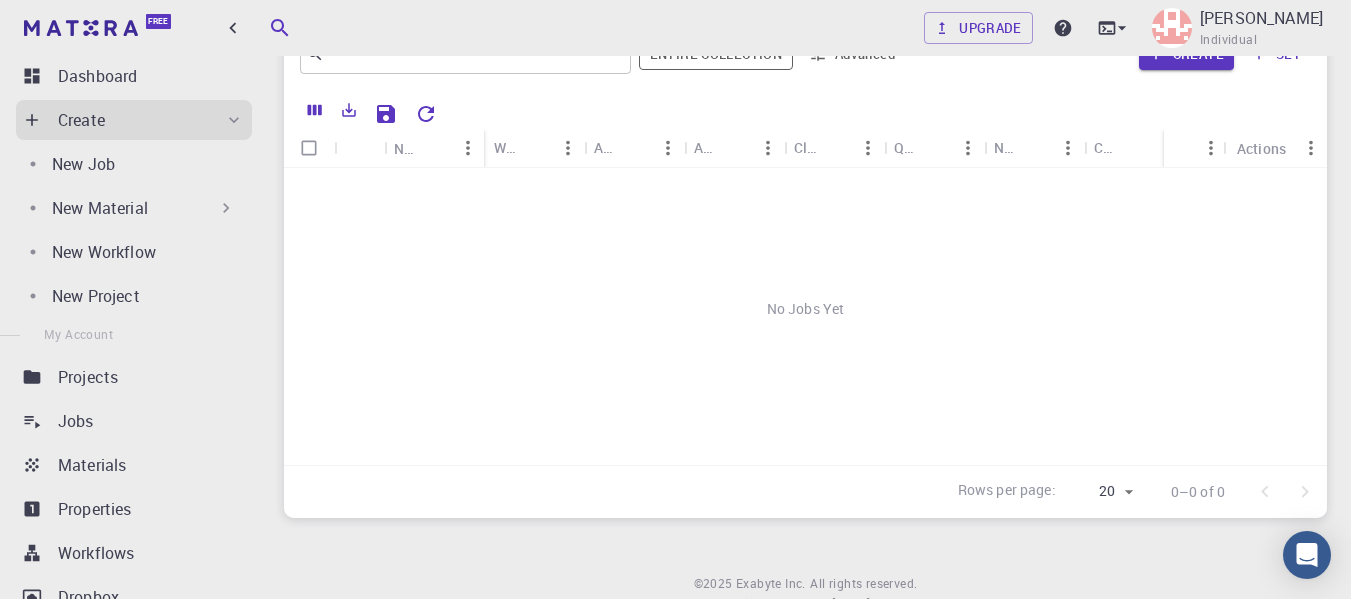 scroll, scrollTop: 200, scrollLeft: 0, axis: vertical 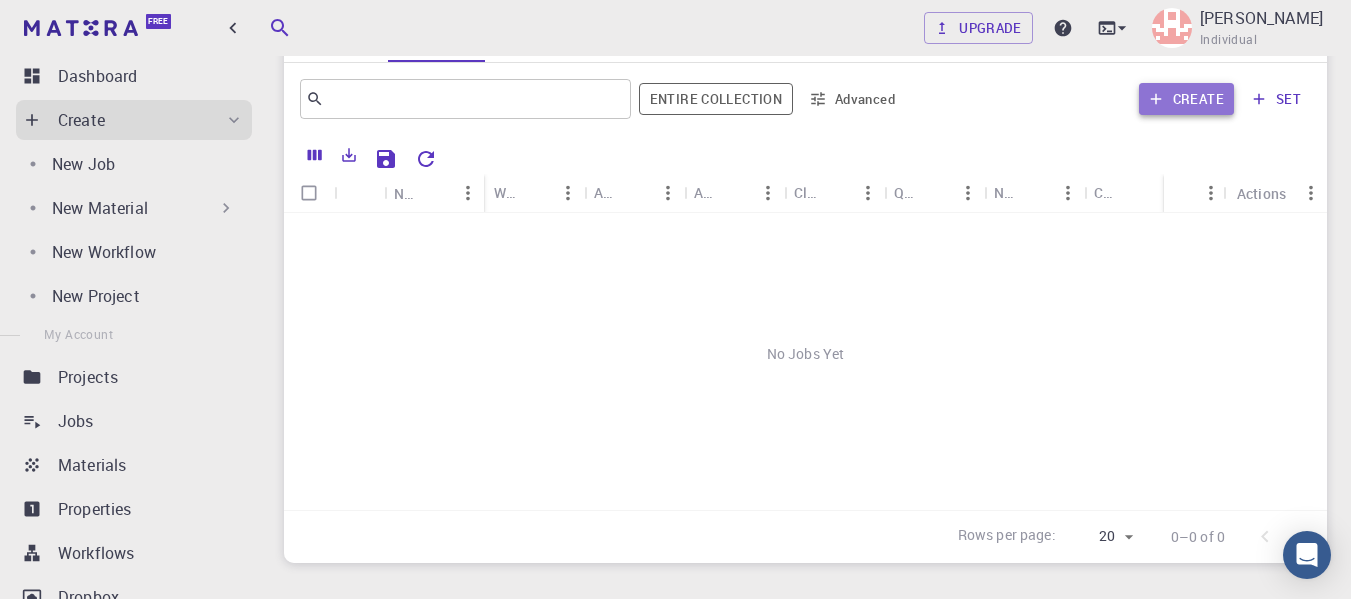 click on "Create" at bounding box center [1186, 99] 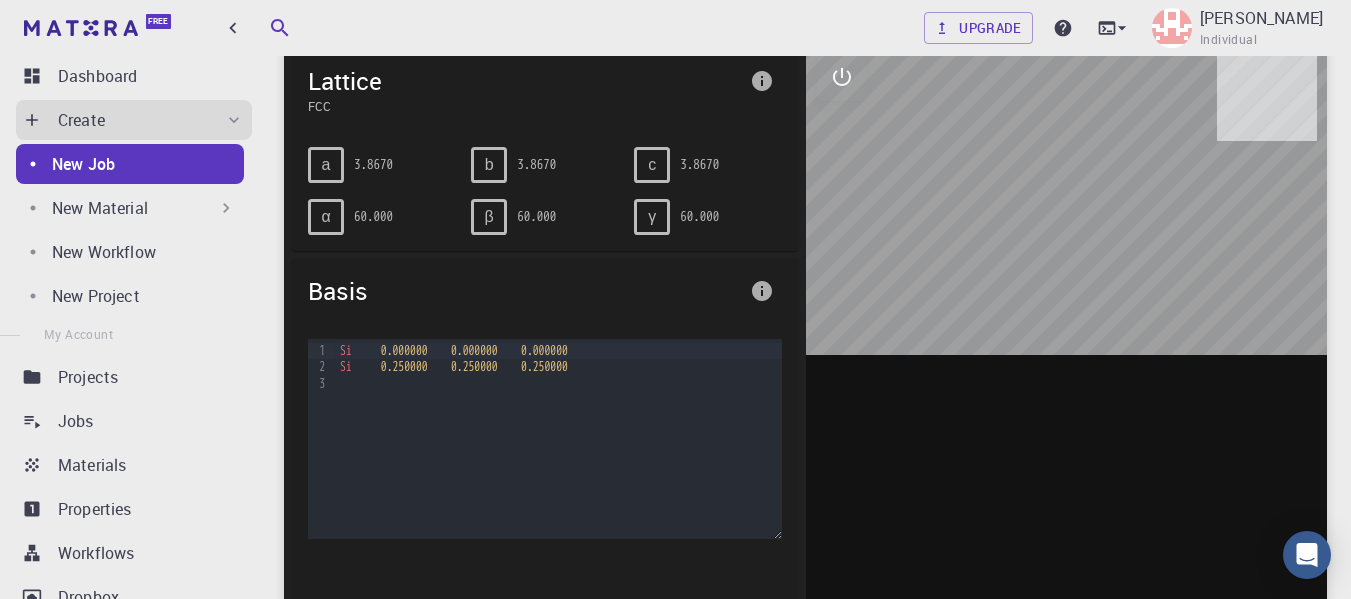 scroll, scrollTop: 600, scrollLeft: 0, axis: vertical 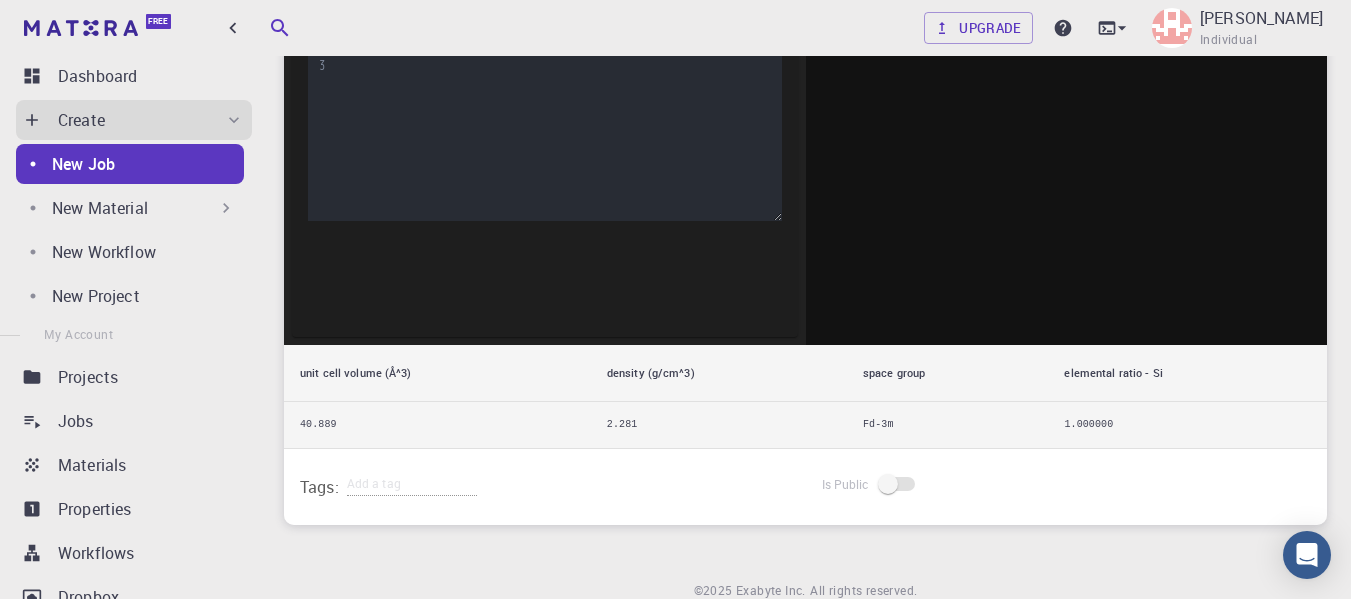 click on "New Material" at bounding box center [100, 208] 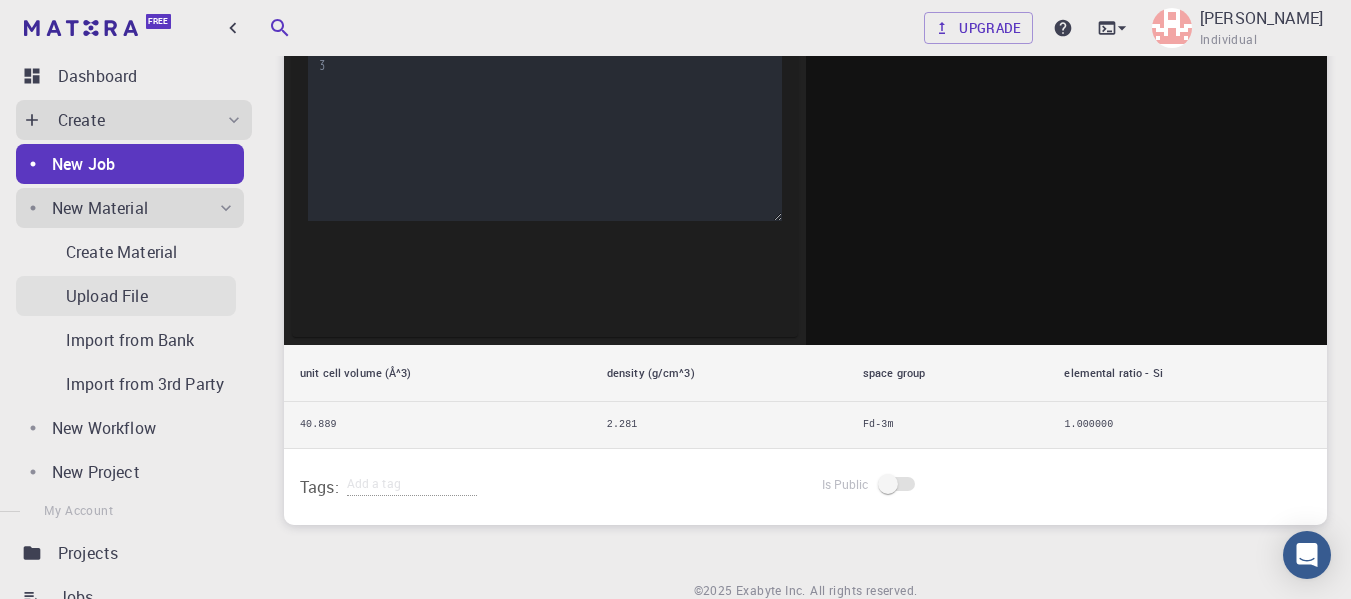 click on "Upload File" at bounding box center (107, 296) 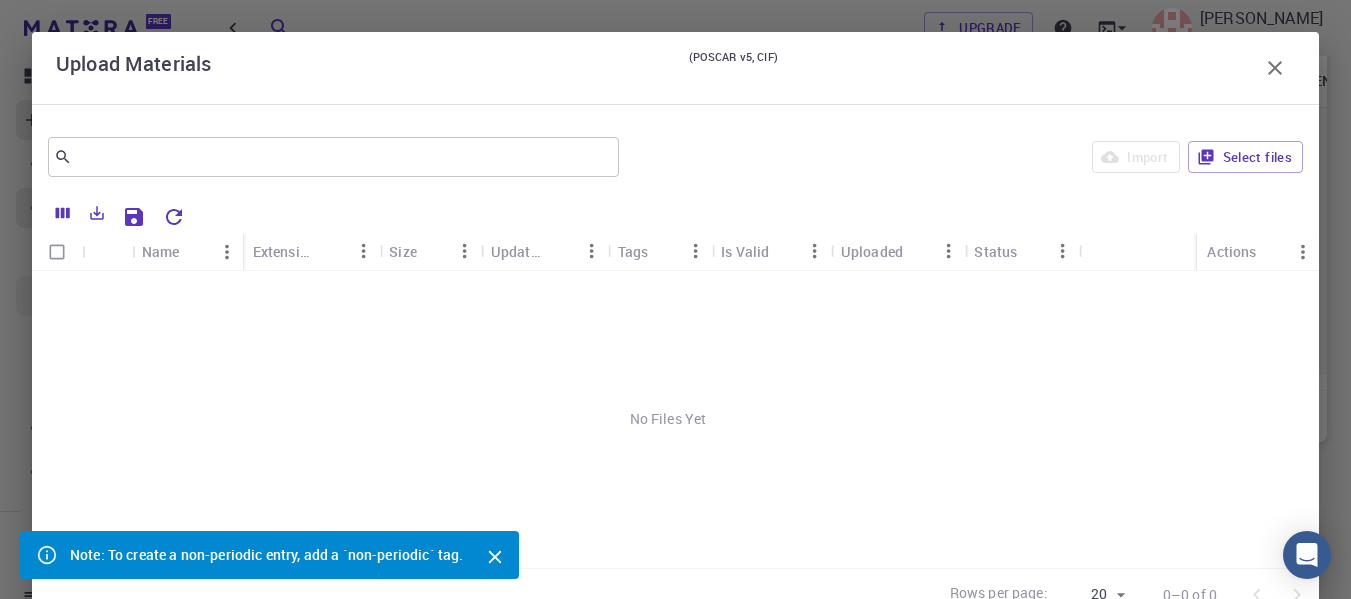 scroll, scrollTop: 319, scrollLeft: 0, axis: vertical 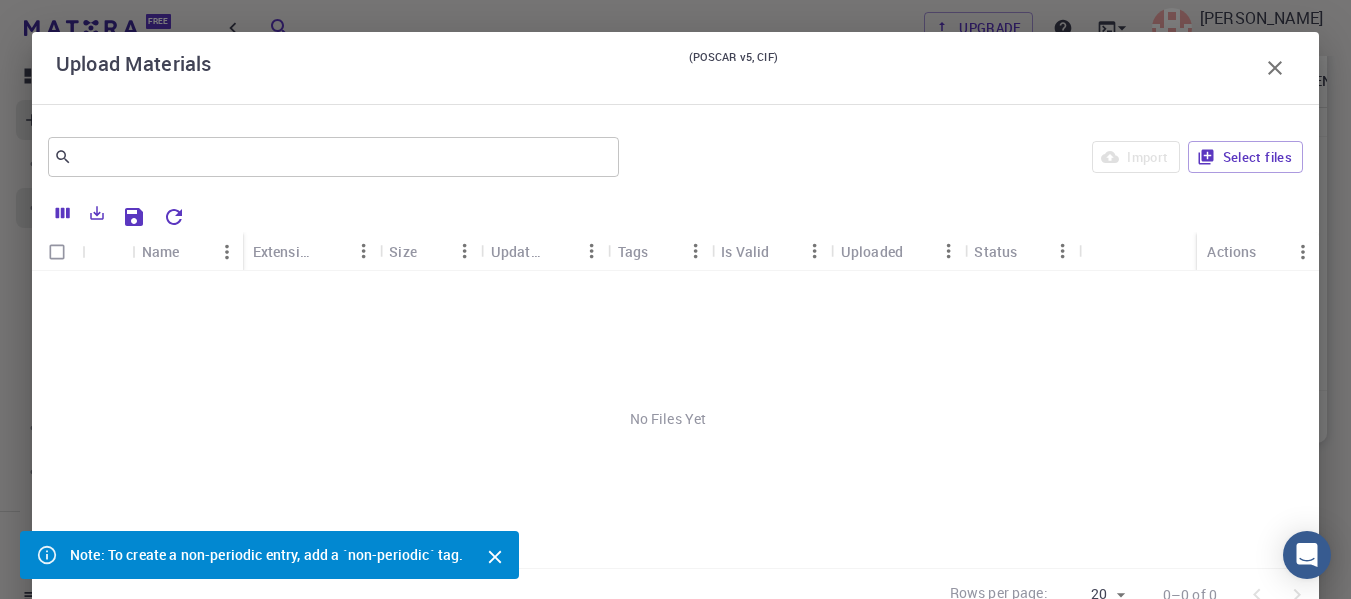click 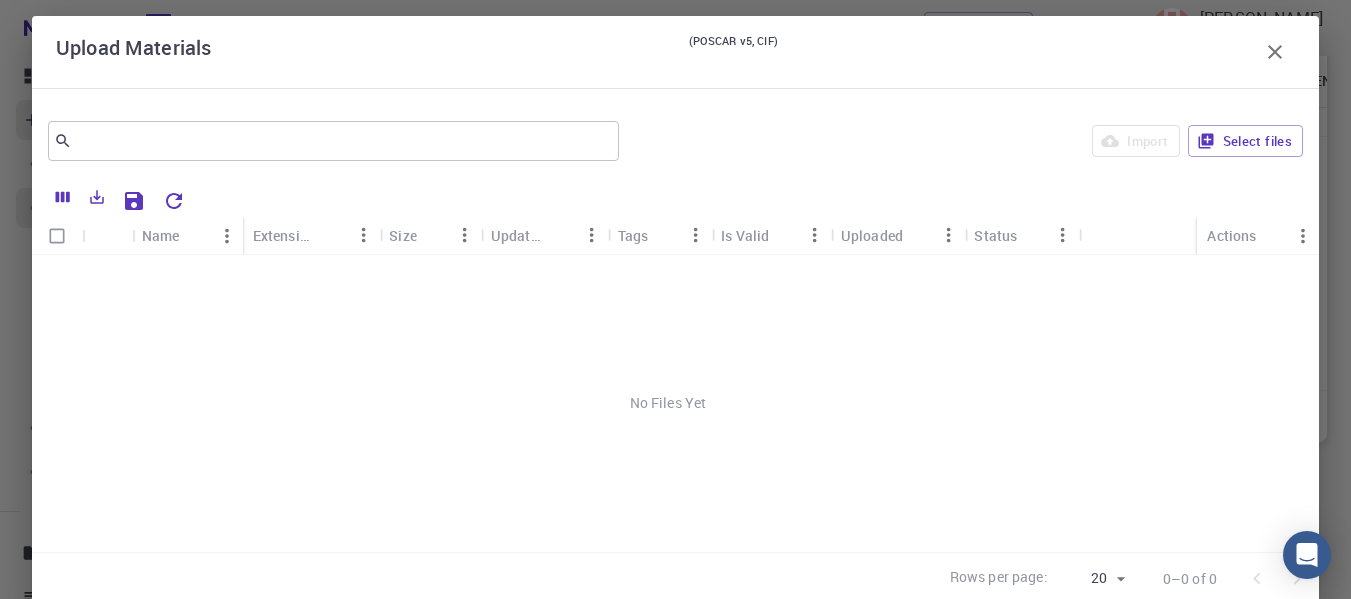 scroll, scrollTop: 0, scrollLeft: 0, axis: both 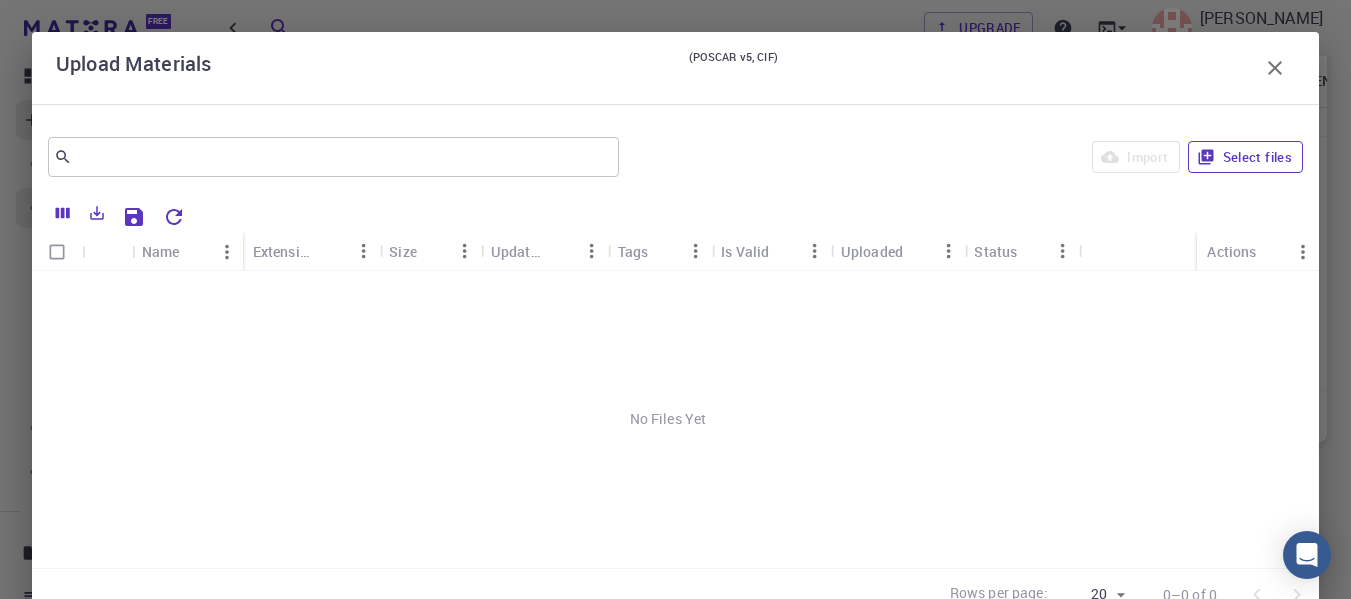 click on "Select files" at bounding box center [1245, 157] 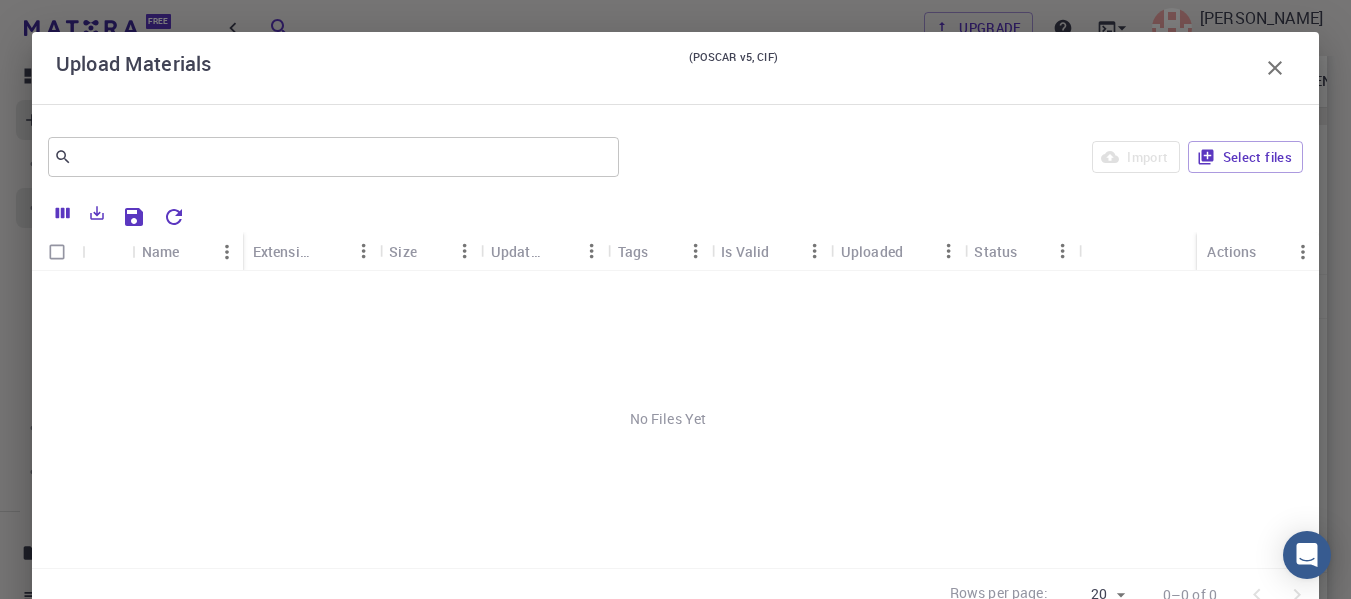 scroll, scrollTop: 19, scrollLeft: 0, axis: vertical 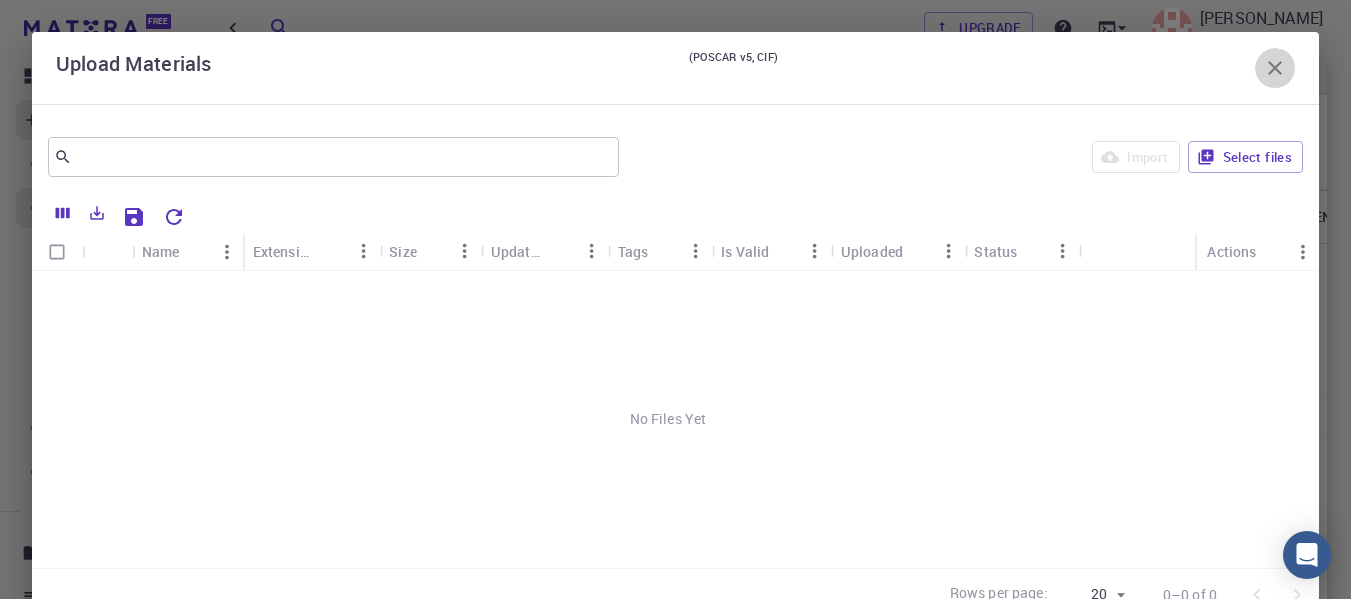 click 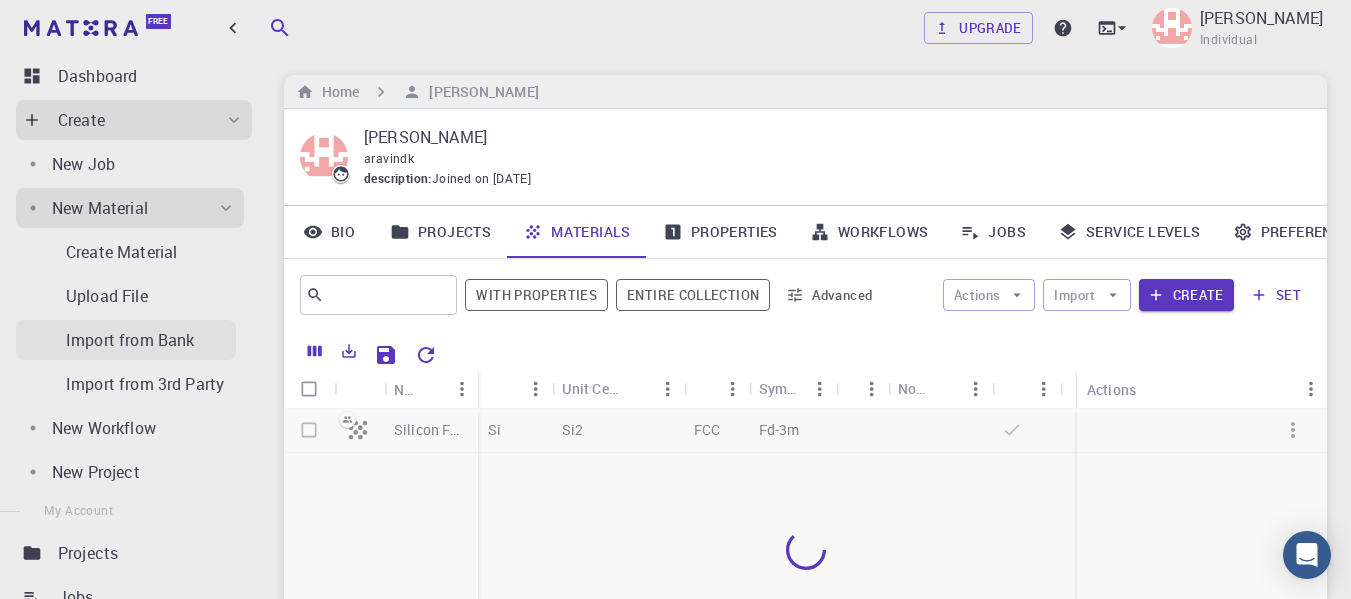 scroll, scrollTop: 0, scrollLeft: 0, axis: both 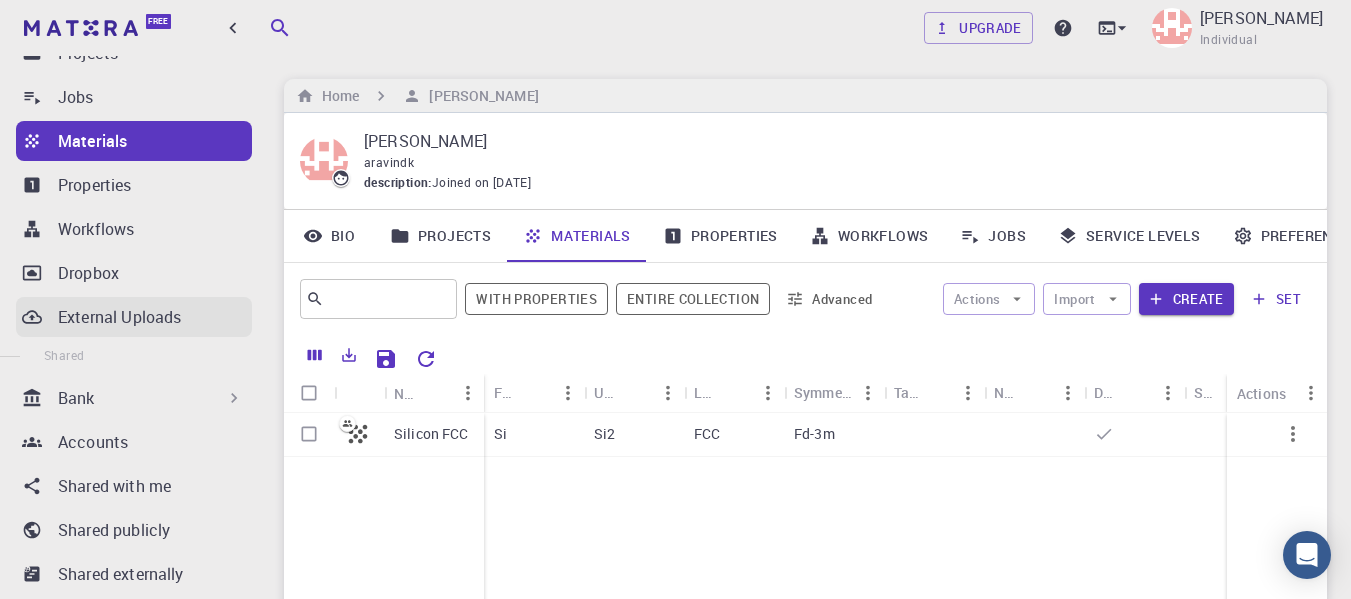 click on "External Uploads" at bounding box center (119, 317) 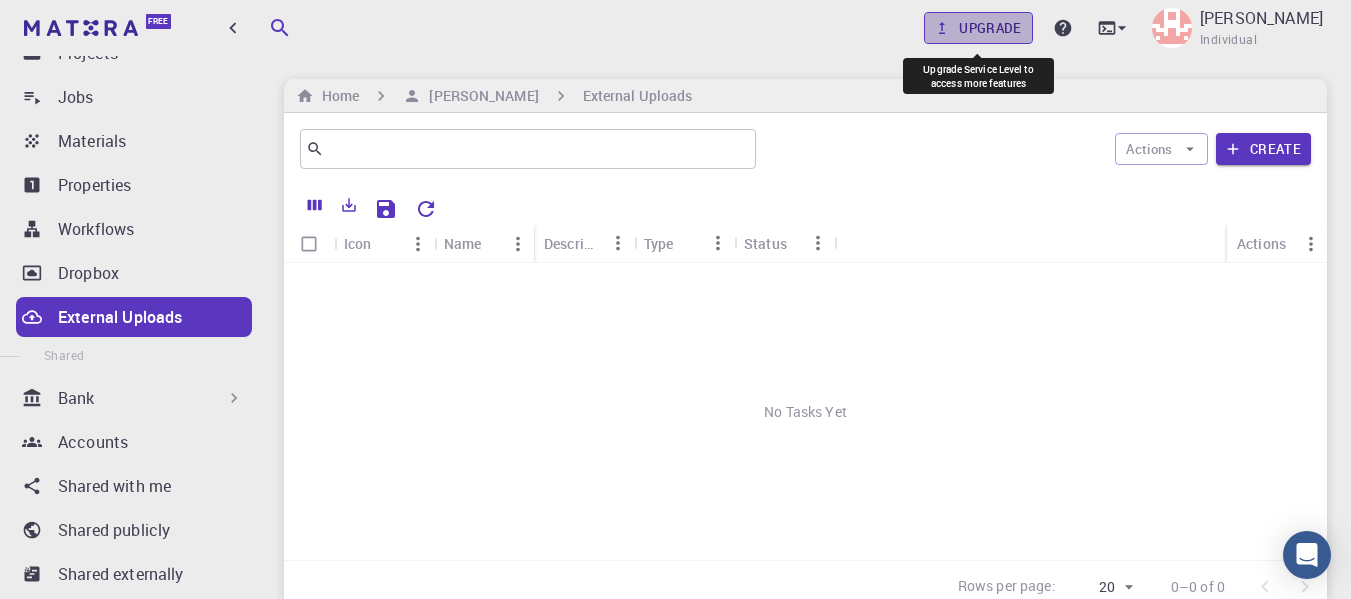 click on "Upgrade" at bounding box center [978, 28] 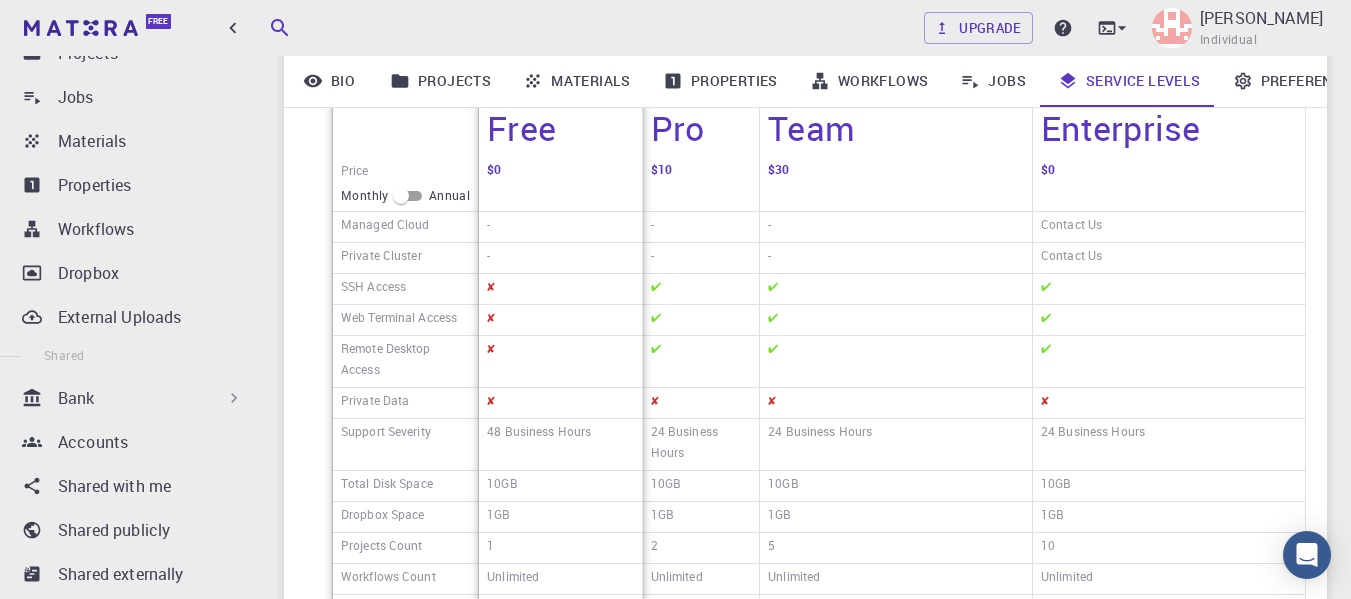 scroll, scrollTop: 300, scrollLeft: 0, axis: vertical 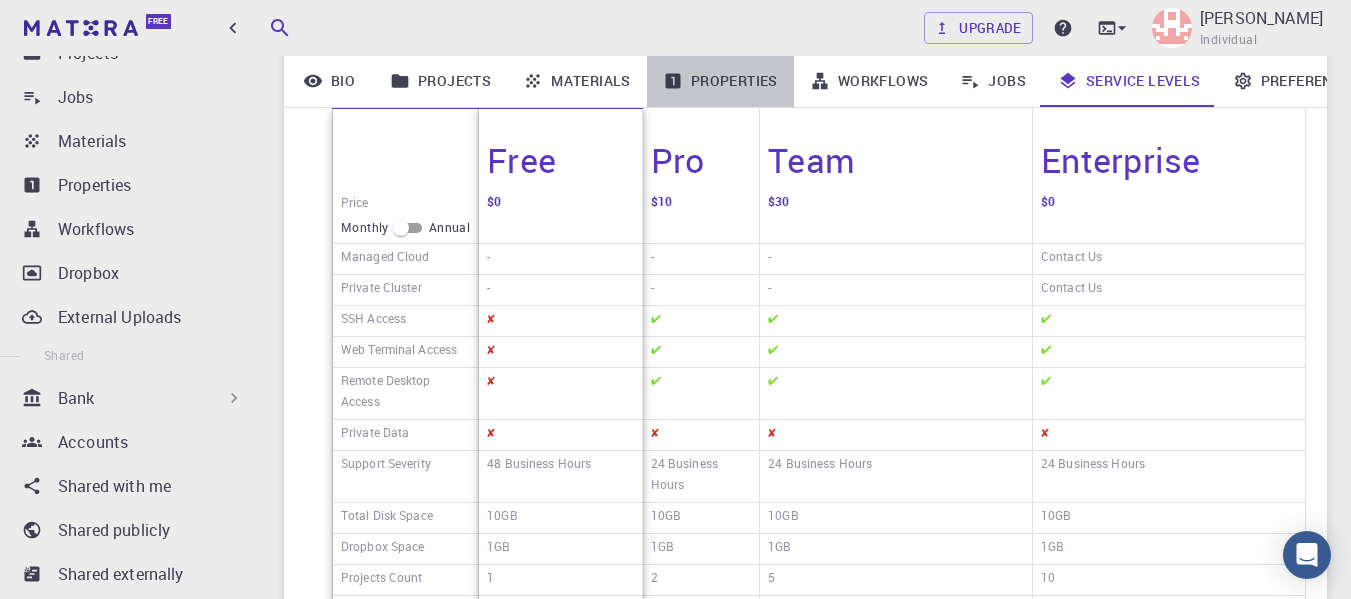 click on "Properties" at bounding box center (720, 81) 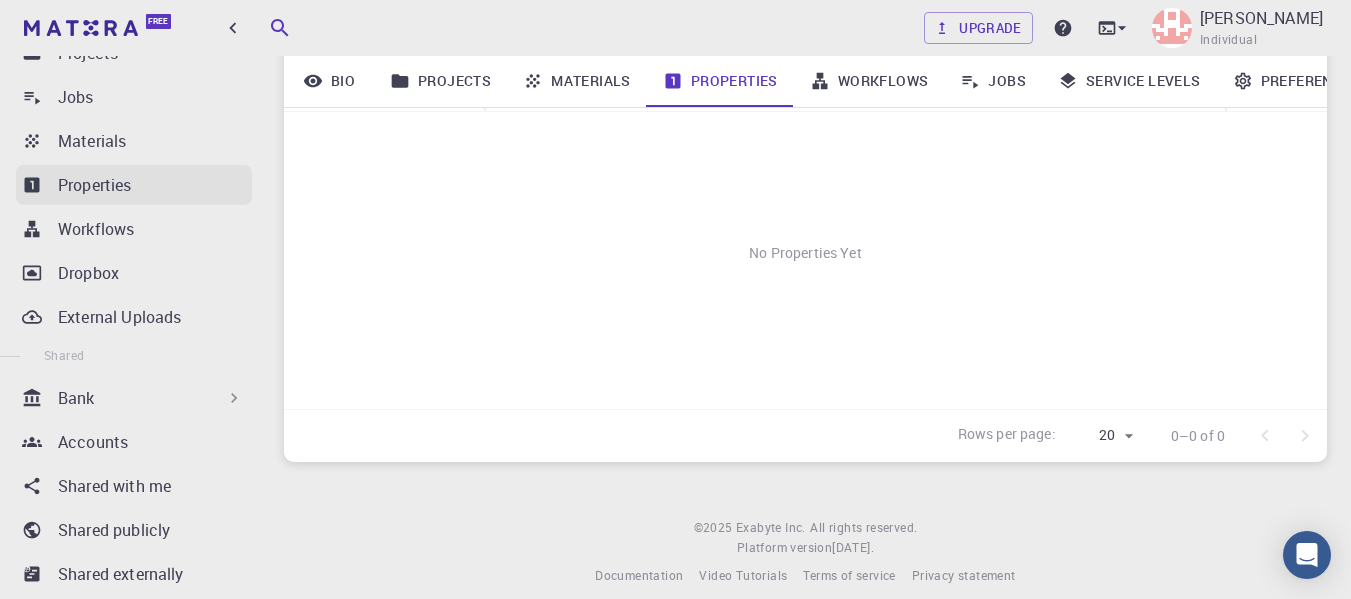 click on "Properties" at bounding box center [95, 185] 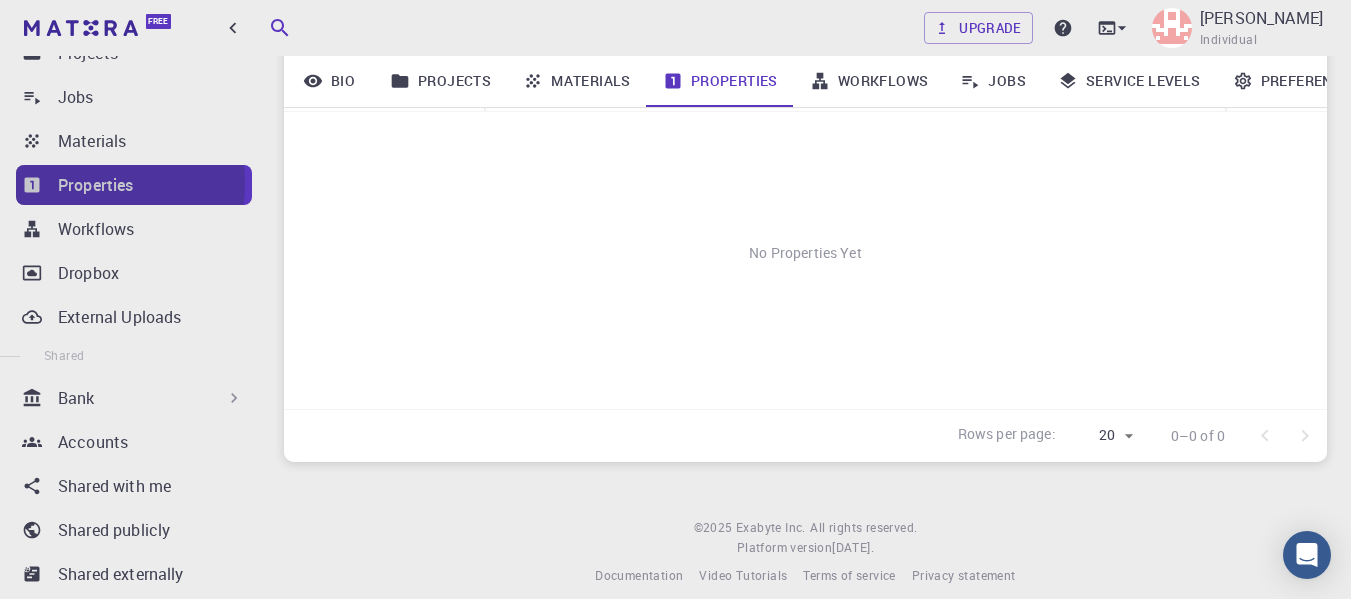 click on "Properties" at bounding box center (96, 185) 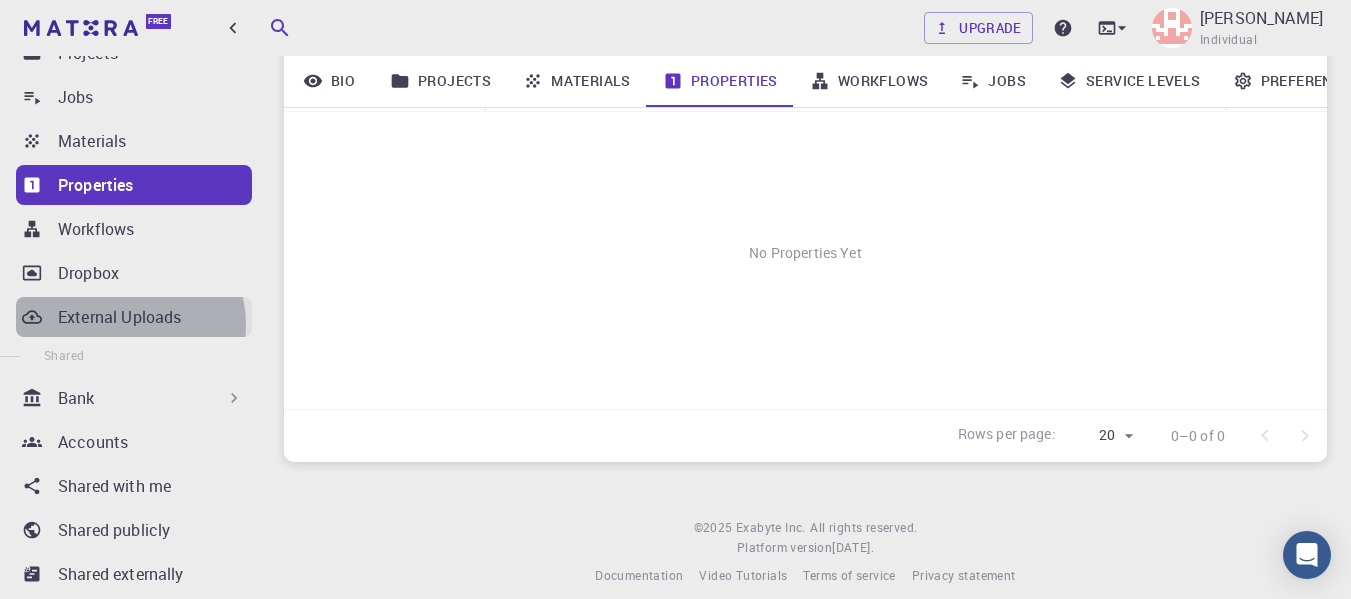 click on "External Uploads" at bounding box center [119, 317] 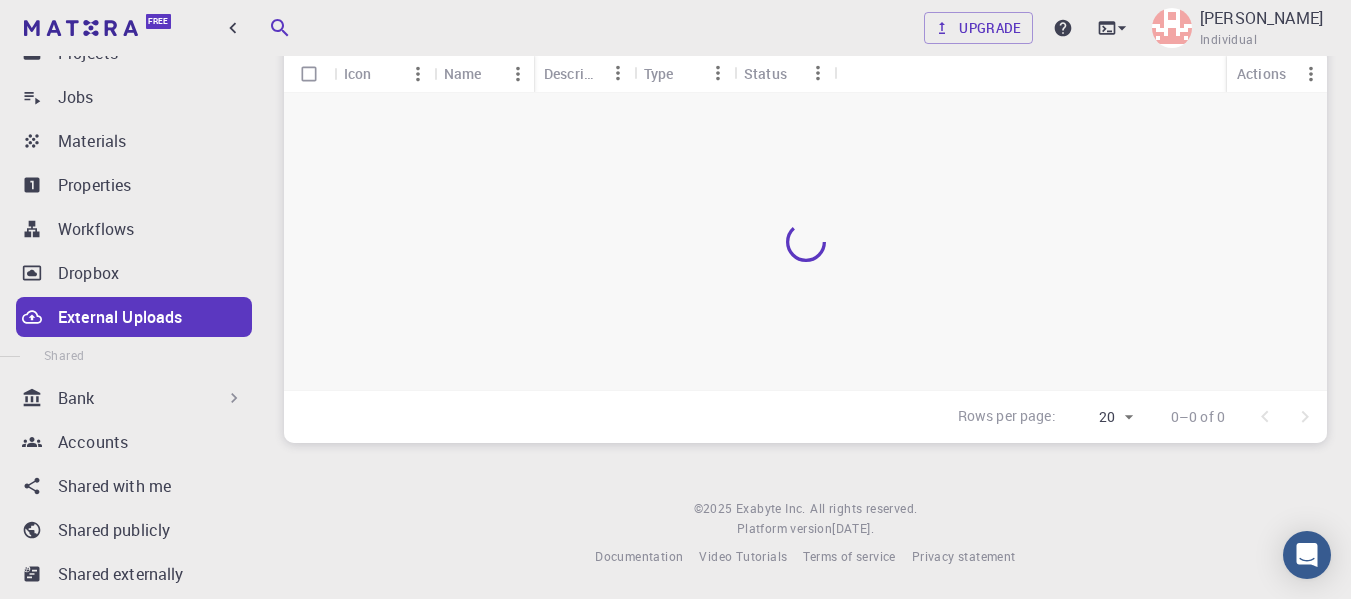 scroll, scrollTop: 170, scrollLeft: 0, axis: vertical 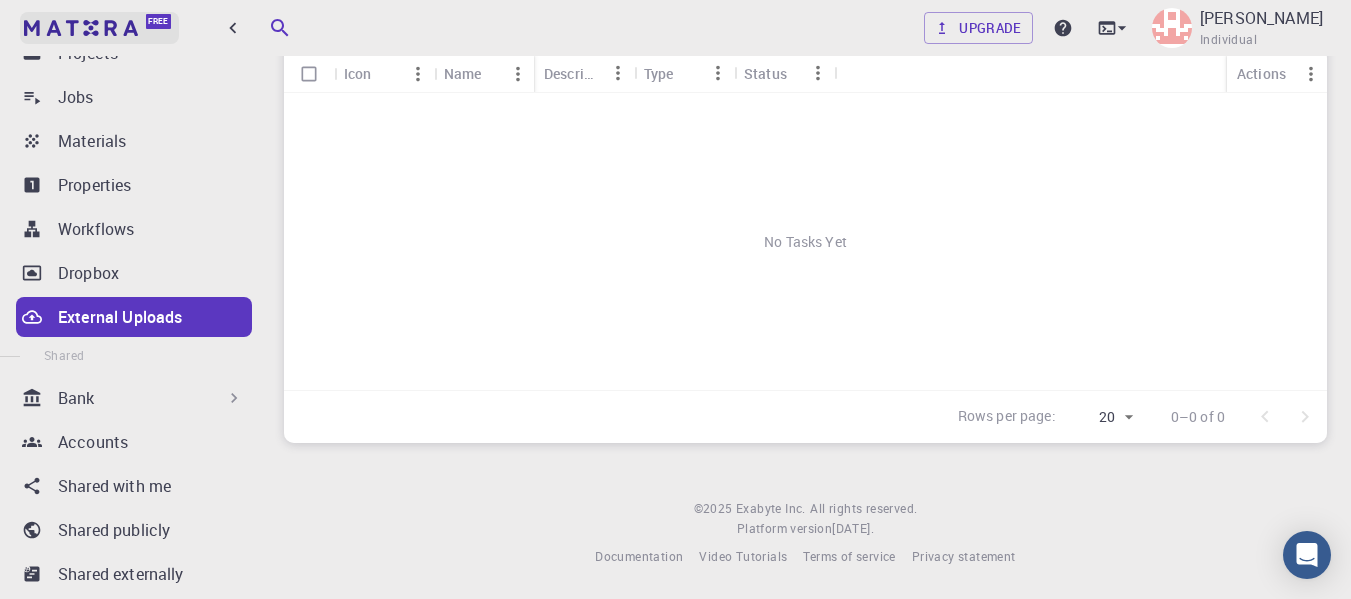 click at bounding box center [81, 28] 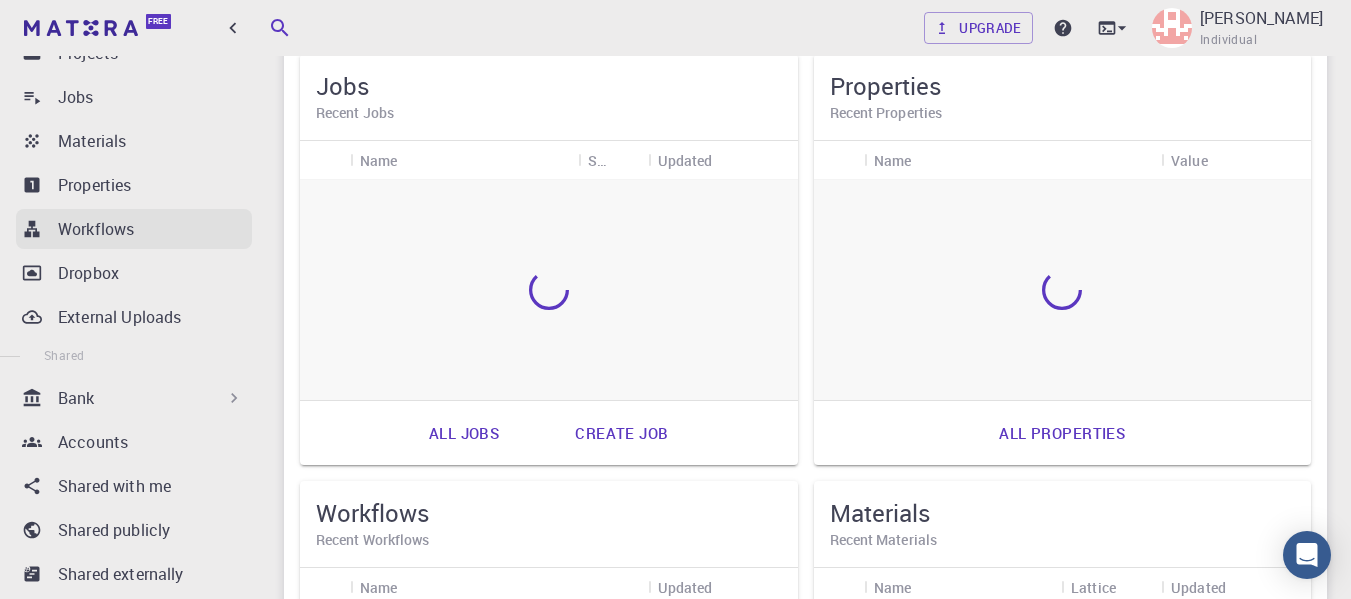 scroll, scrollTop: 0, scrollLeft: 0, axis: both 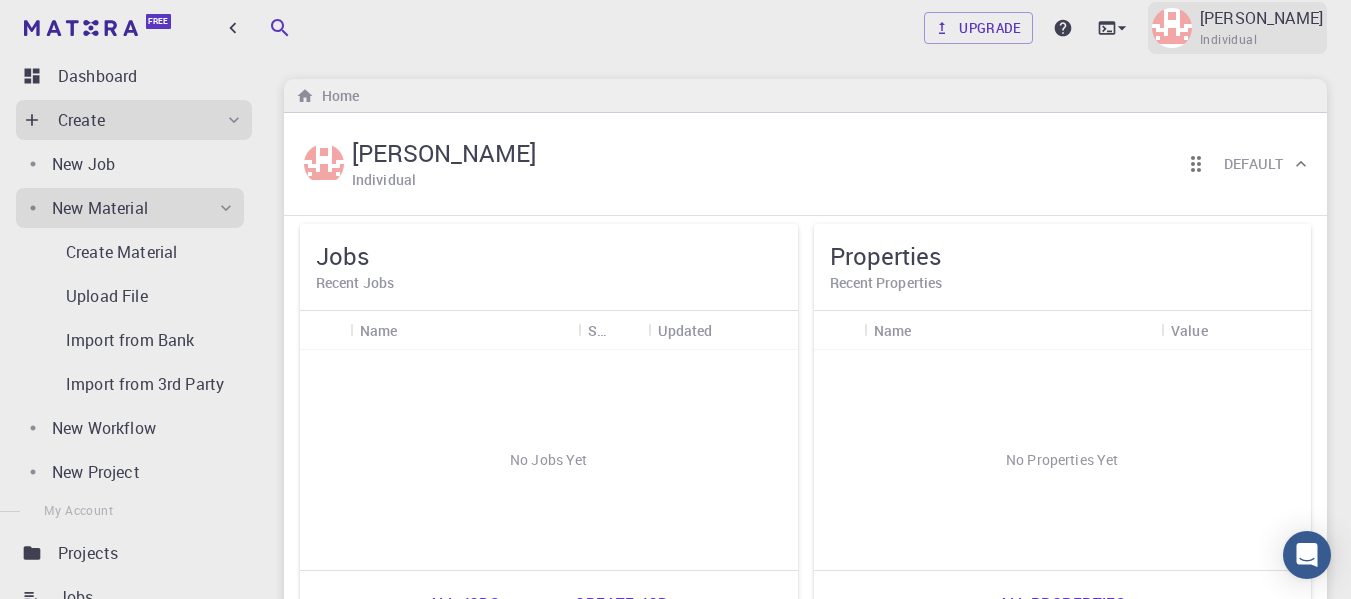 click on "[PERSON_NAME]" at bounding box center [1261, 18] 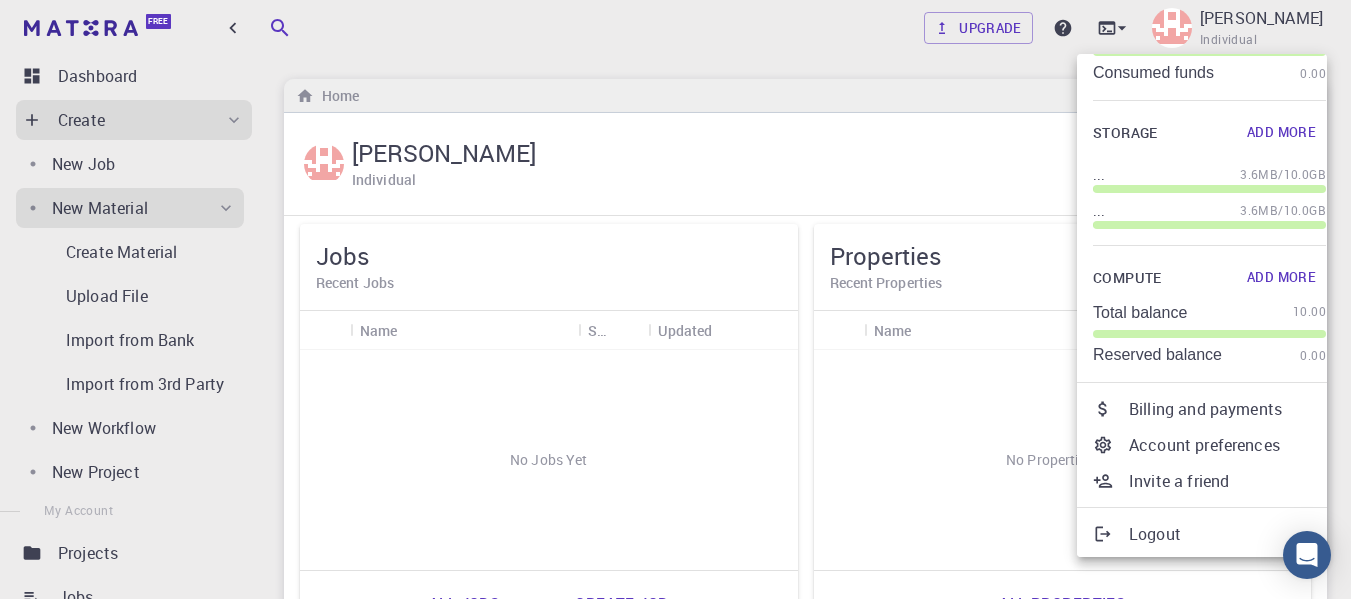 scroll, scrollTop: 130, scrollLeft: 0, axis: vertical 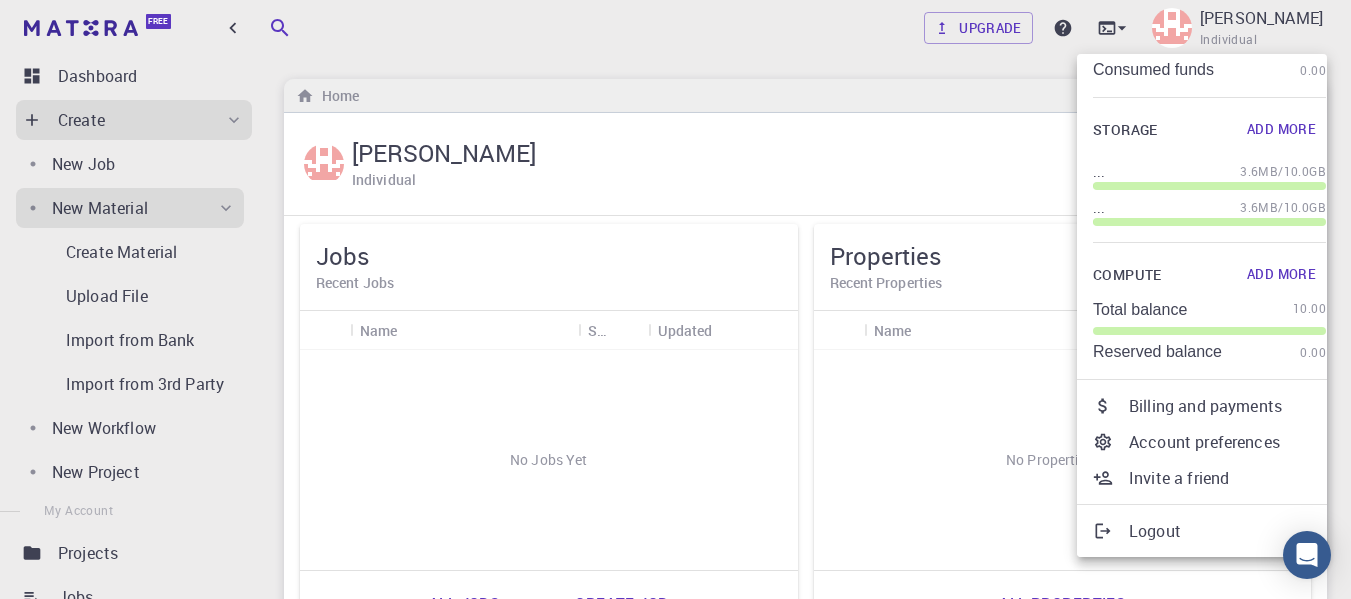 click at bounding box center [675, 299] 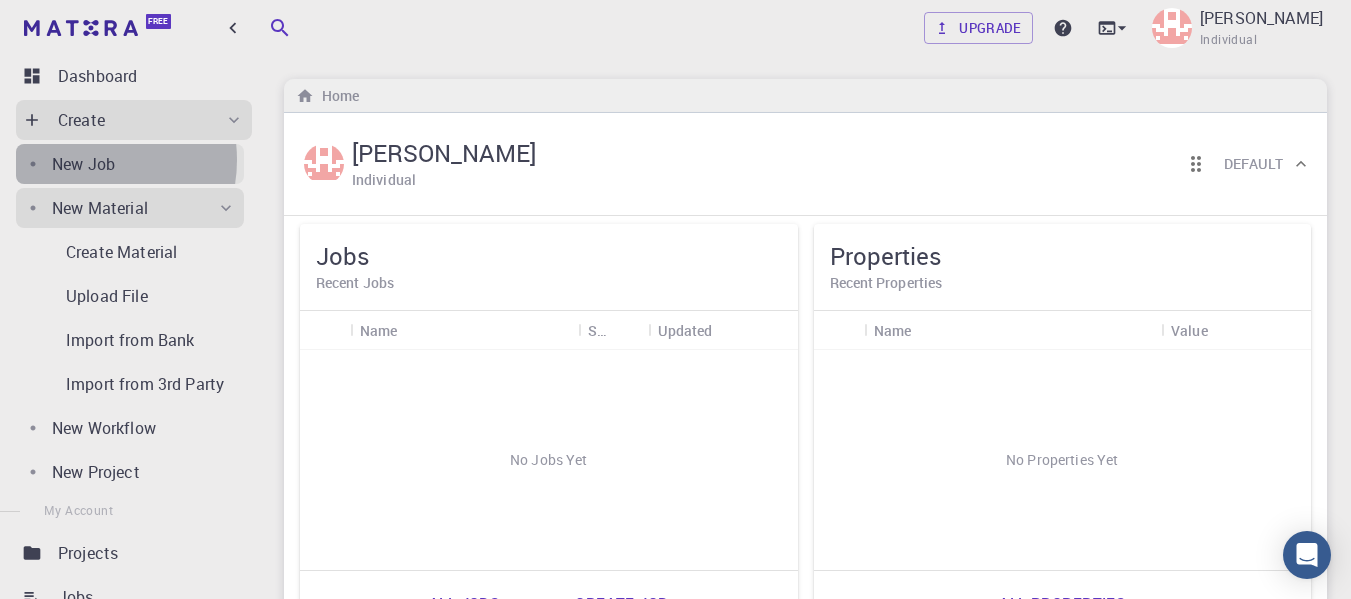 click on "New Job" at bounding box center (83, 164) 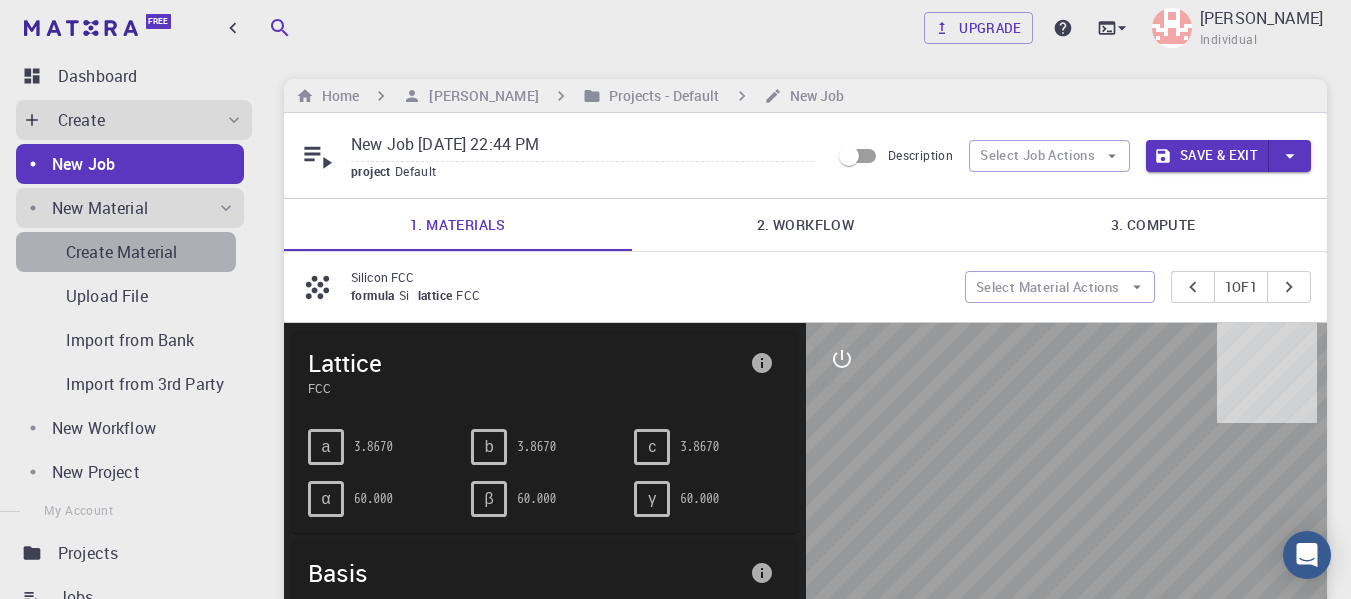 click on "Create Material" at bounding box center [121, 252] 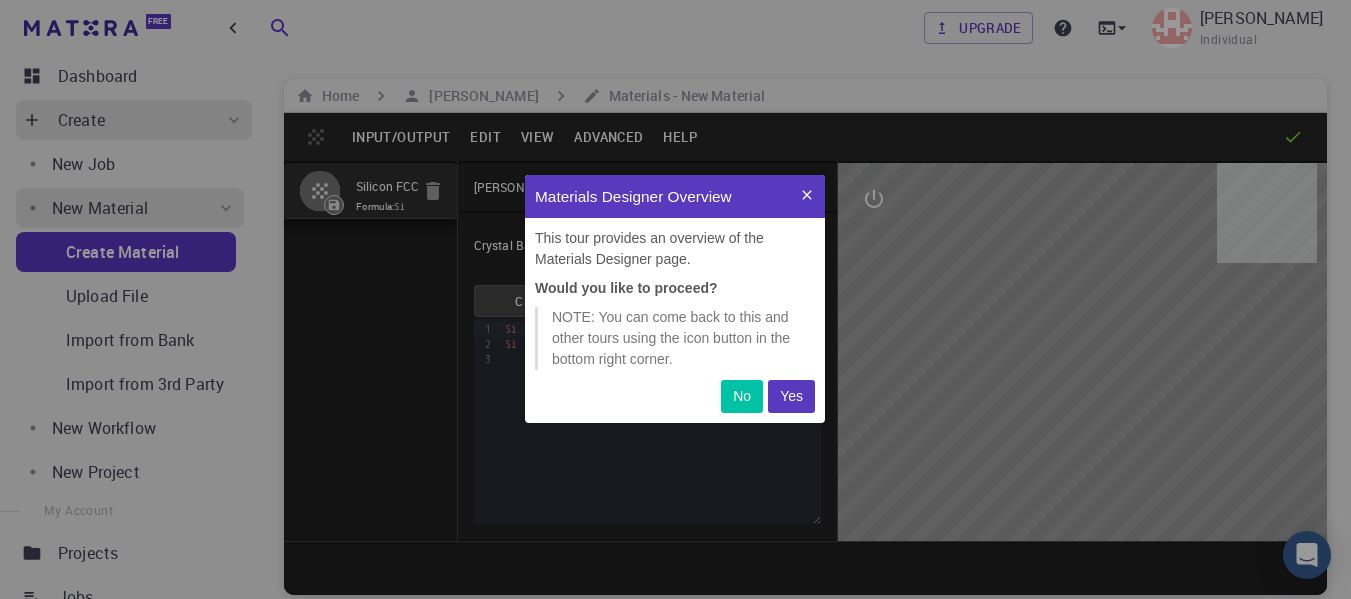 scroll, scrollTop: 0, scrollLeft: 0, axis: both 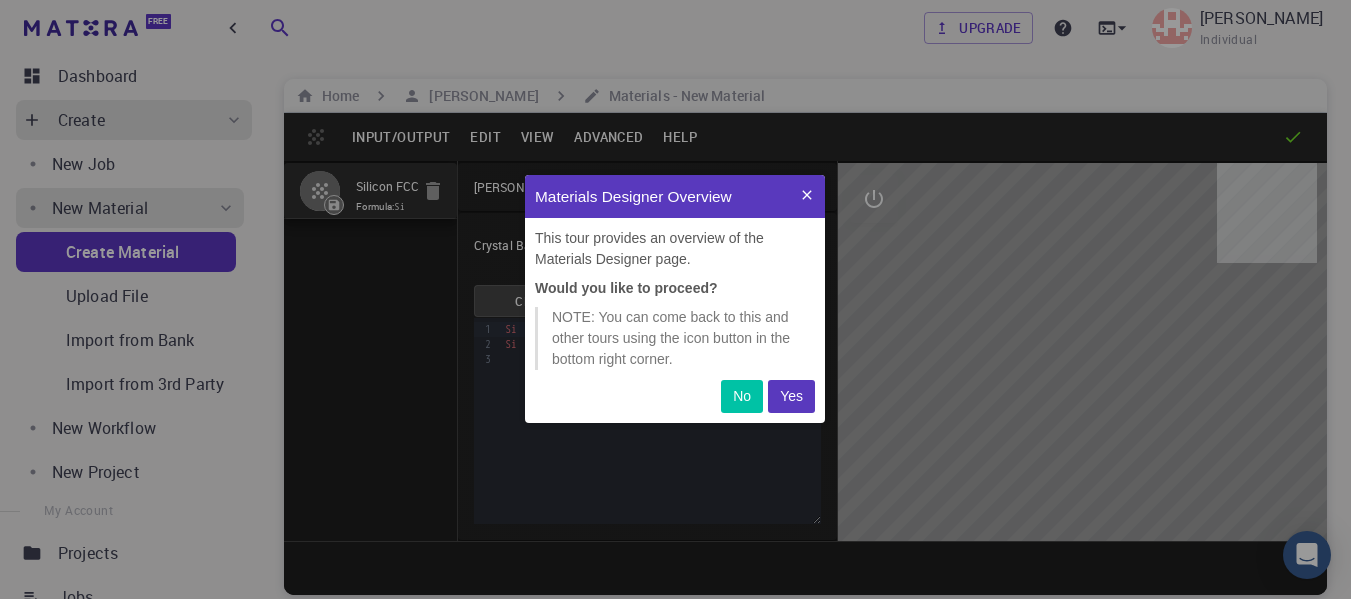 click on "Yes" at bounding box center (791, 396) 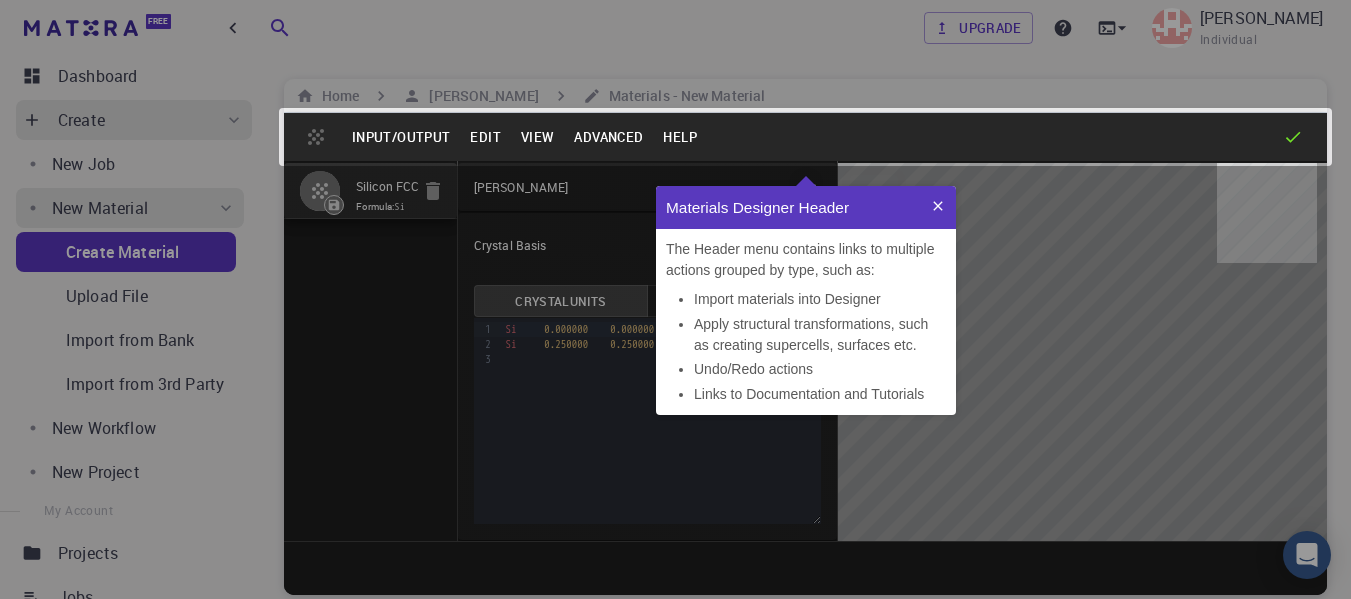scroll, scrollTop: 0, scrollLeft: 0, axis: both 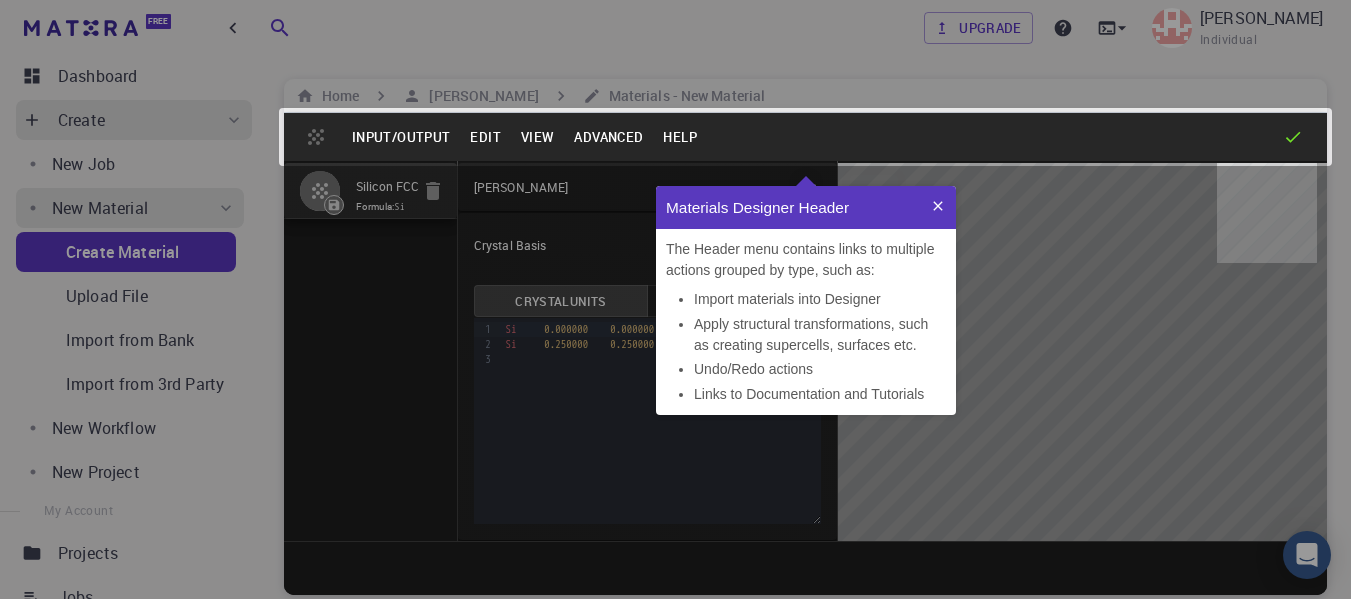 click 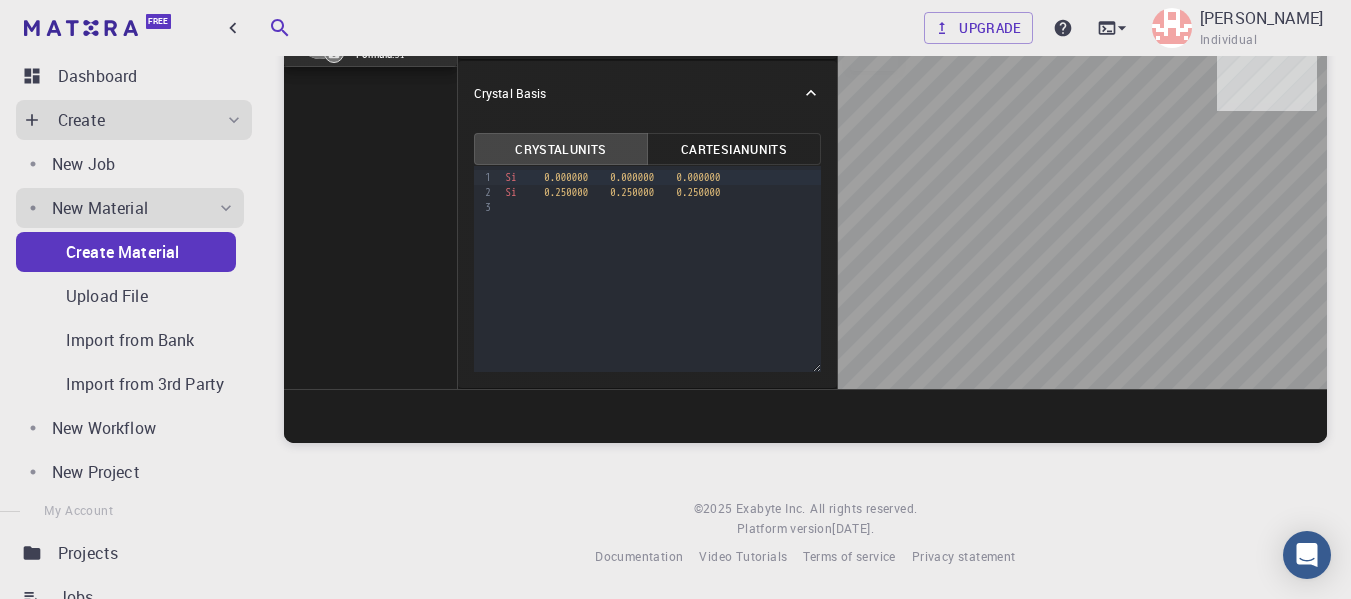 scroll, scrollTop: 0, scrollLeft: 0, axis: both 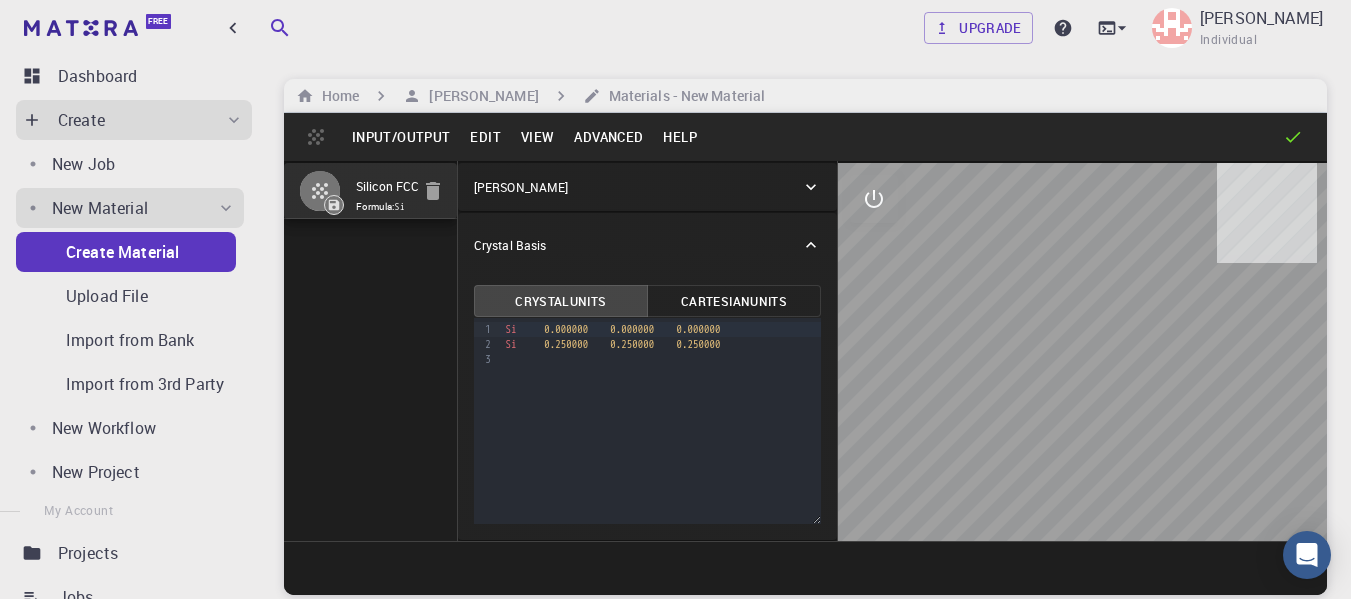 click on "Edit" at bounding box center (485, 137) 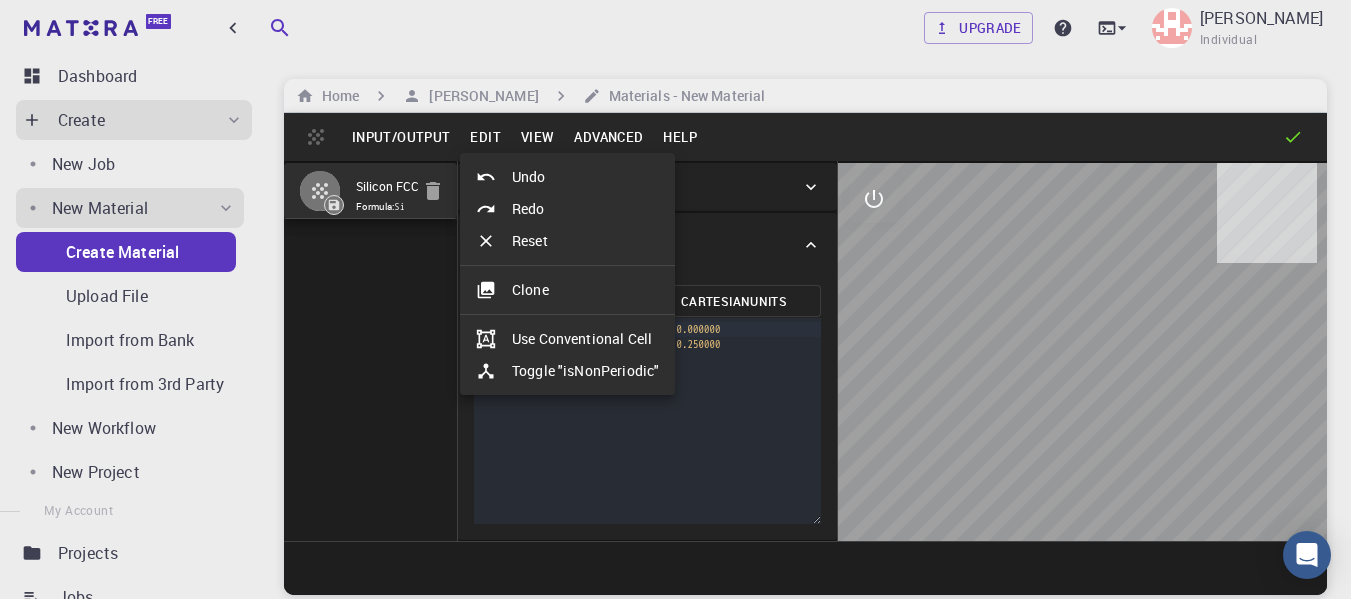 click at bounding box center (675, 299) 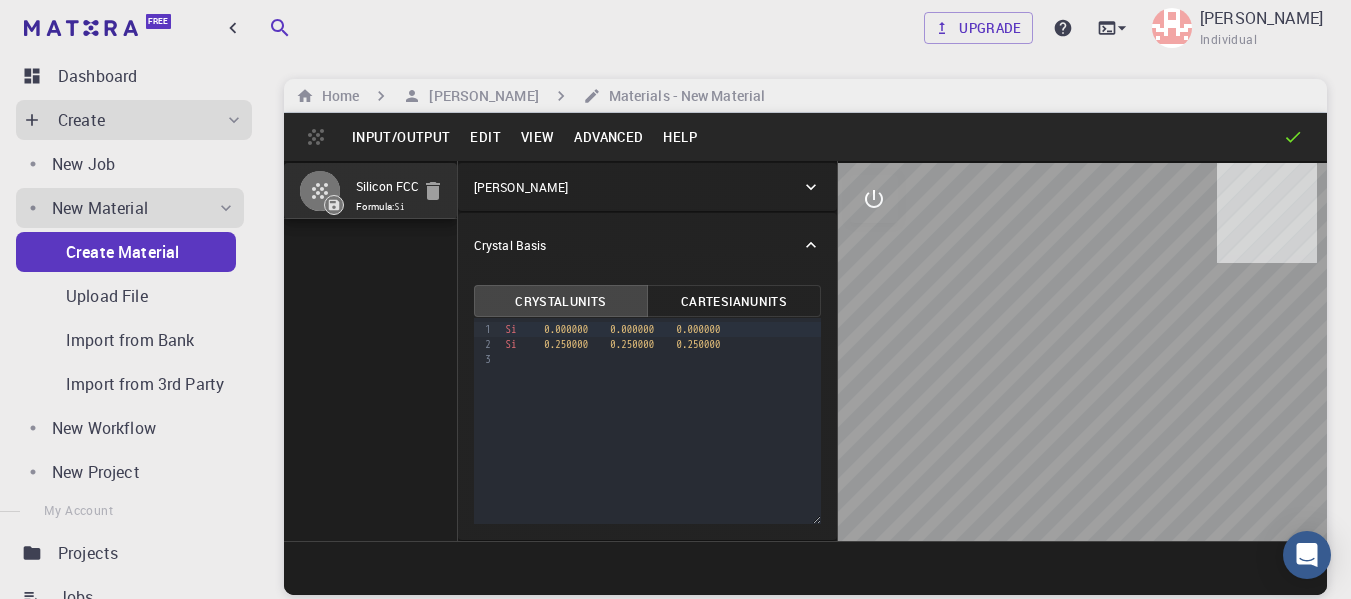 click on "View" at bounding box center [538, 137] 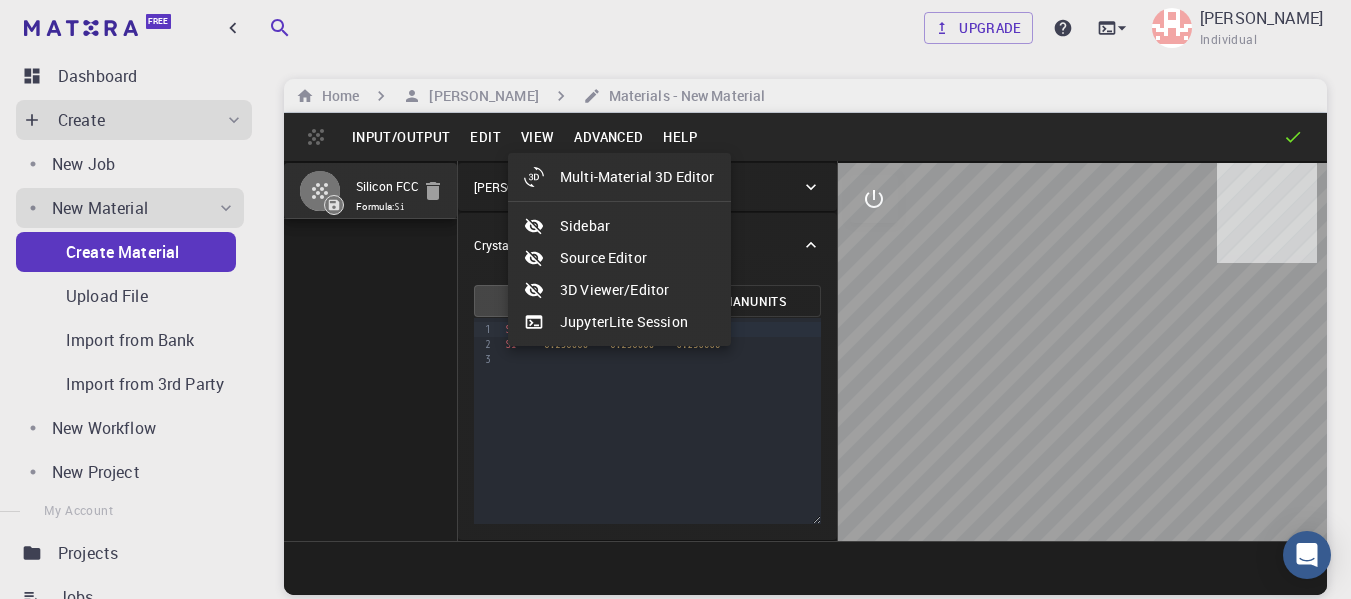 click at bounding box center (675, 299) 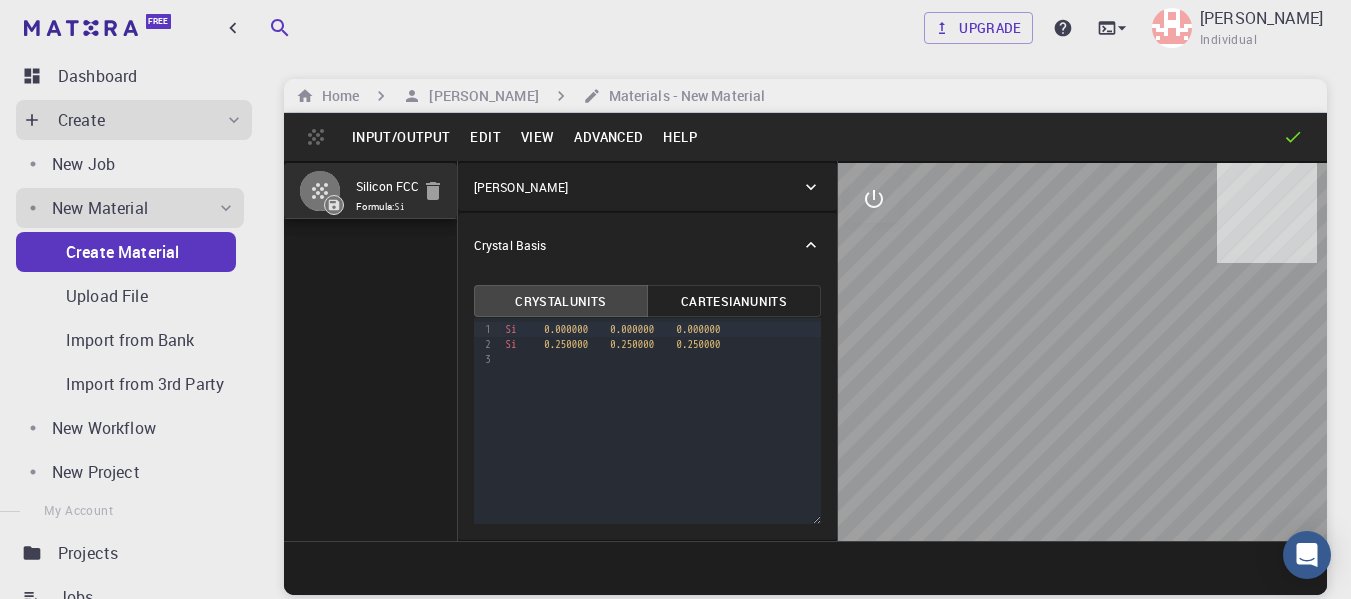 click on "Advanced" at bounding box center [608, 137] 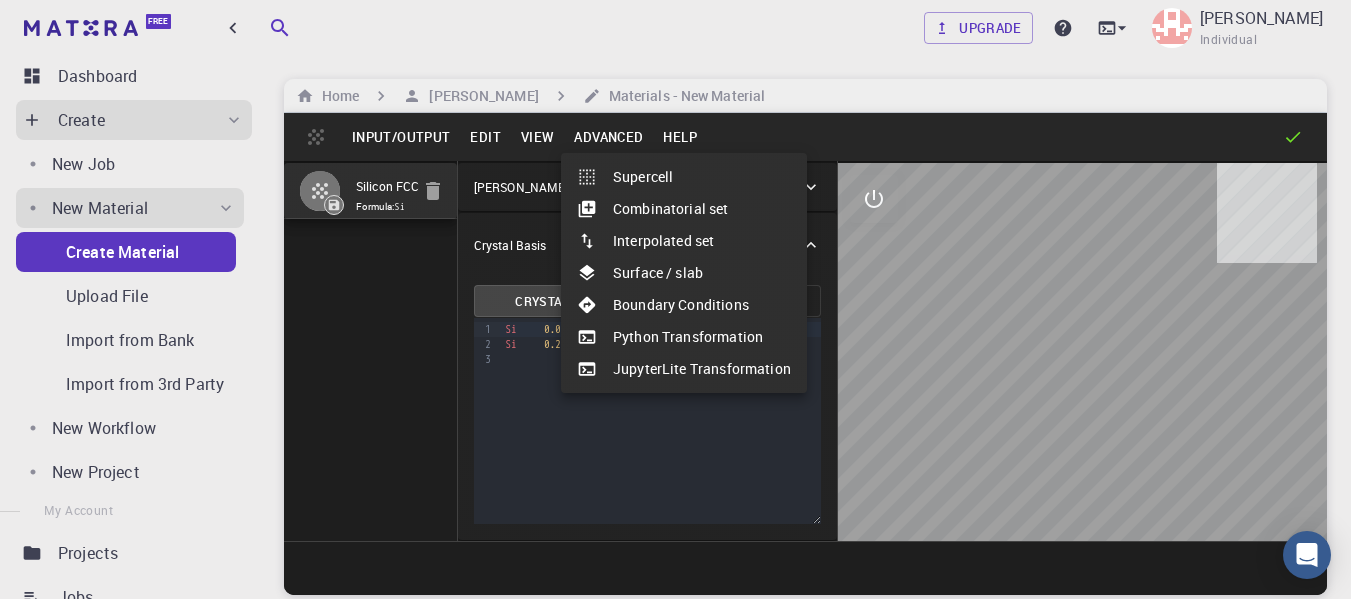 click at bounding box center (675, 299) 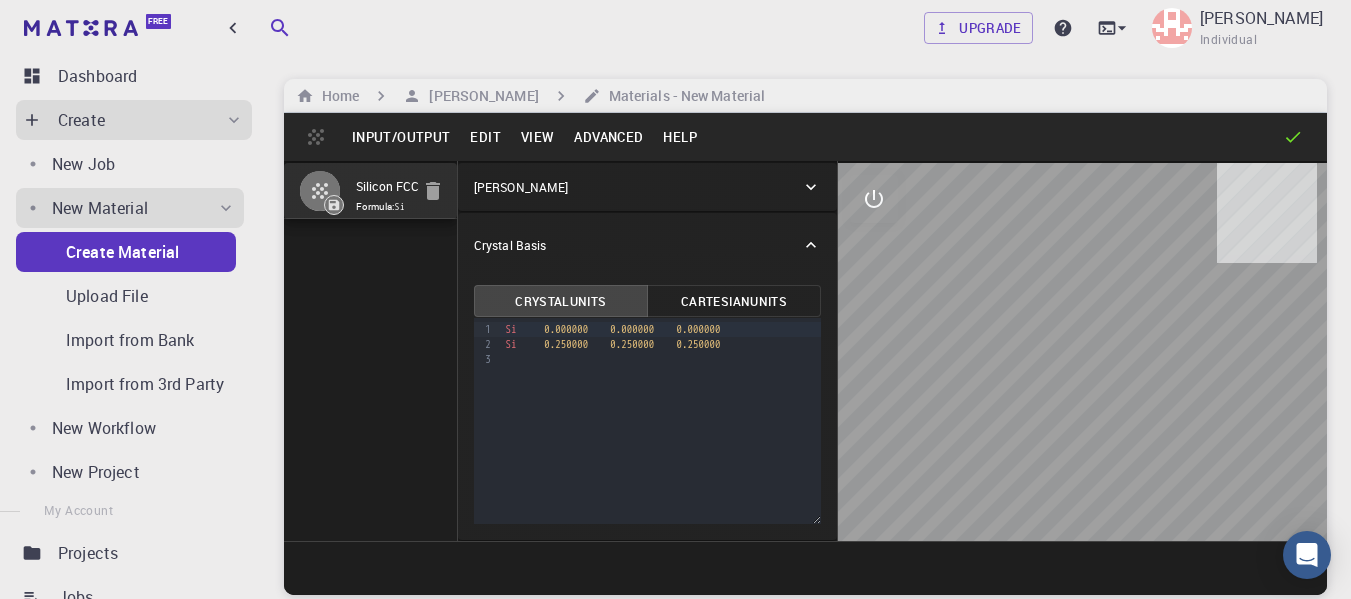 click on "Help" at bounding box center [680, 137] 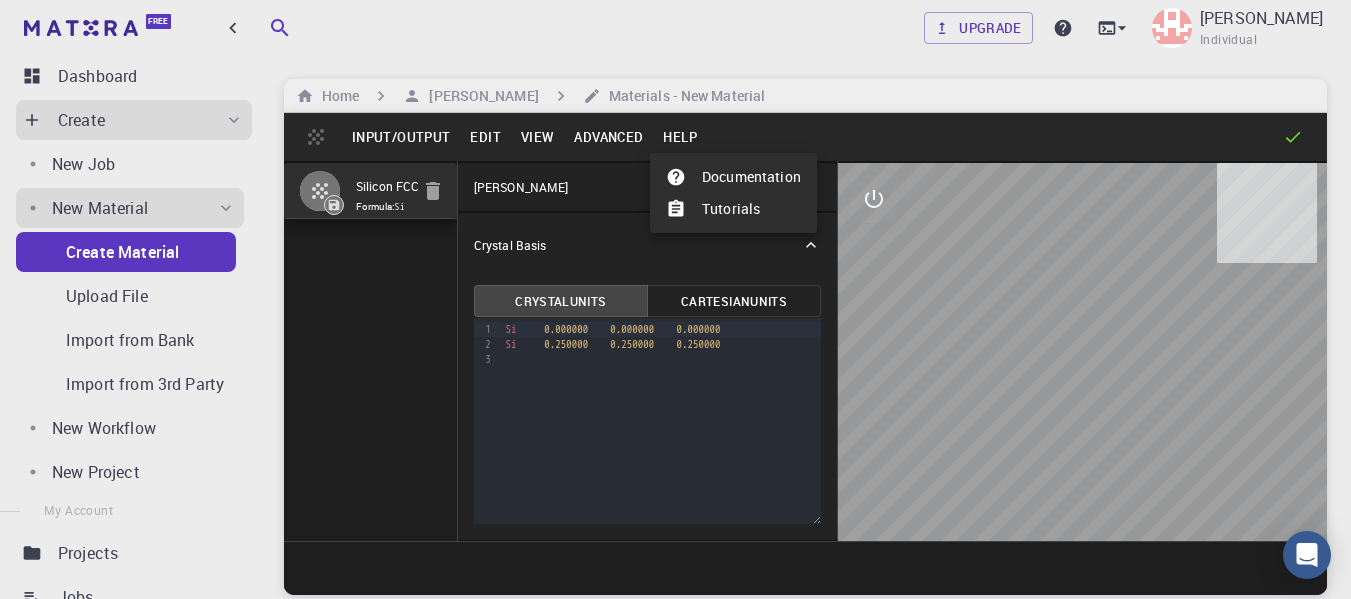 click at bounding box center [675, 299] 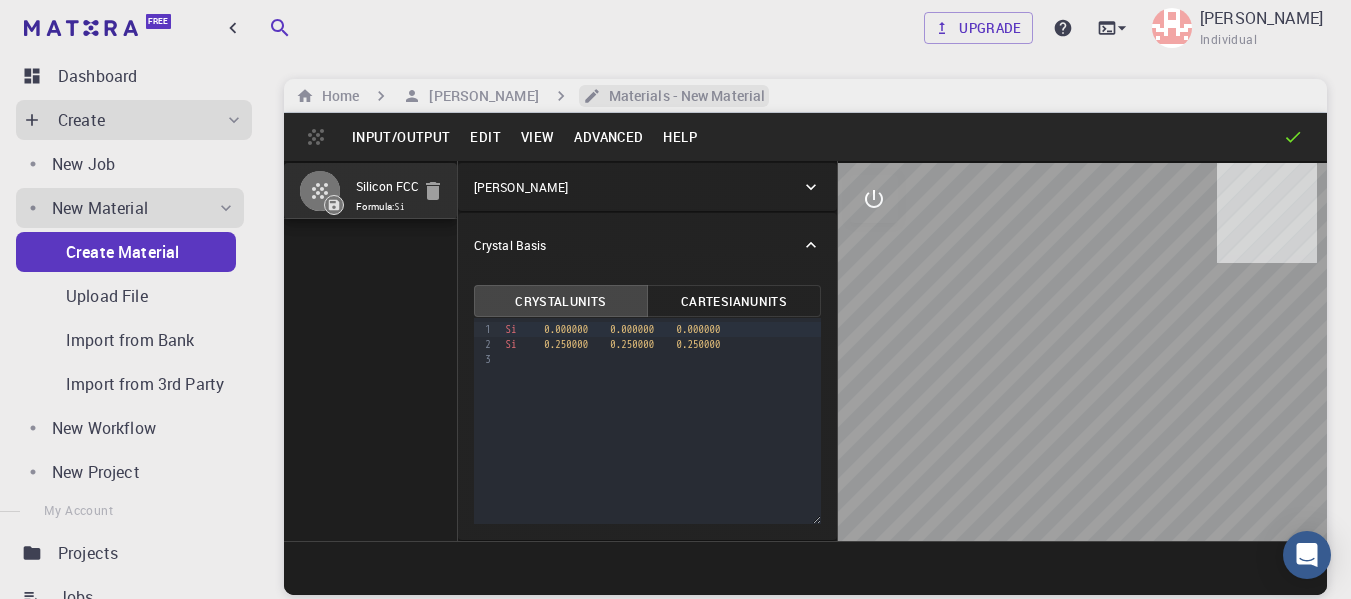 click on "Materials - New Material" at bounding box center (683, 96) 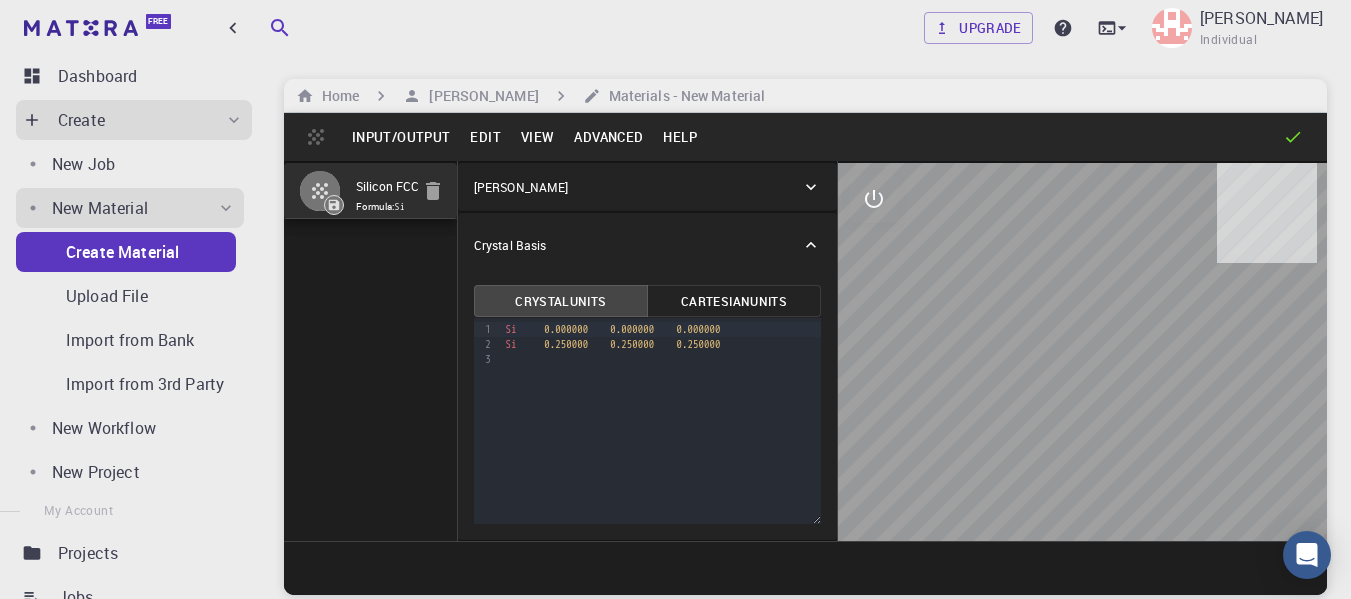 scroll, scrollTop: 100, scrollLeft: 0, axis: vertical 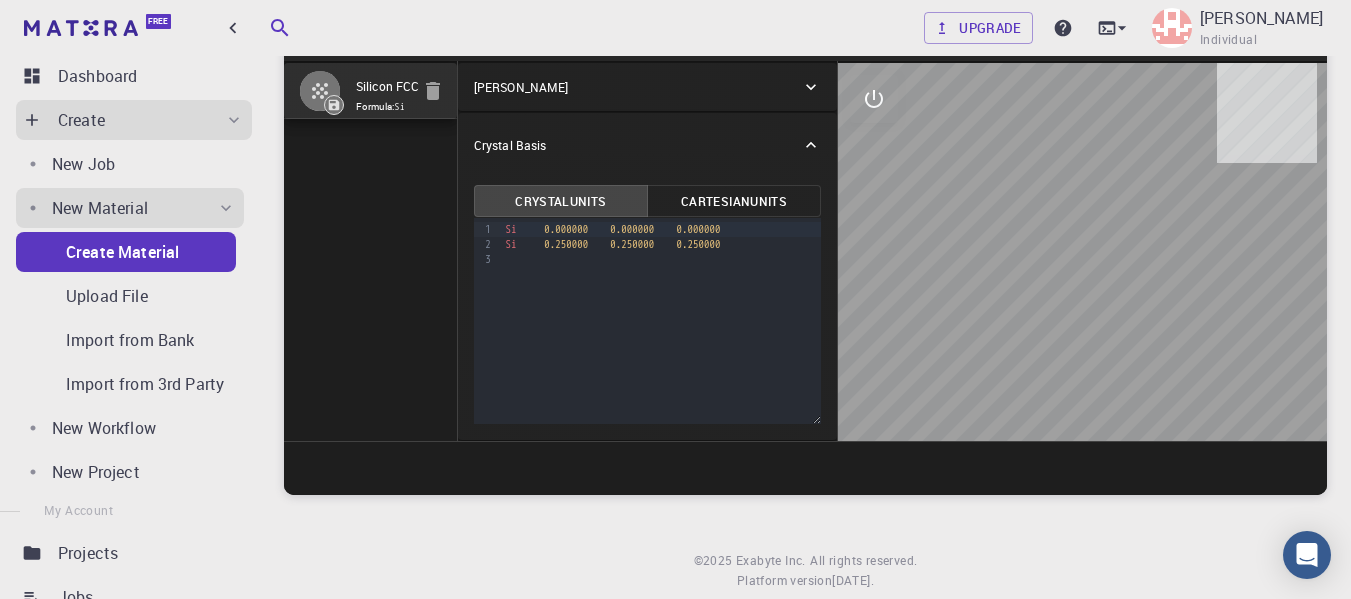 click at bounding box center [1082, 252] 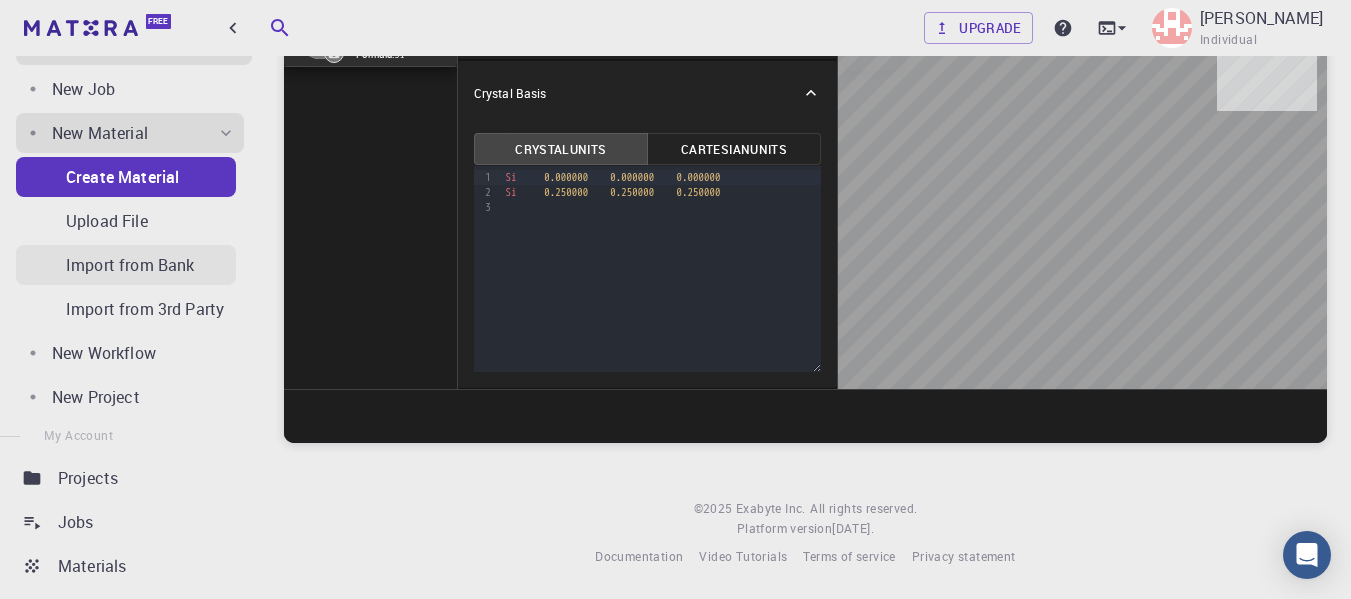 scroll, scrollTop: 200, scrollLeft: 0, axis: vertical 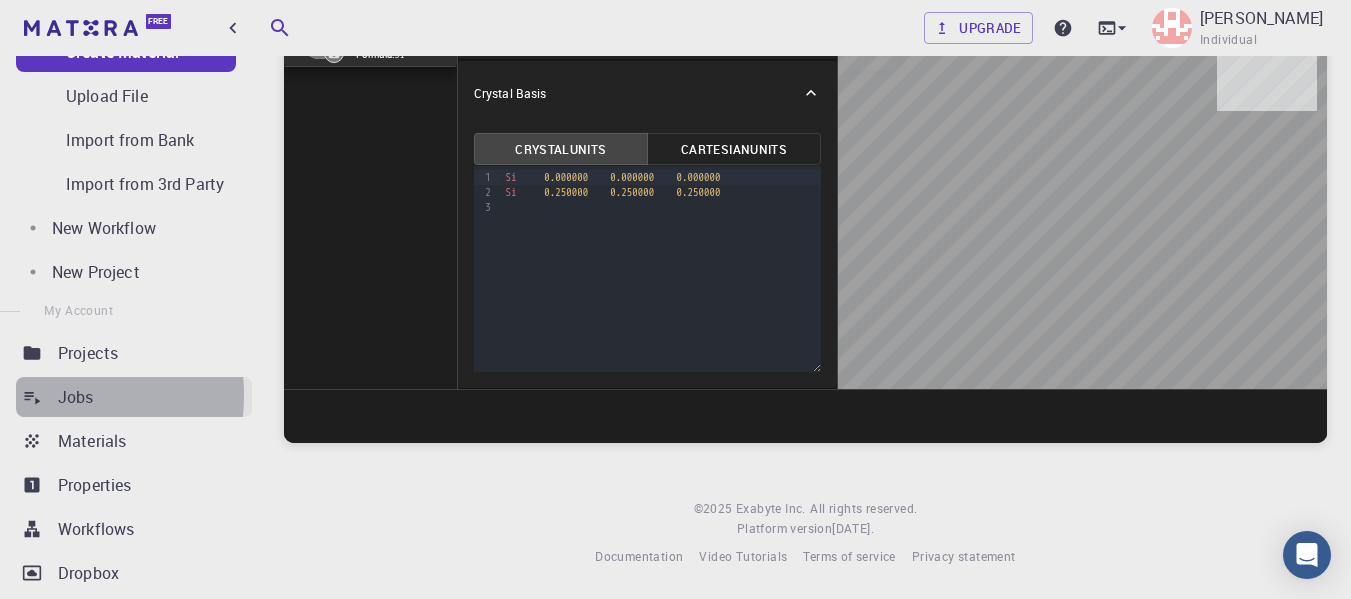 click 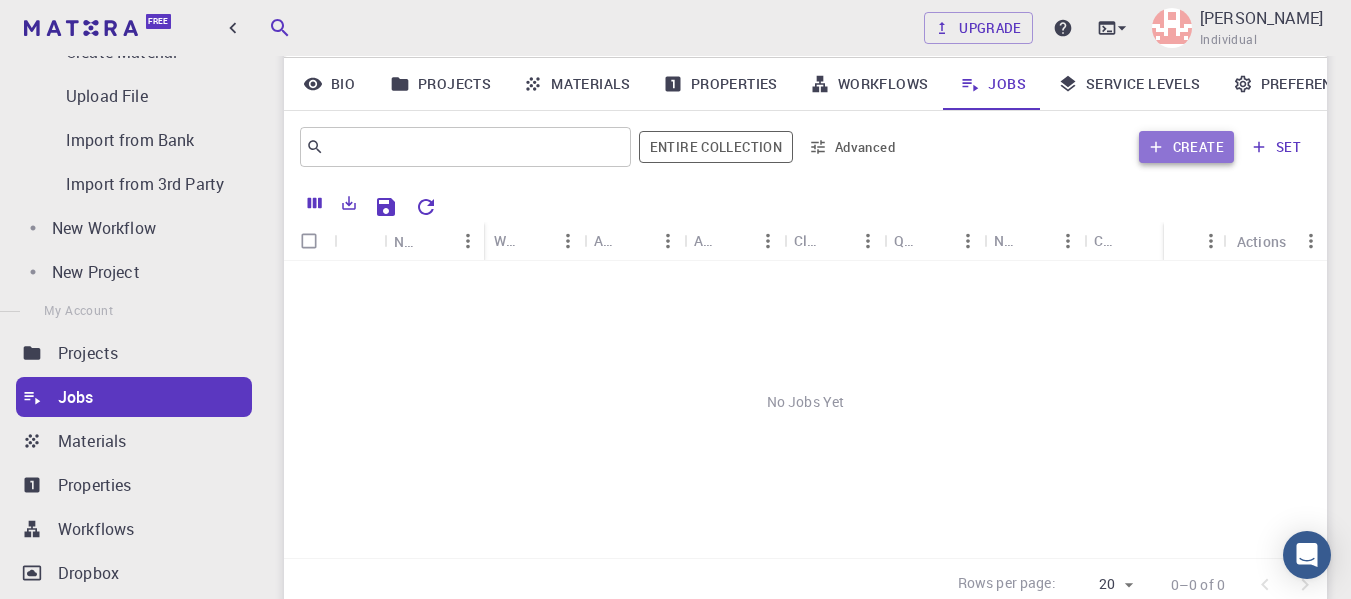 click on "Create" at bounding box center (1186, 147) 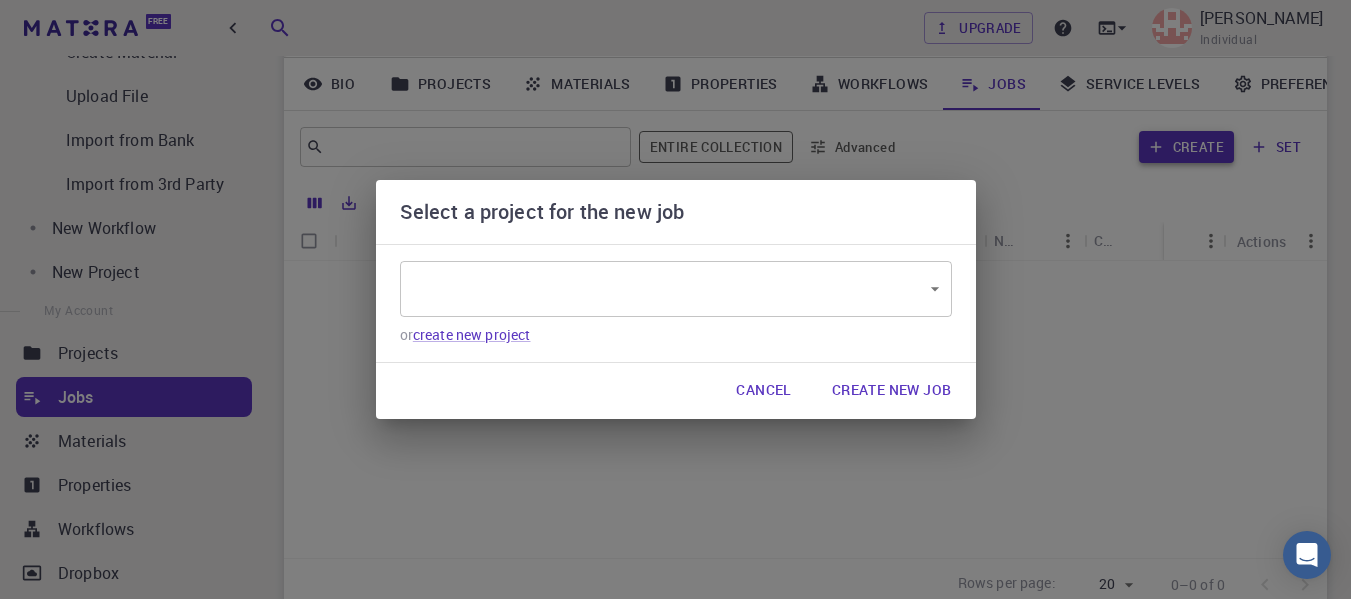 type on "w8ftvrBsSg6Yn2vSo" 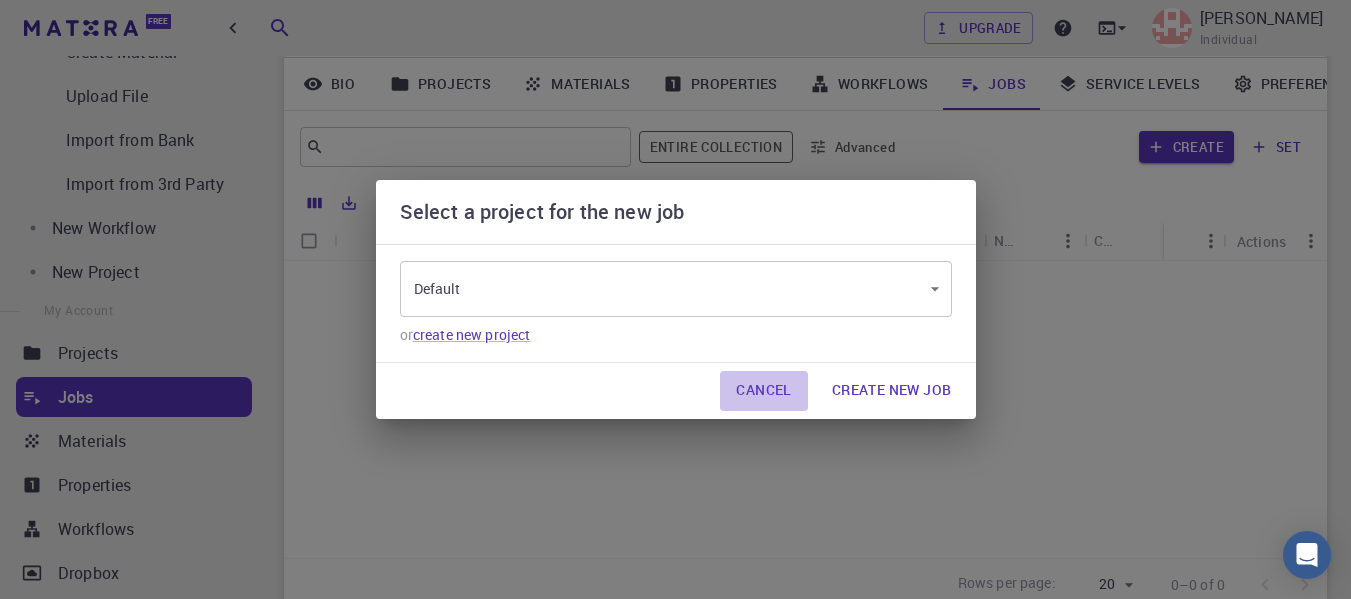 click on "Cancel" at bounding box center (763, 391) 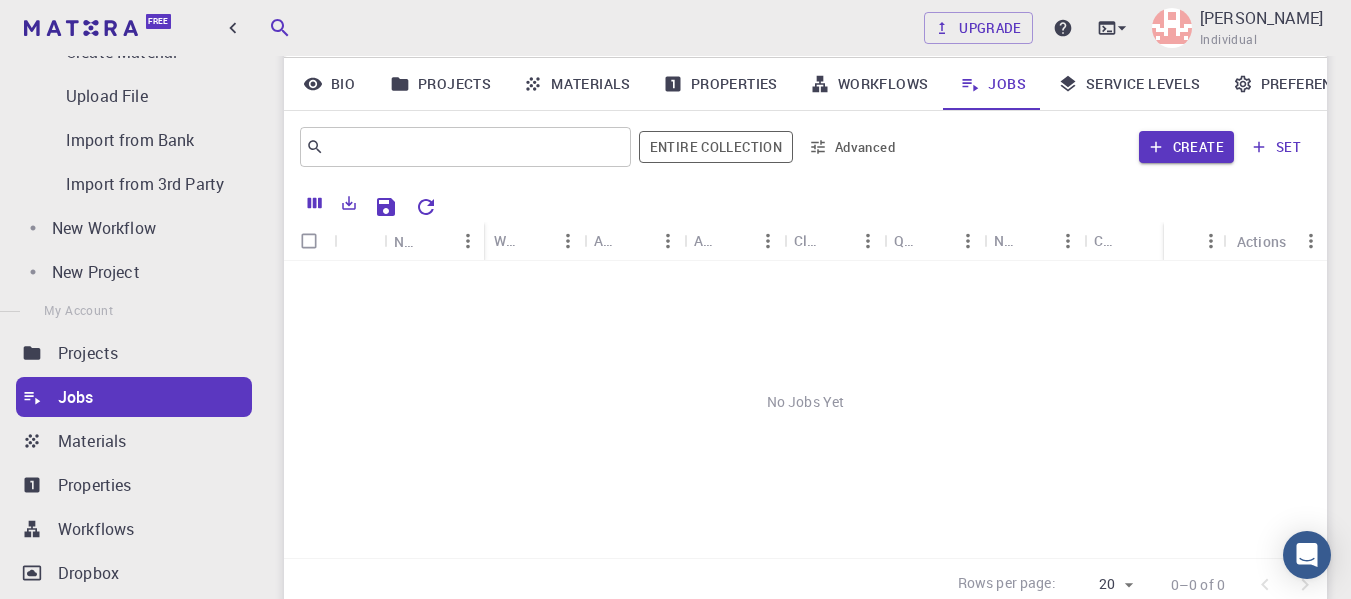 click on "Workflows" at bounding box center [869, 84] 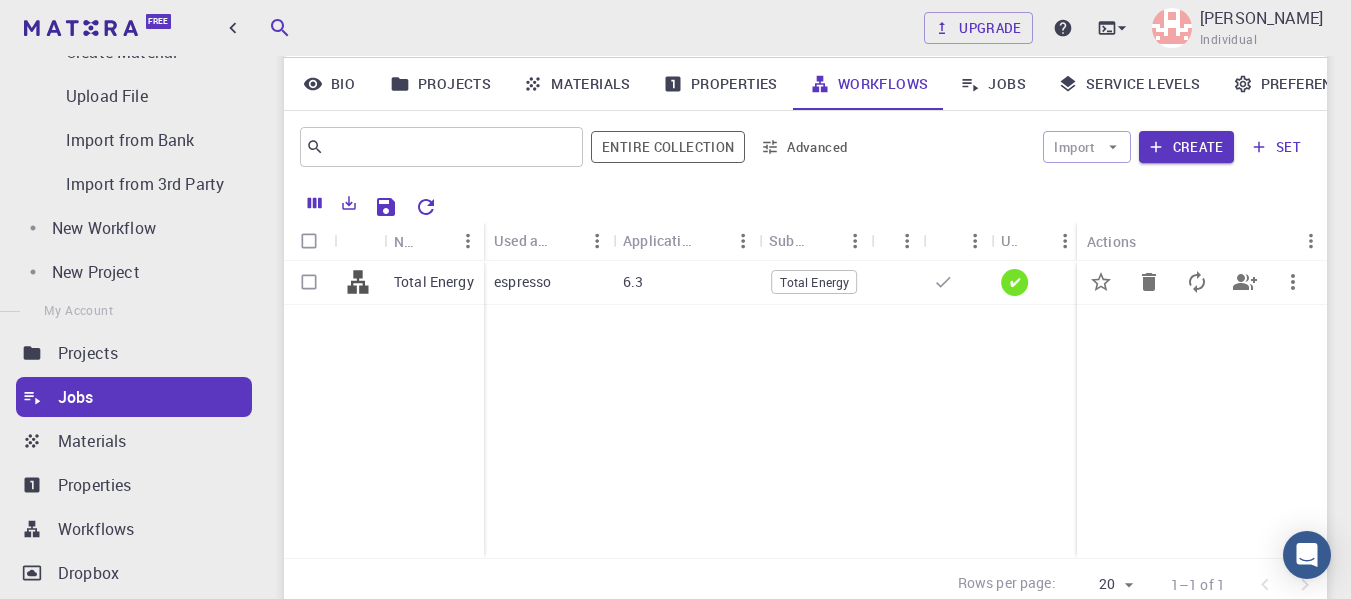 click on "✔" at bounding box center [1036, 283] 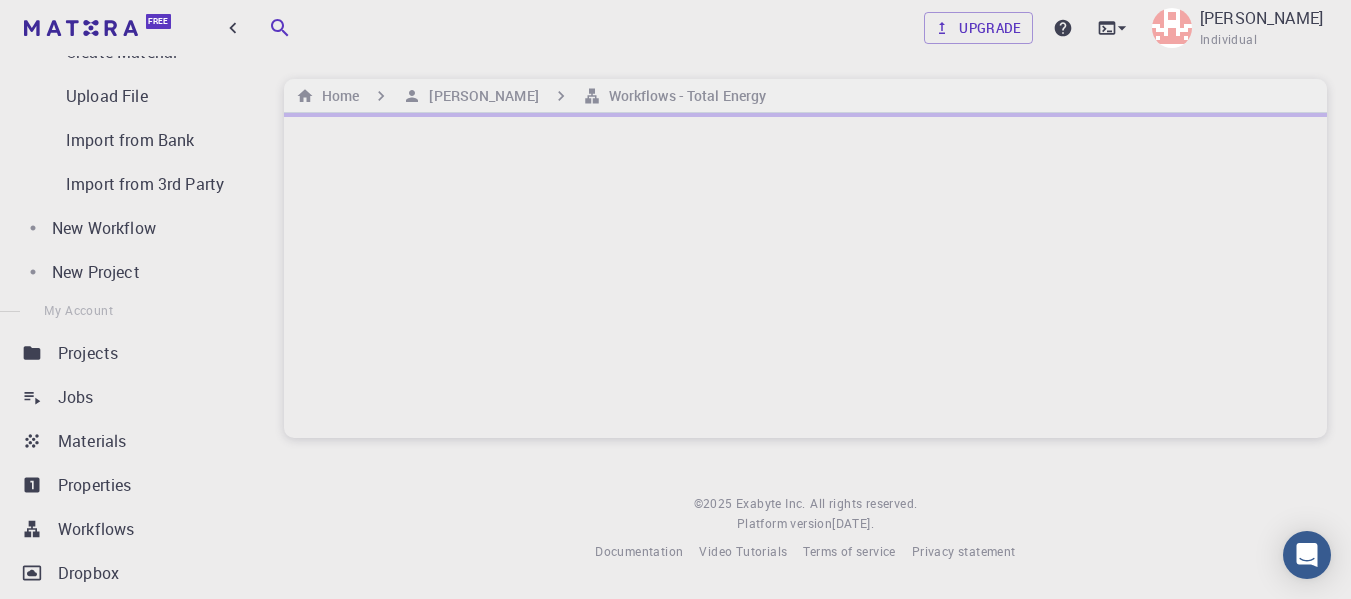 scroll, scrollTop: 0, scrollLeft: 0, axis: both 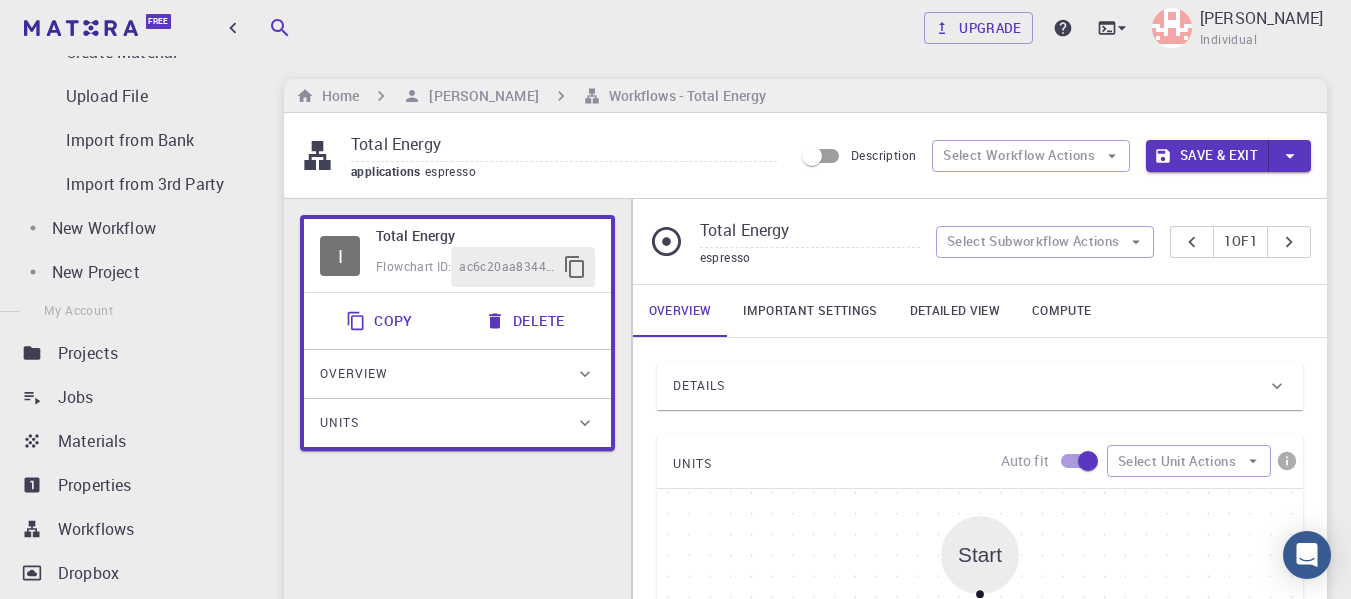 click on "ac6c20aa83443d4289cd80a2" at bounding box center (506, 267) 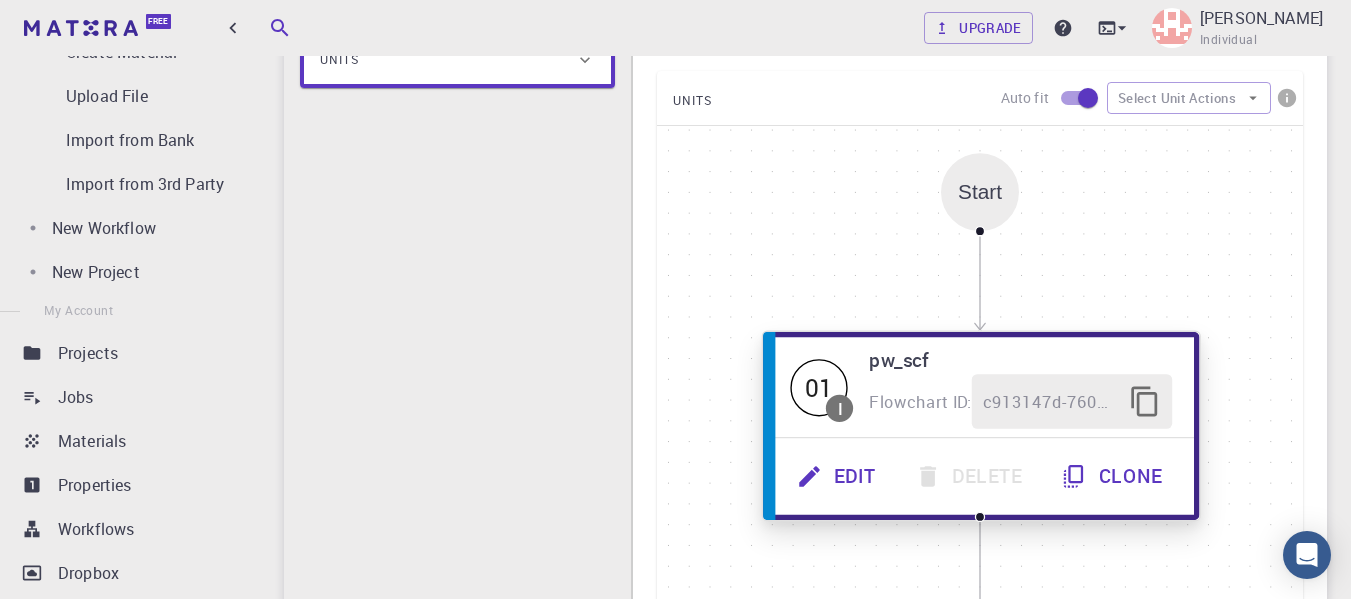 scroll, scrollTop: 400, scrollLeft: 0, axis: vertical 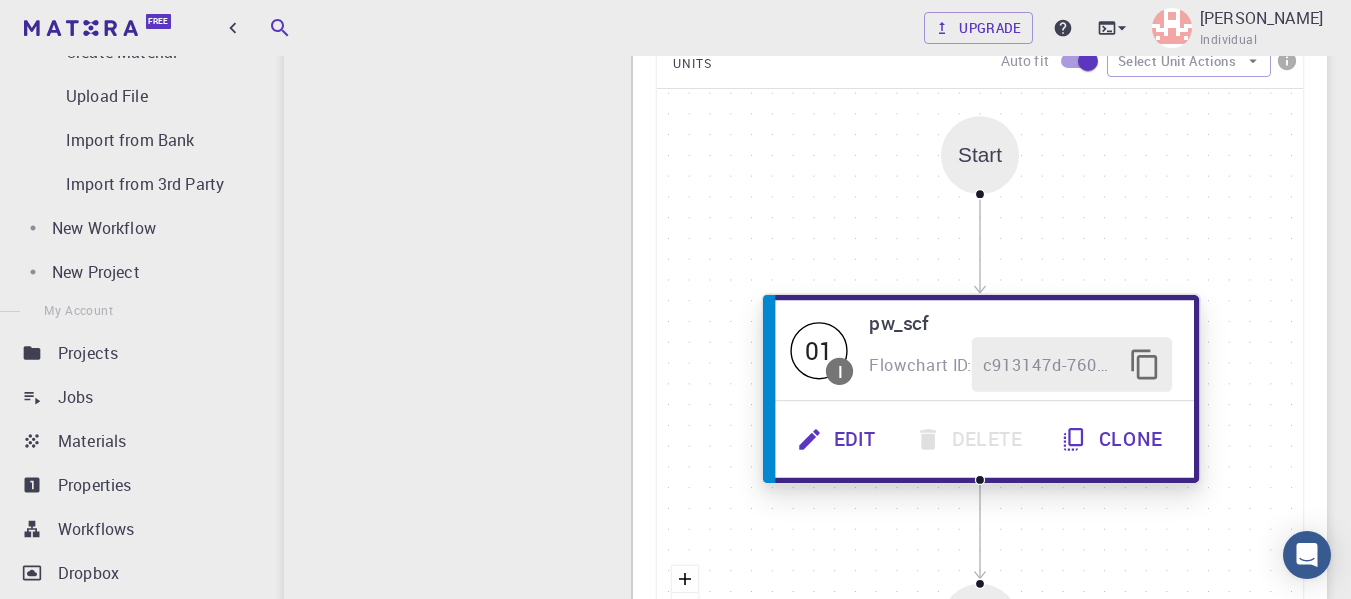 click on "Edit" at bounding box center (838, 439) 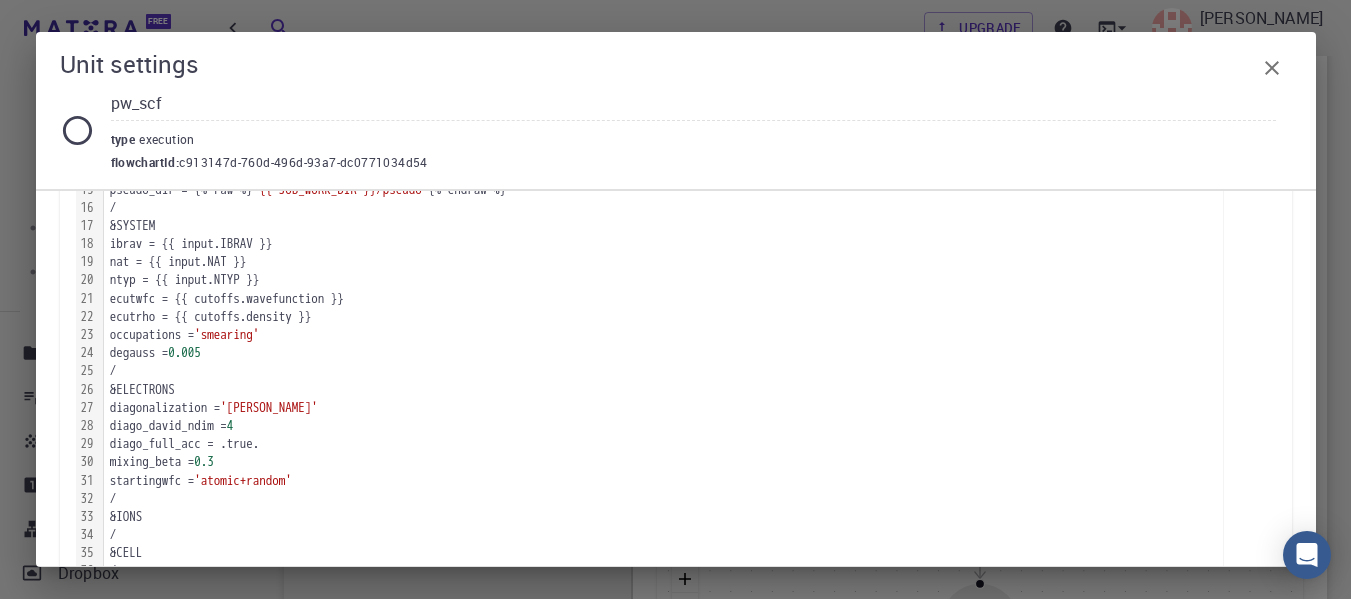 scroll, scrollTop: 884, scrollLeft: 0, axis: vertical 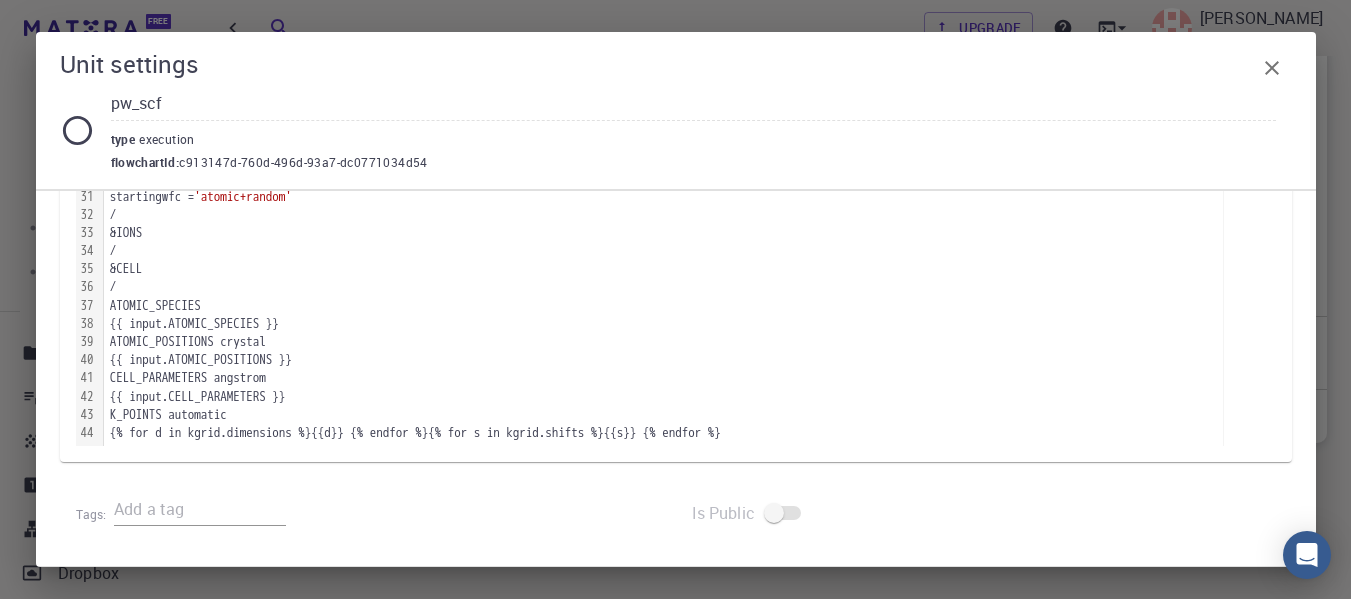 click 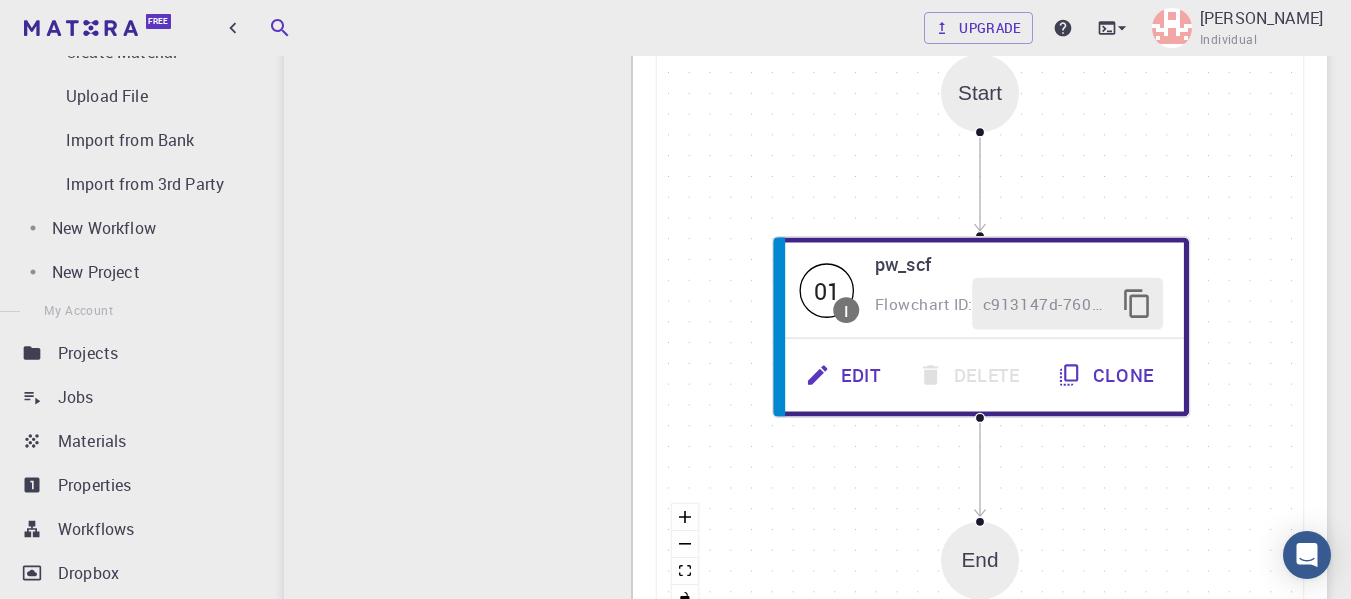 scroll, scrollTop: 97, scrollLeft: 0, axis: vertical 